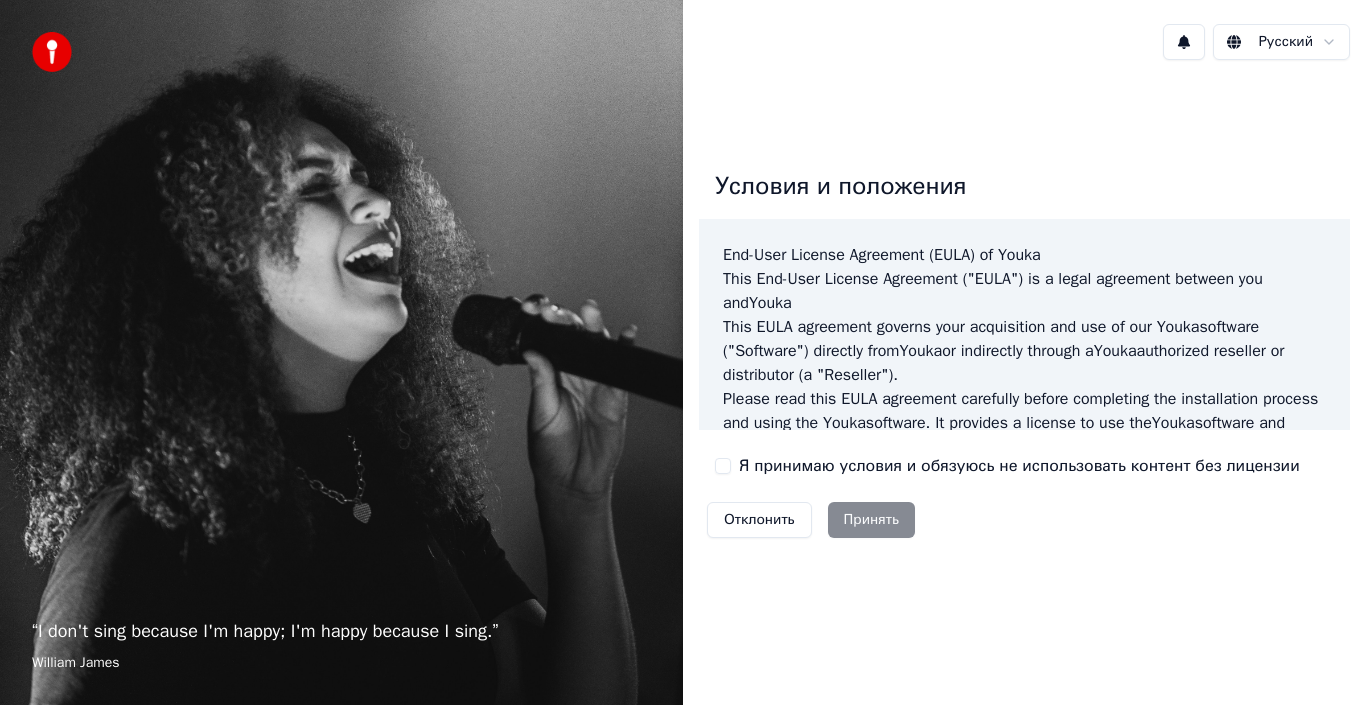 scroll, scrollTop: 0, scrollLeft: 0, axis: both 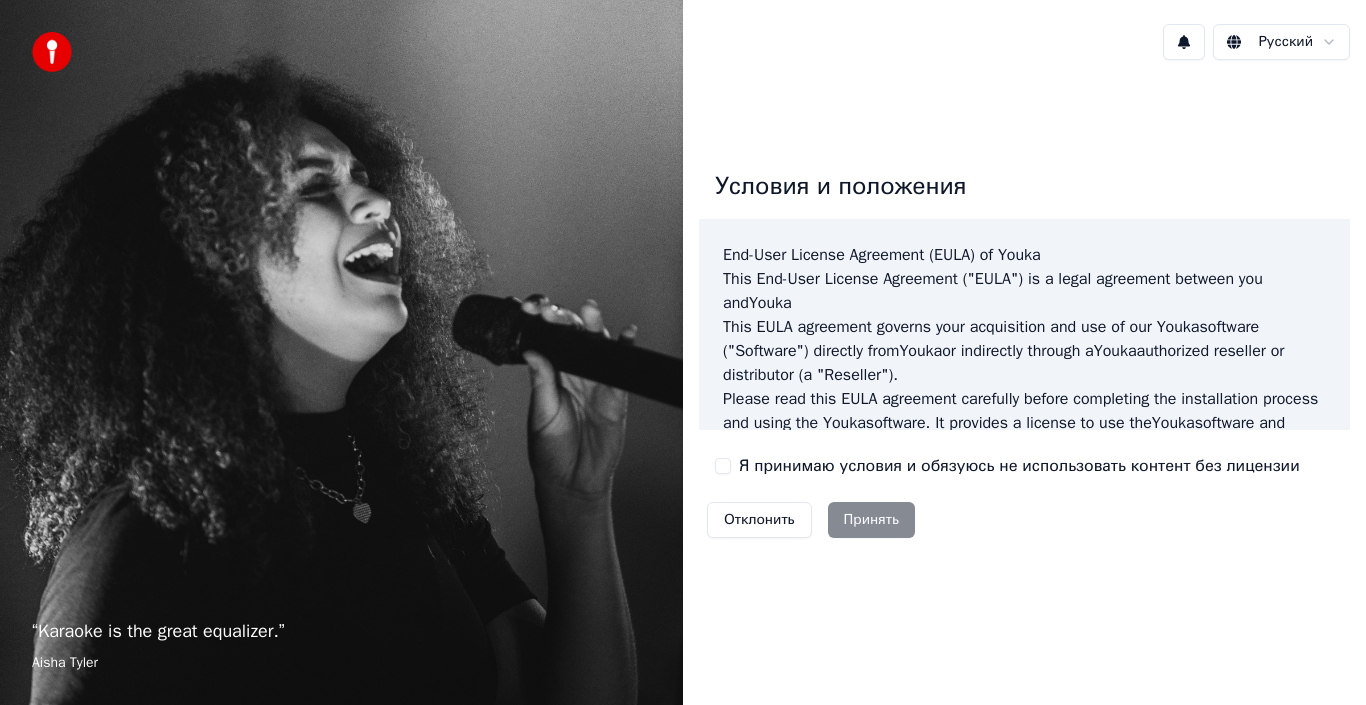 click on "Отклонить Принять" at bounding box center [811, 520] 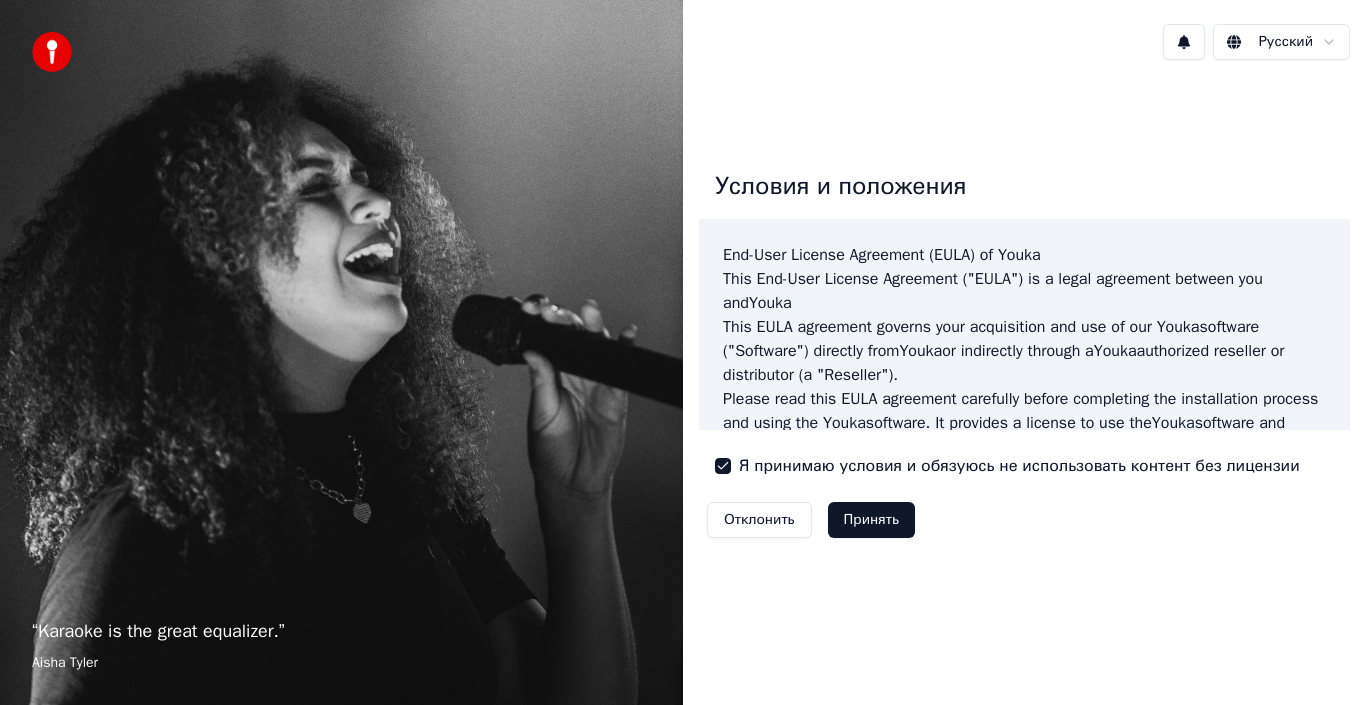 click on "Принять" at bounding box center [871, 520] 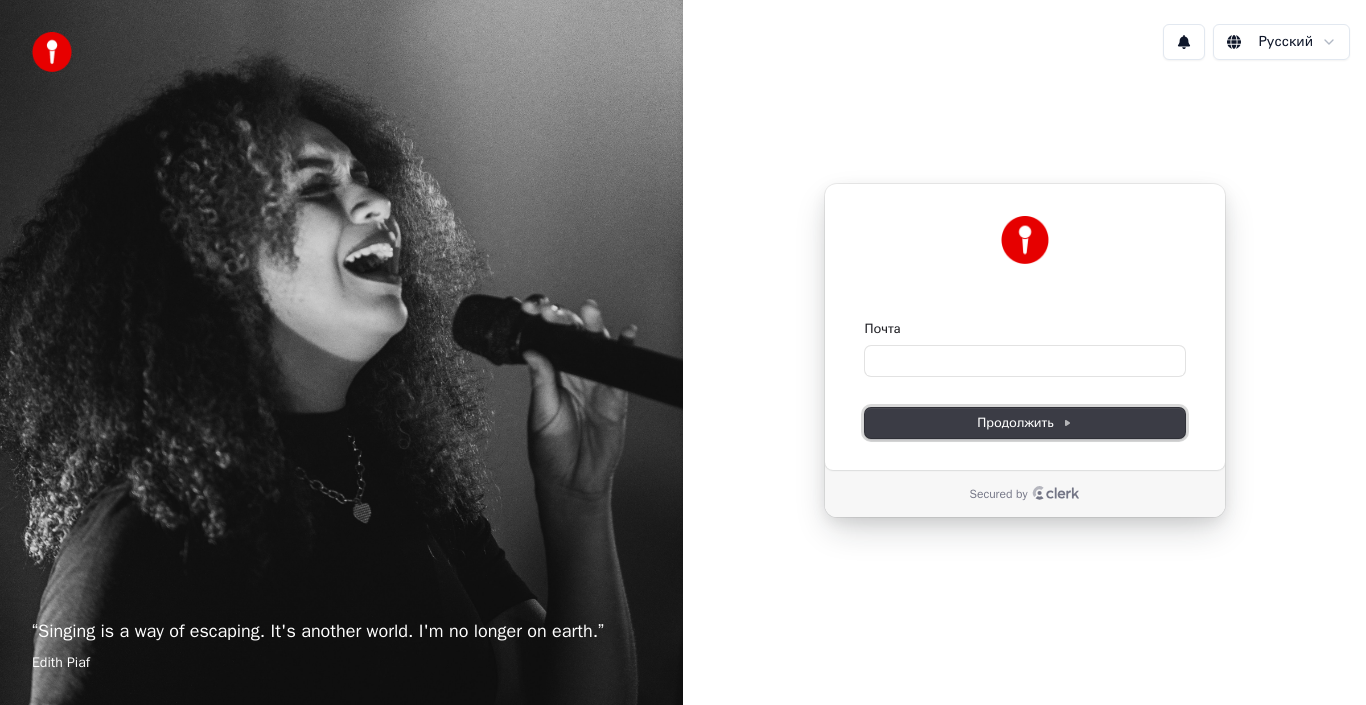click on "Продолжить" at bounding box center [1024, 423] 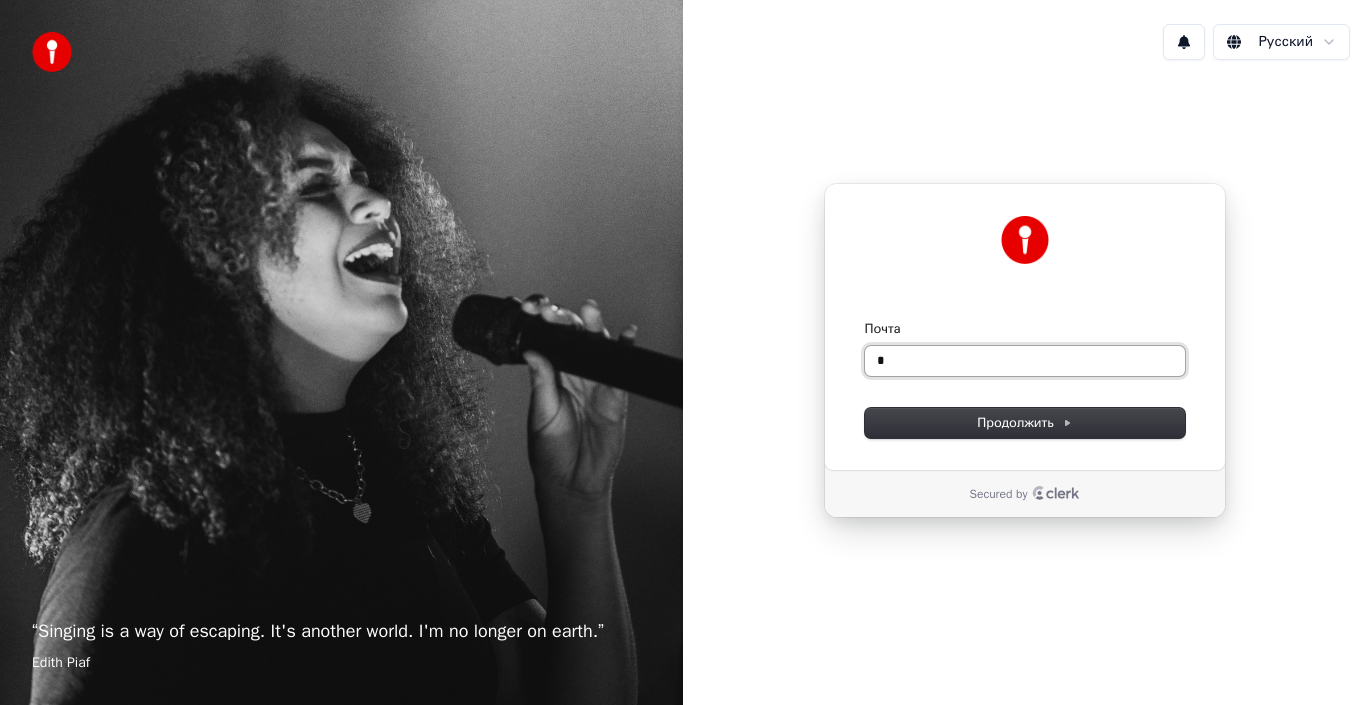 click on "*" at bounding box center (1025, 361) 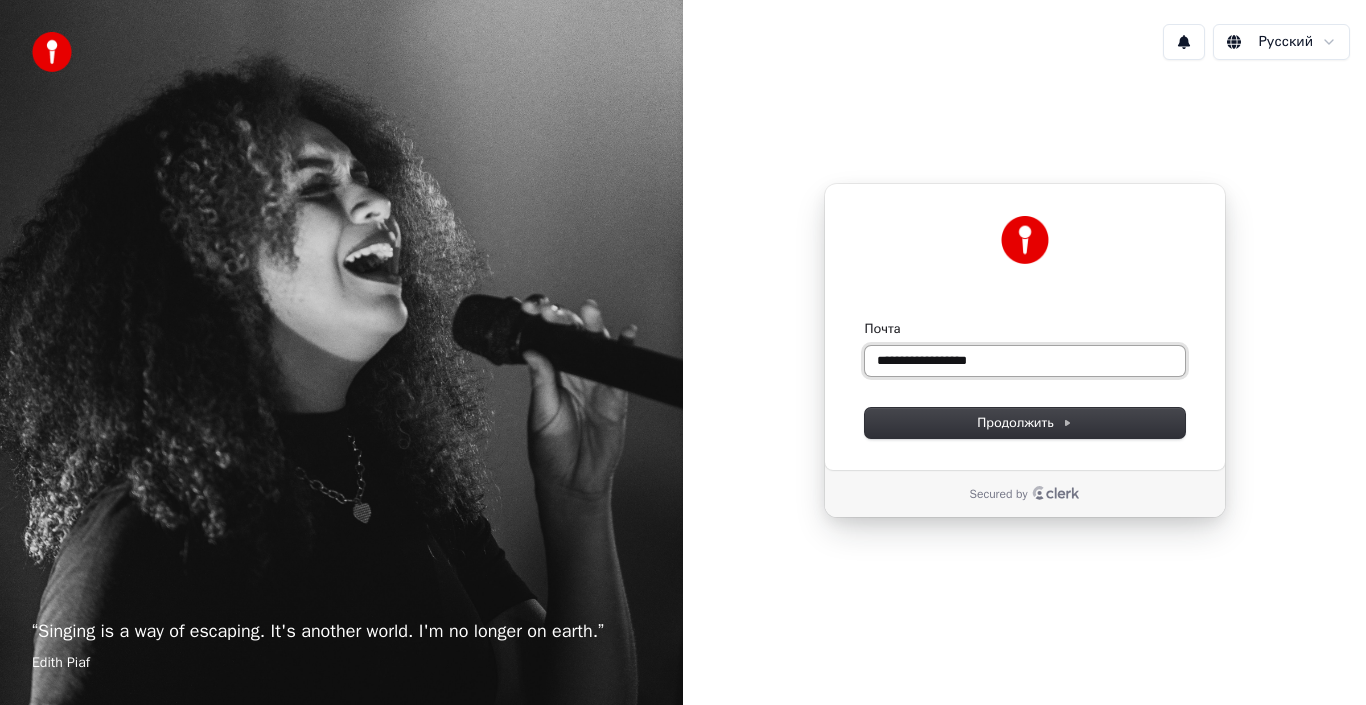 drag, startPoint x: 991, startPoint y: 373, endPoint x: 990, endPoint y: 395, distance: 22.022715 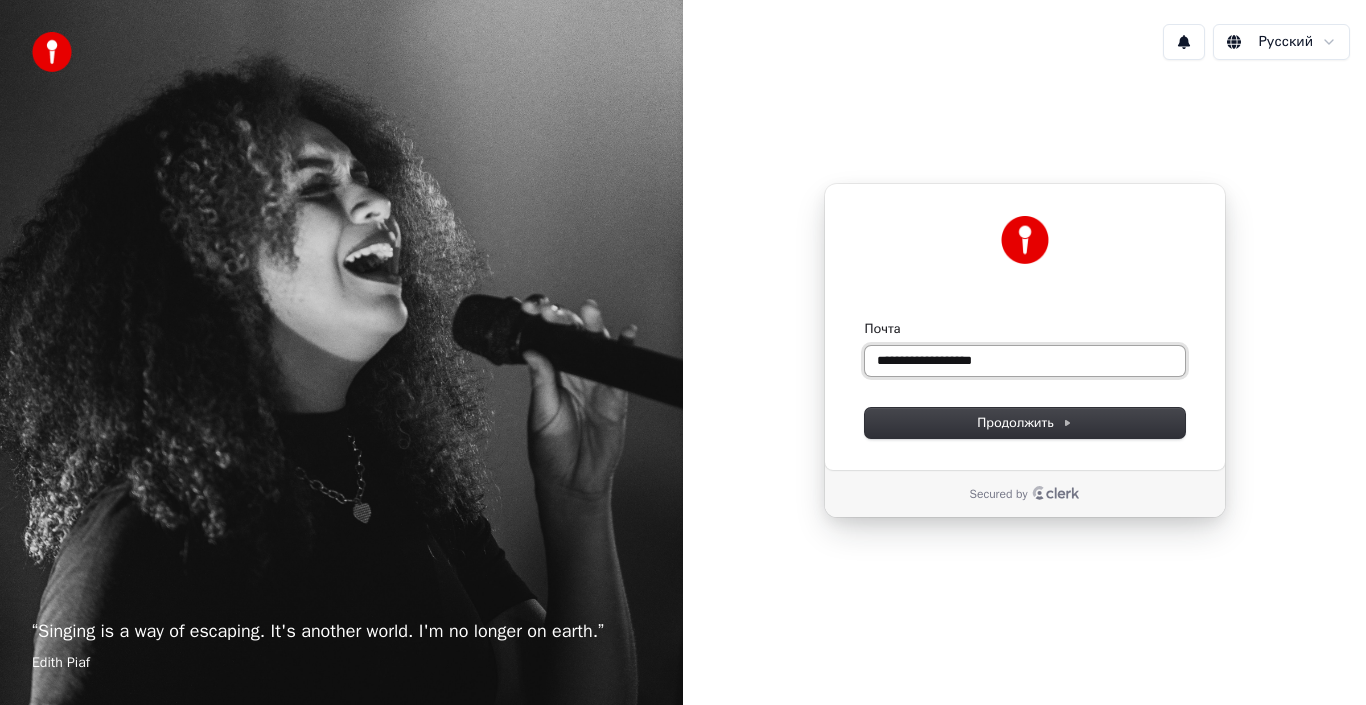 click at bounding box center [865, 320] 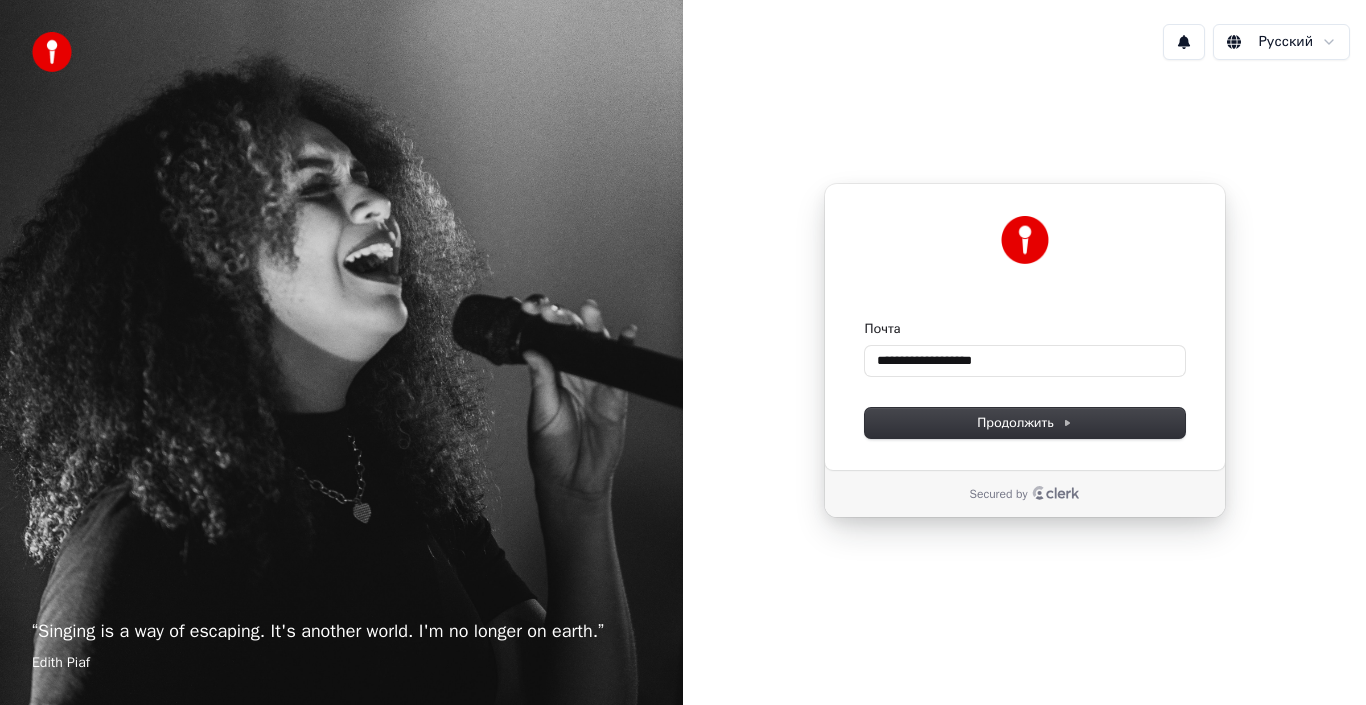 type on "**********" 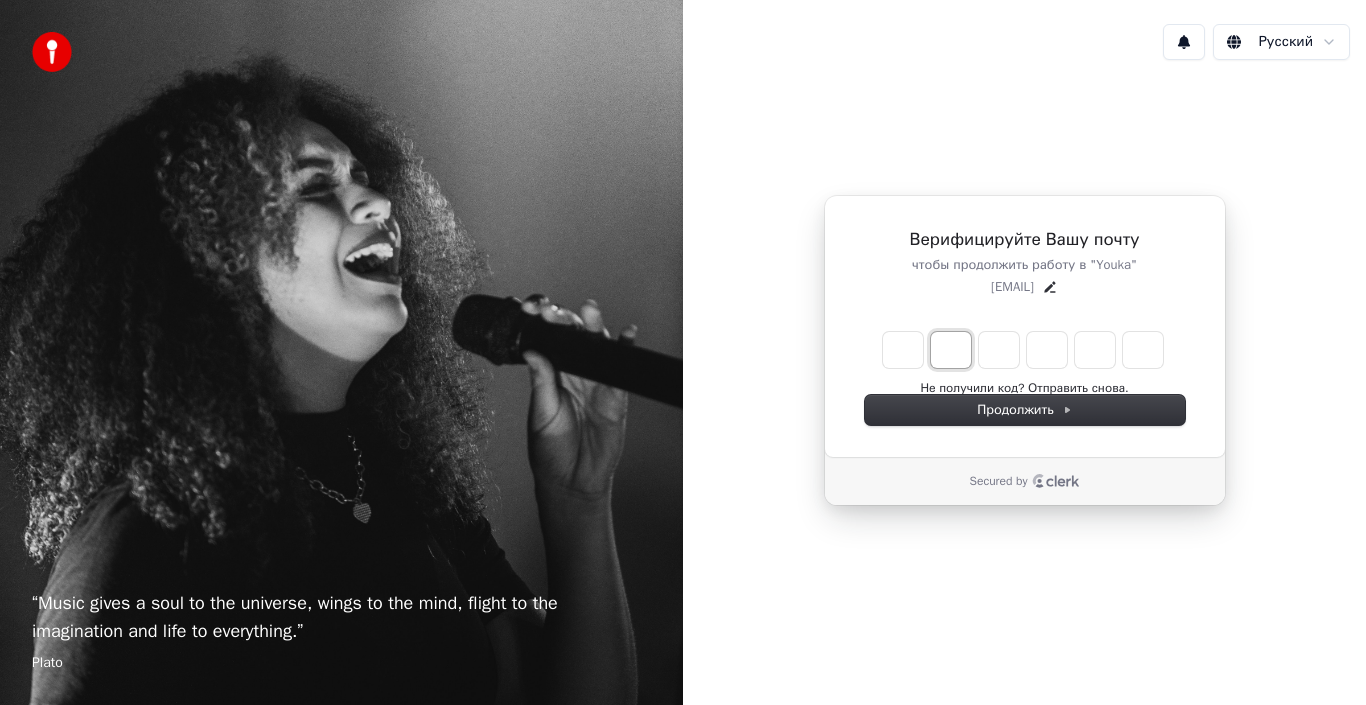 type on "*" 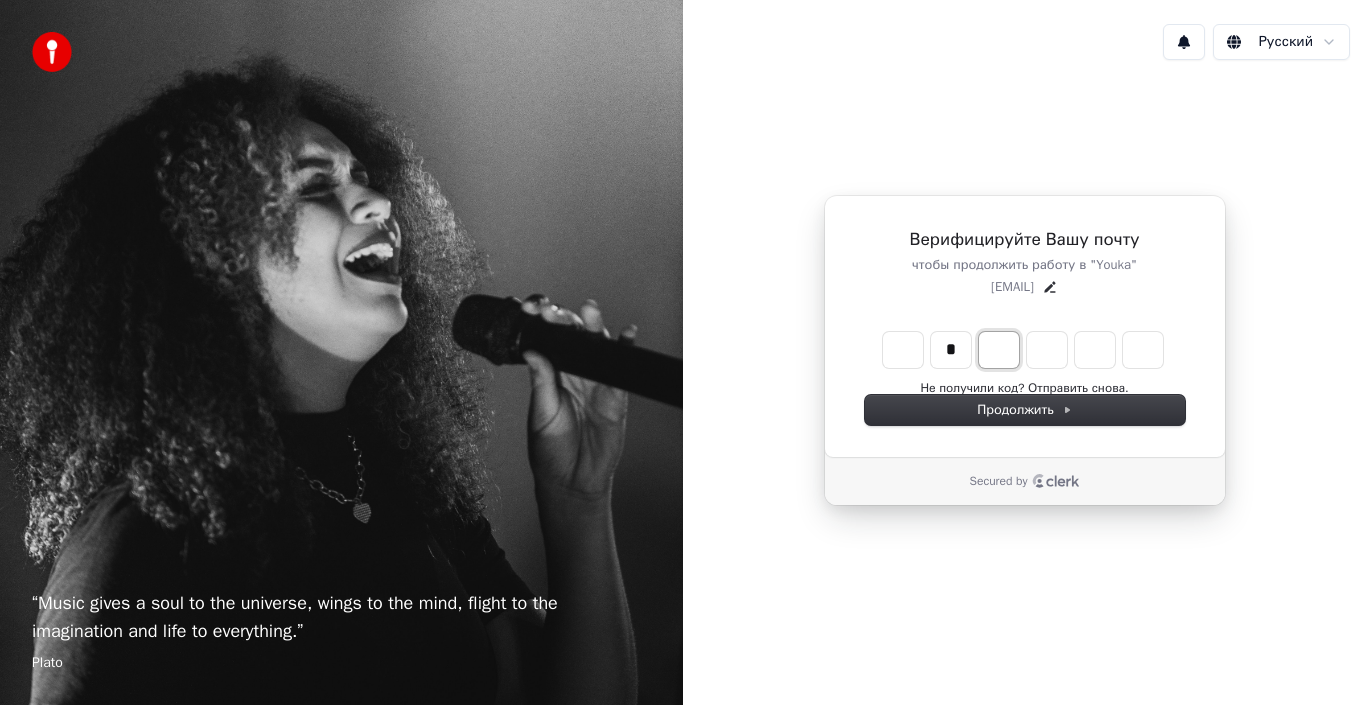 type on "*" 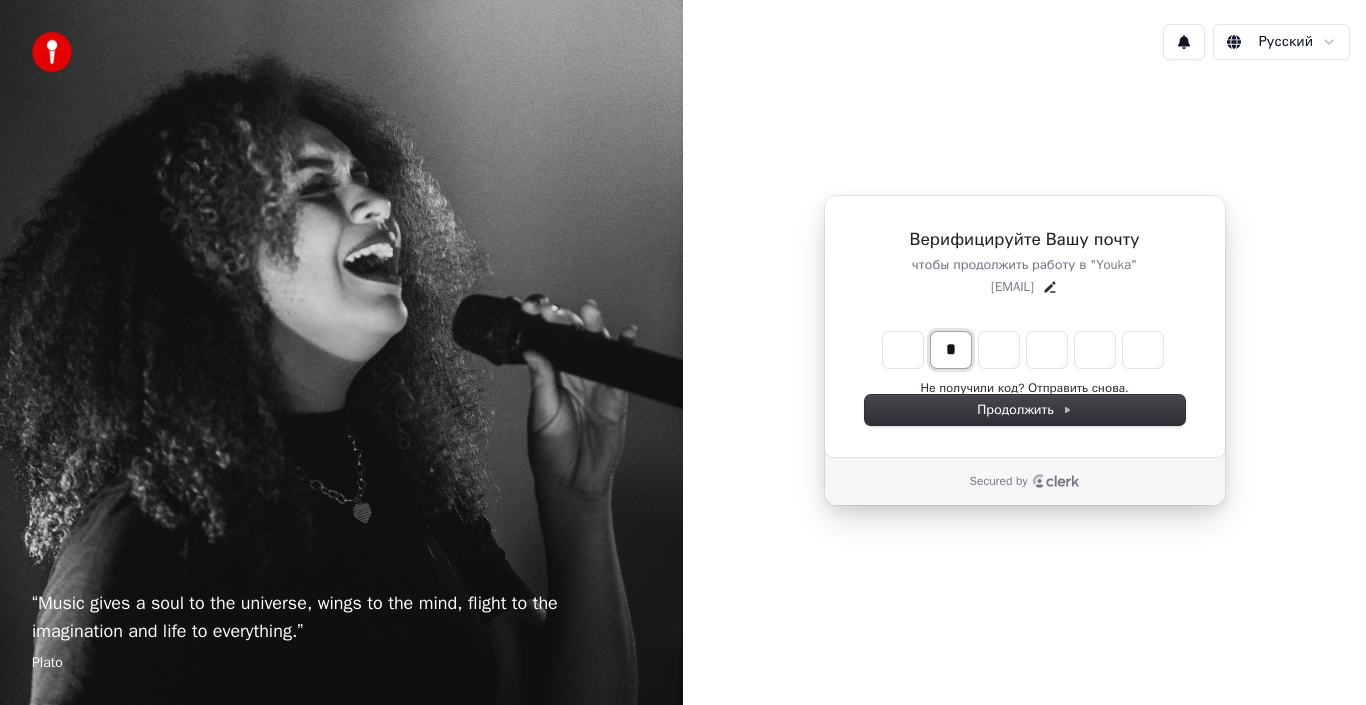 drag, startPoint x: 954, startPoint y: 364, endPoint x: 936, endPoint y: 362, distance: 18.110771 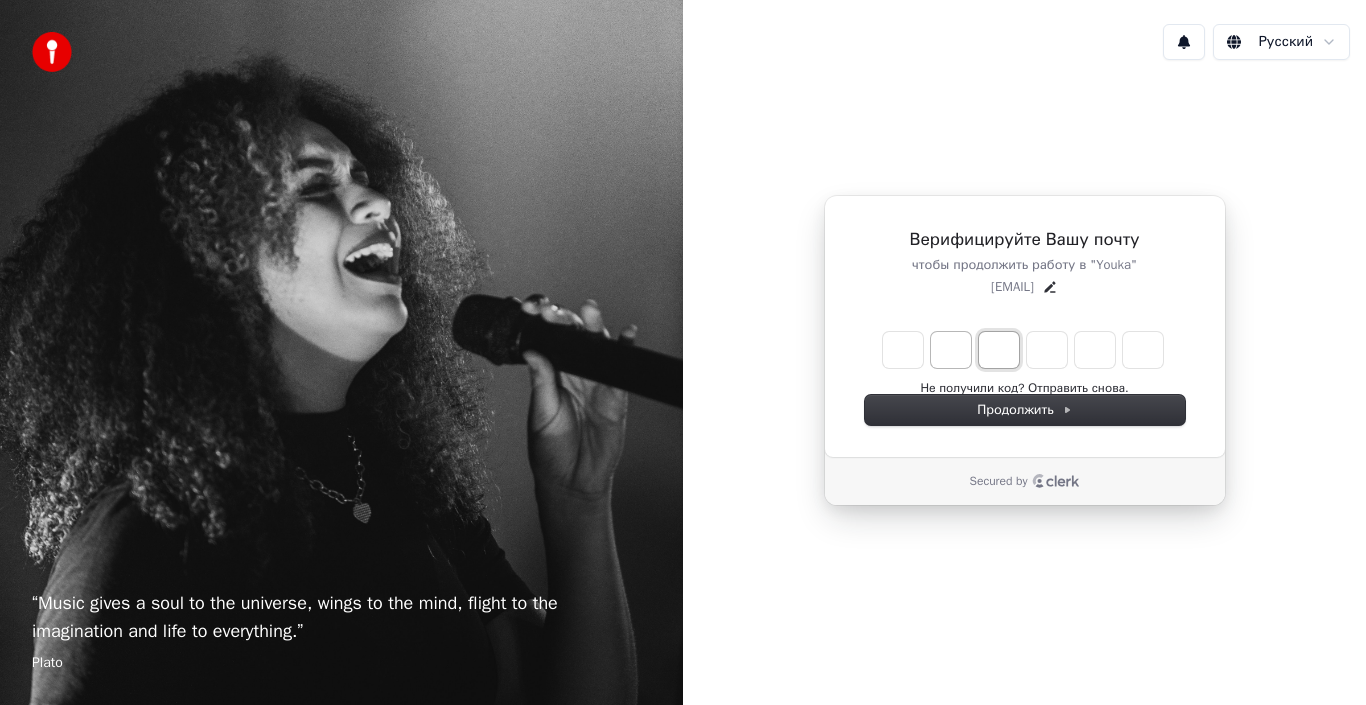 type on "*" 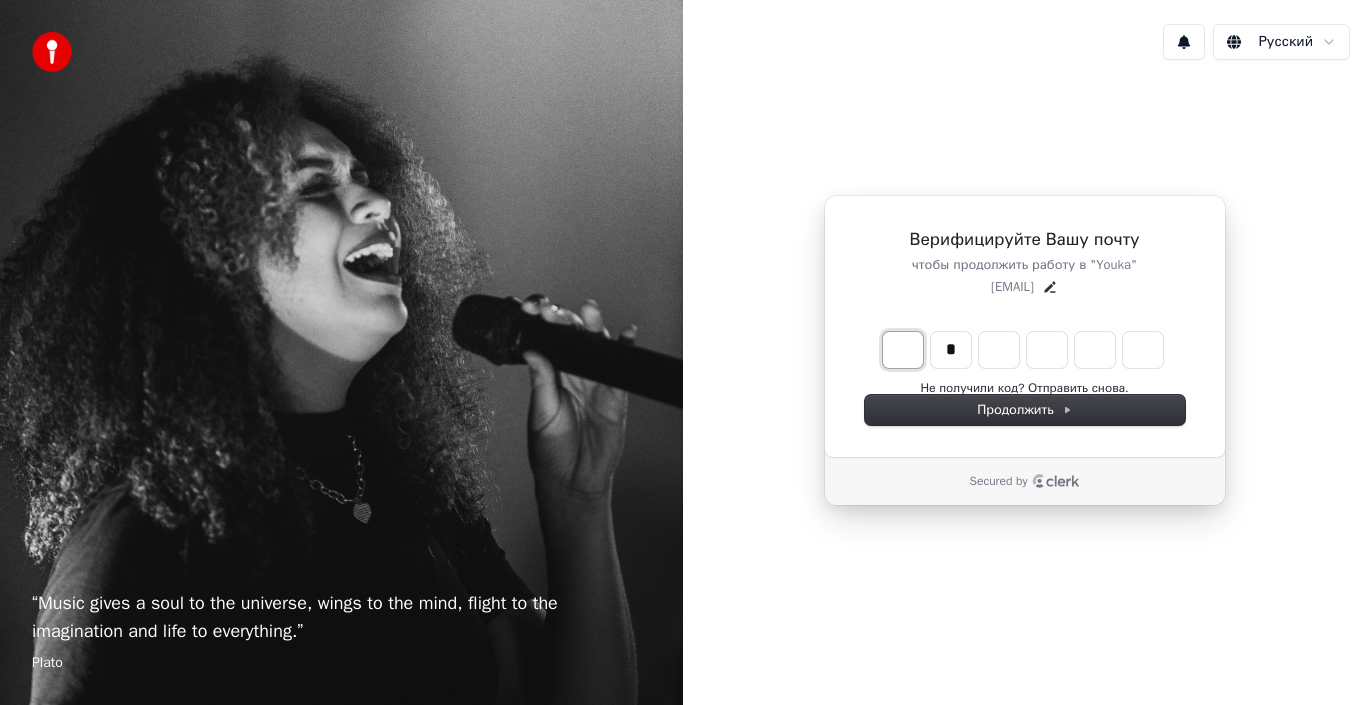 type 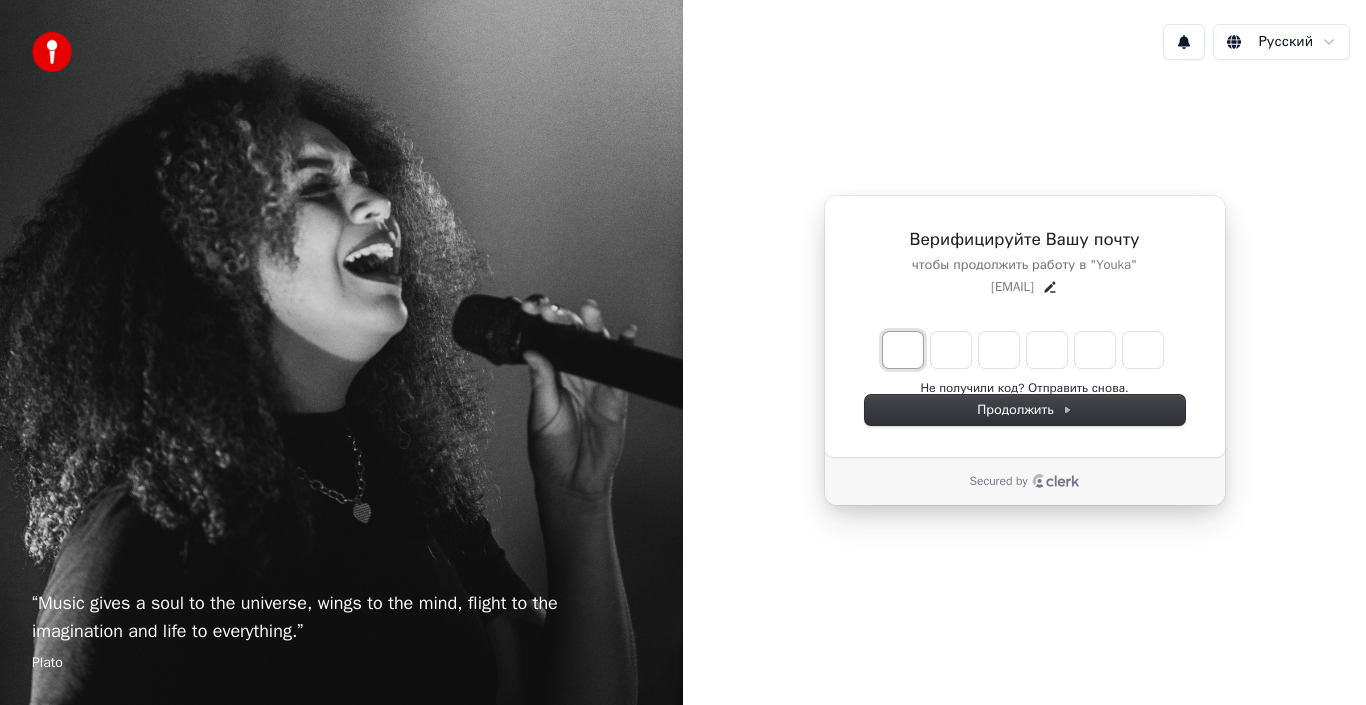 type on "*" 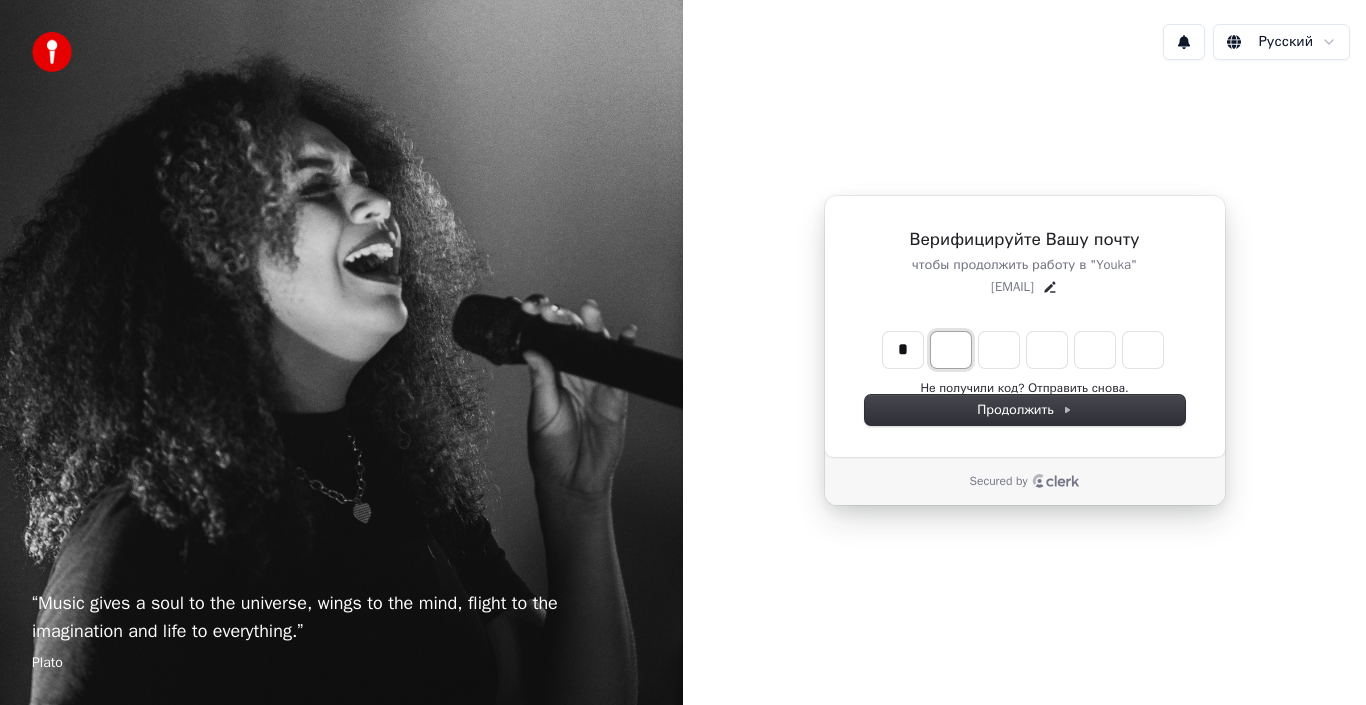 type on "*" 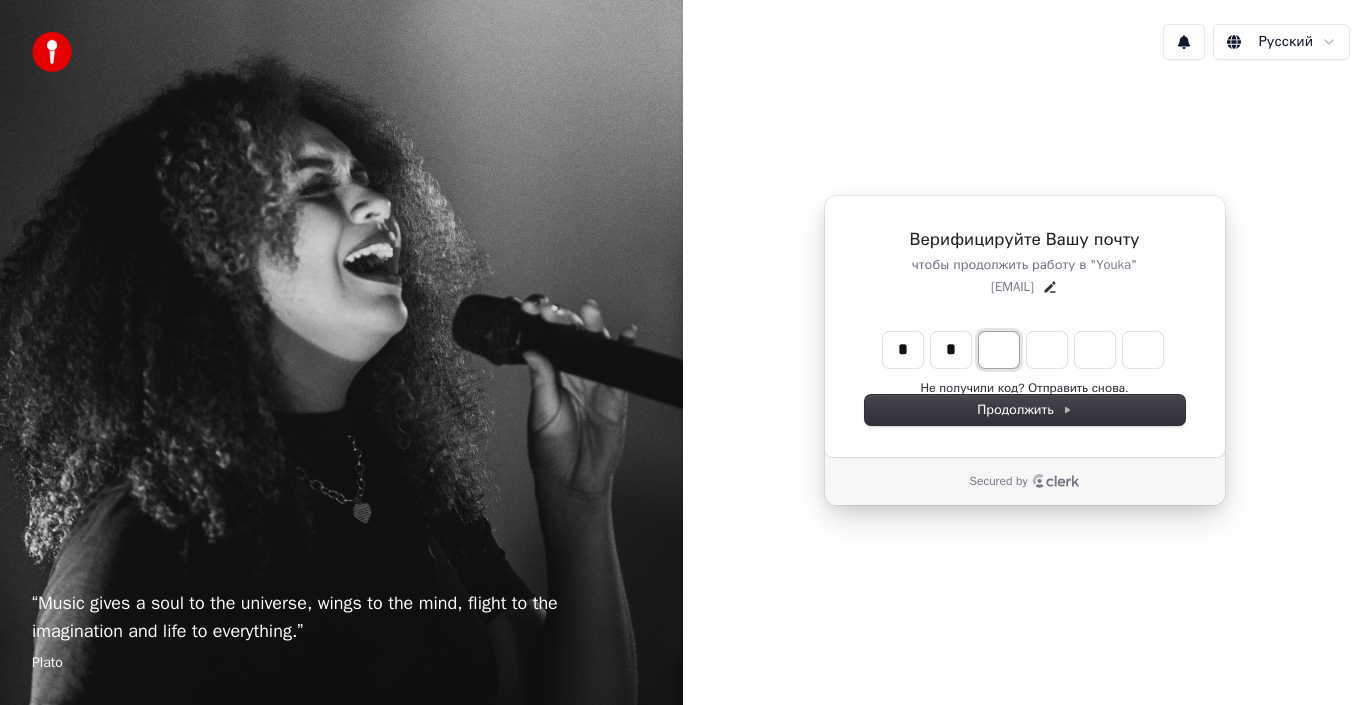 type on "**" 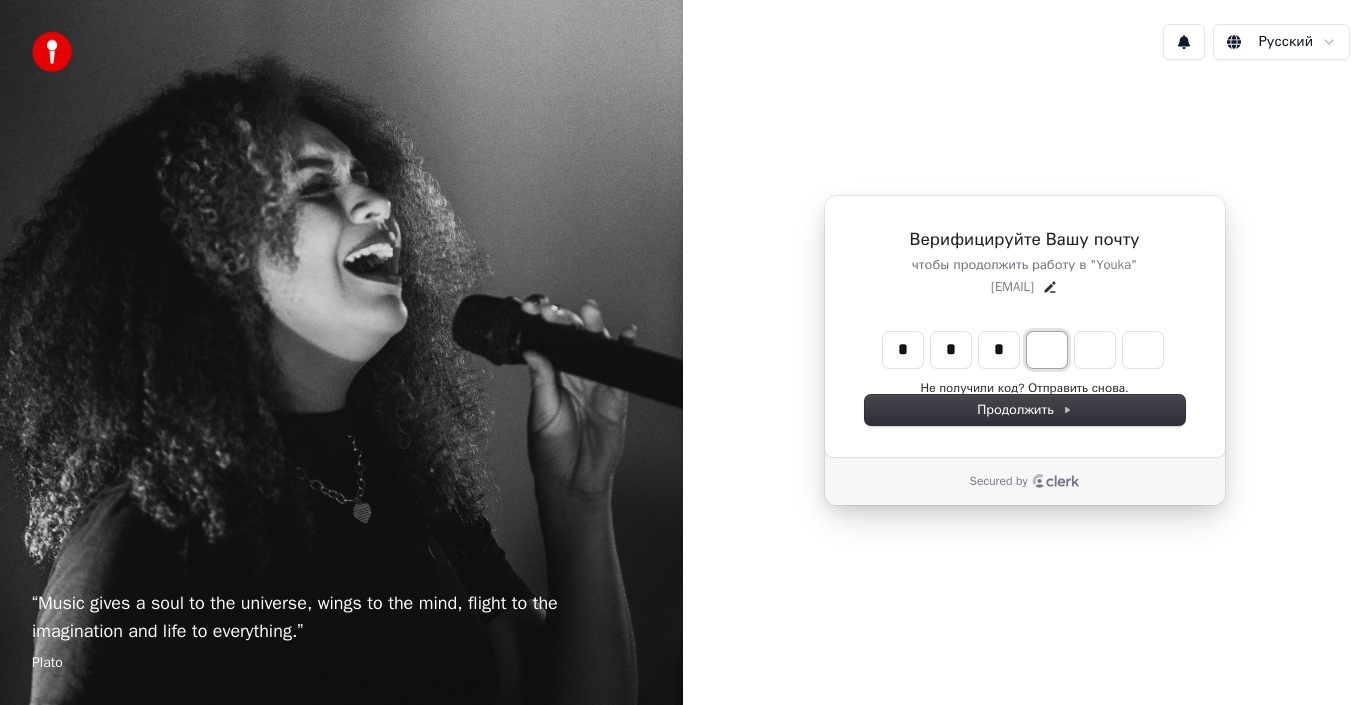 type on "***" 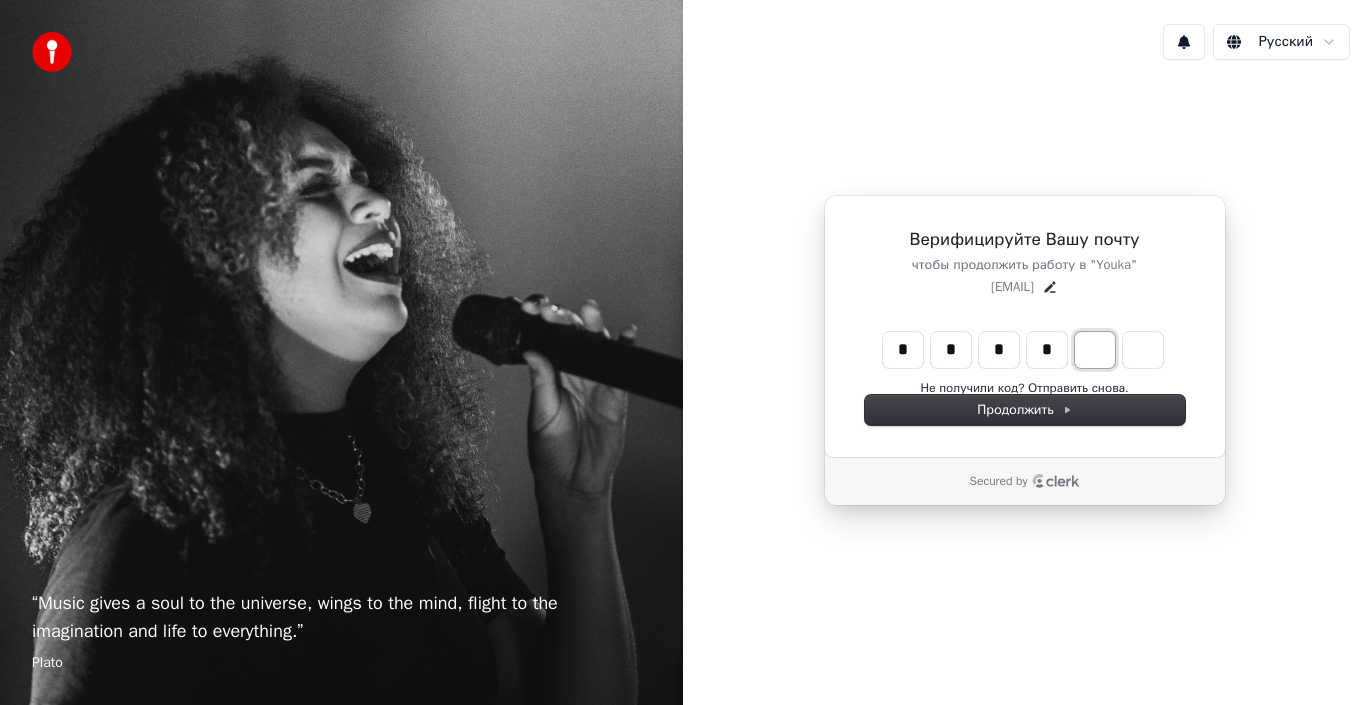 type on "****" 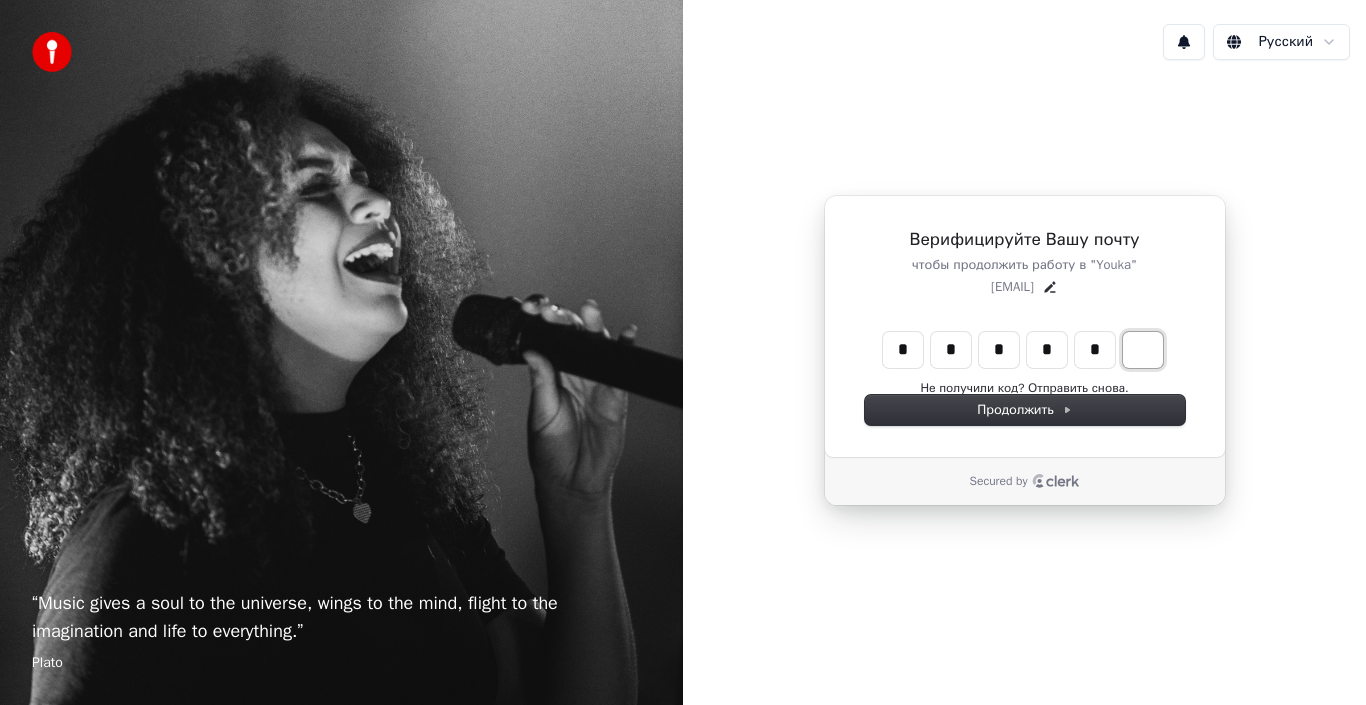 type on "*****" 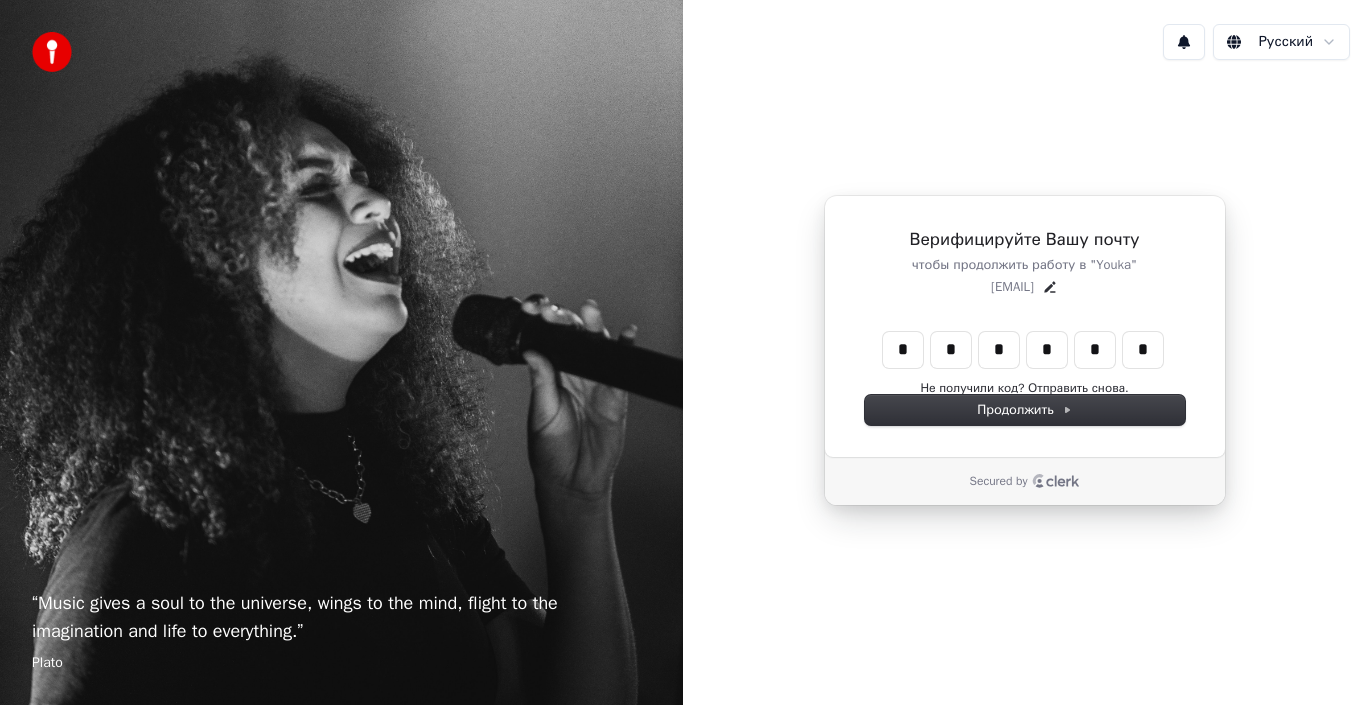 type on "******" 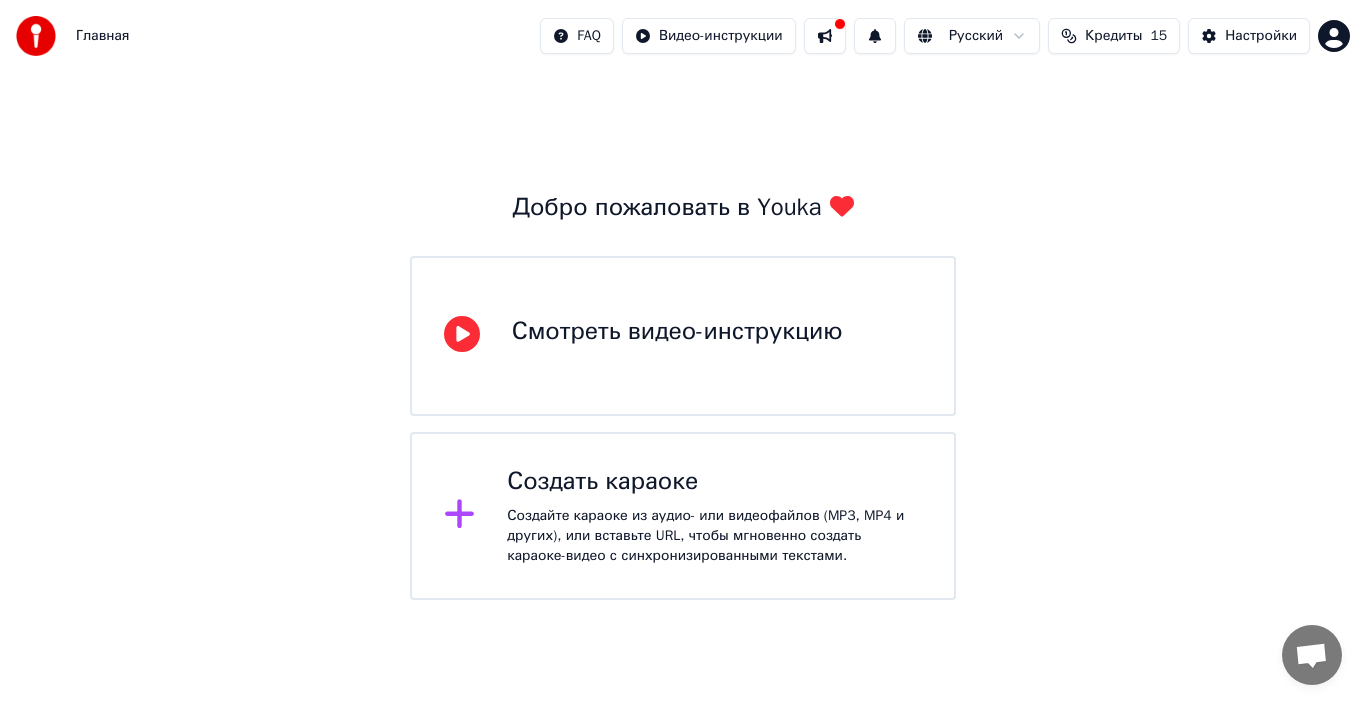 click on "Создать караоке" at bounding box center [714, 482] 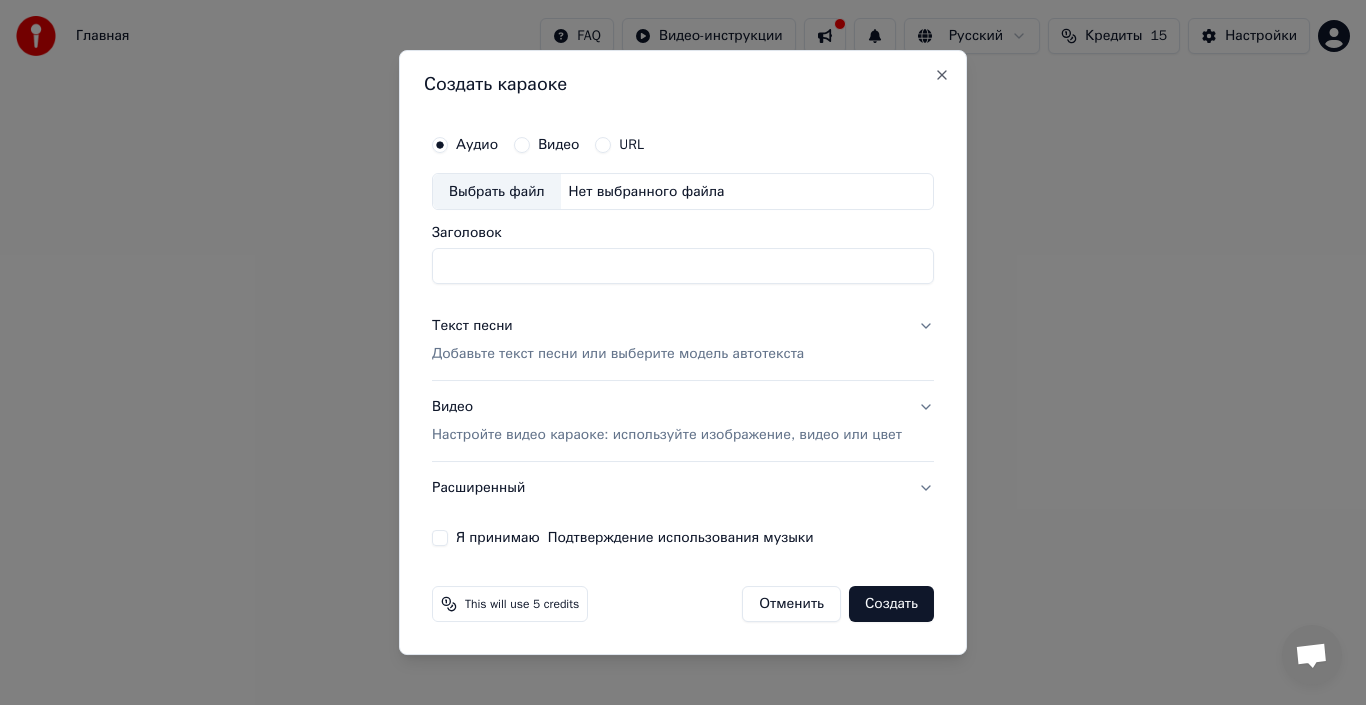 click on "Выбрать файл" at bounding box center [497, 192] 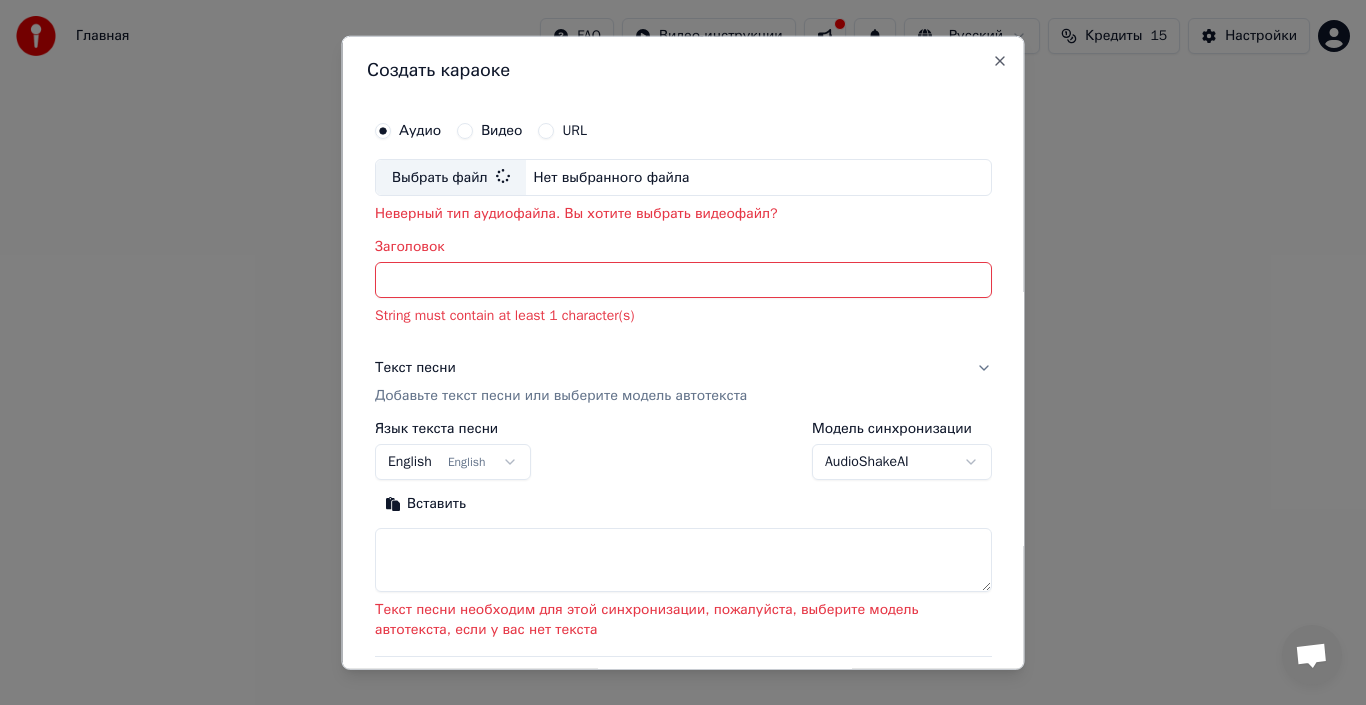 click on "Нет выбранного файла" at bounding box center [611, 177] 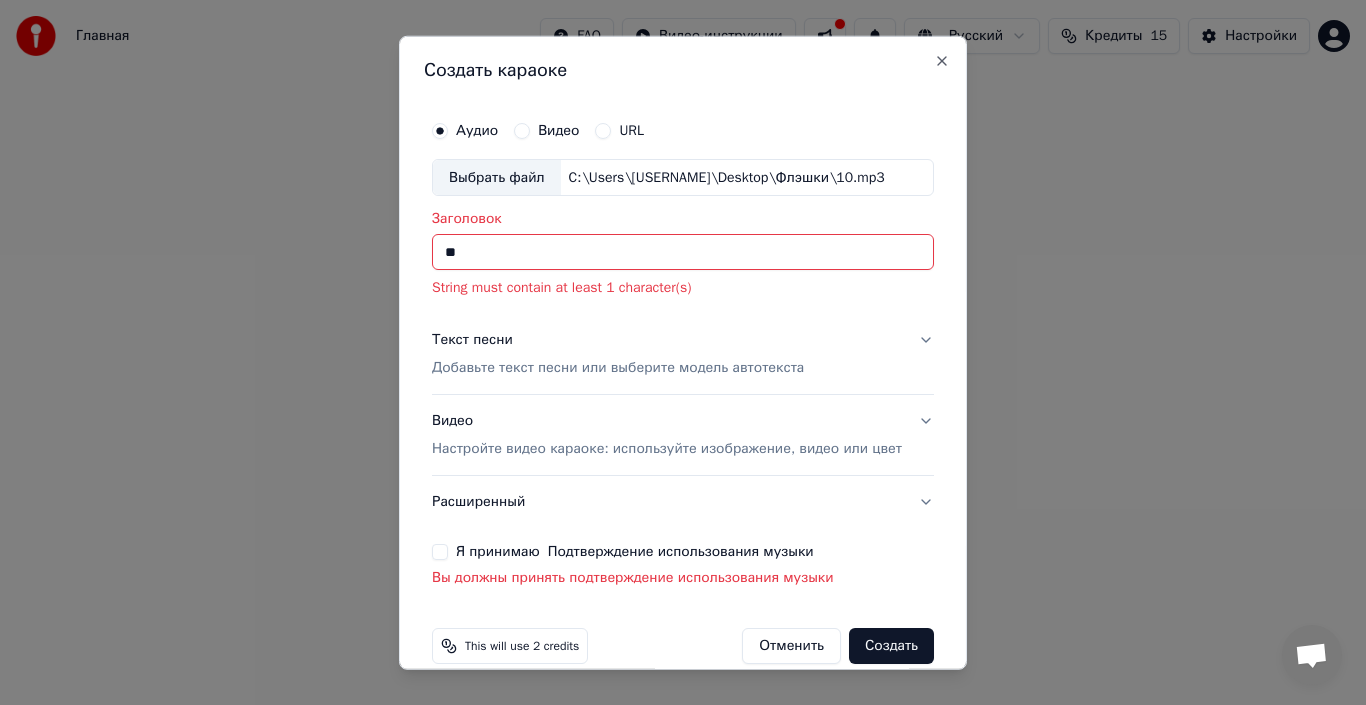 drag, startPoint x: 486, startPoint y: 260, endPoint x: 376, endPoint y: 245, distance: 111.01801 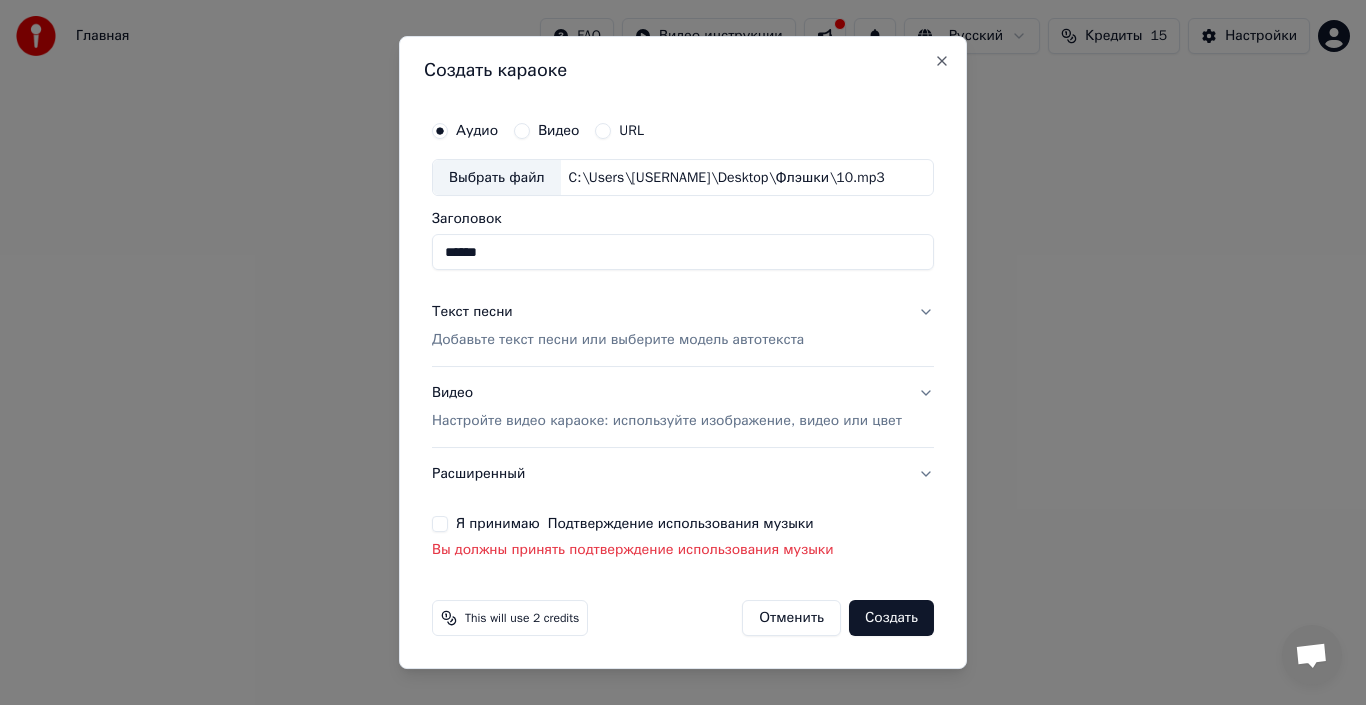 type on "******" 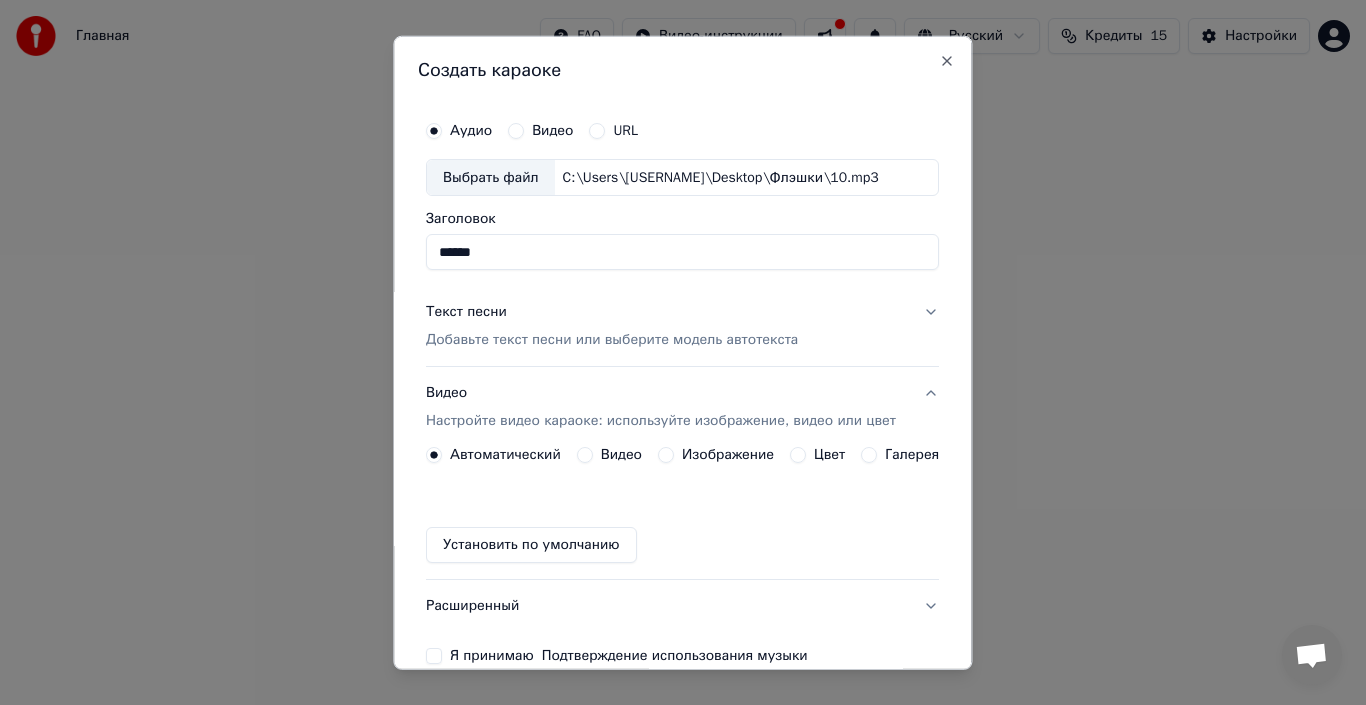 click on "Галерея" at bounding box center [913, 455] 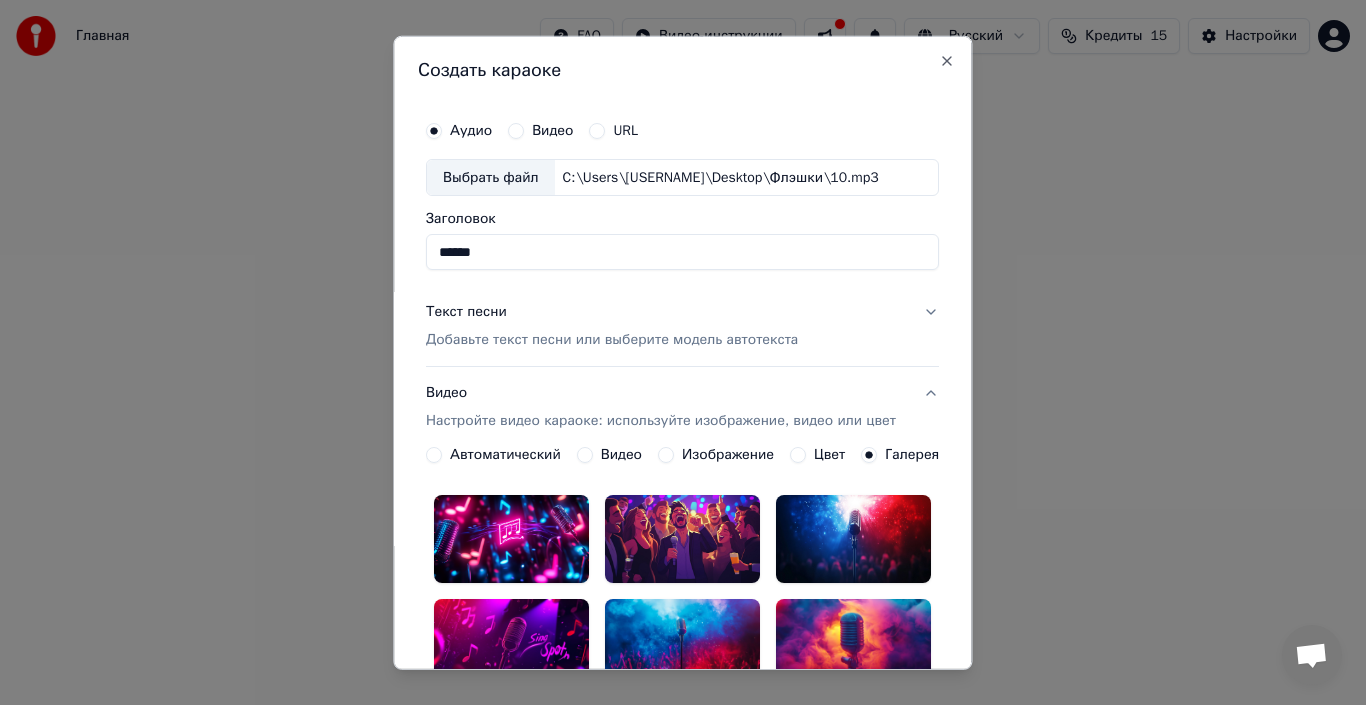 click at bounding box center (854, 538) 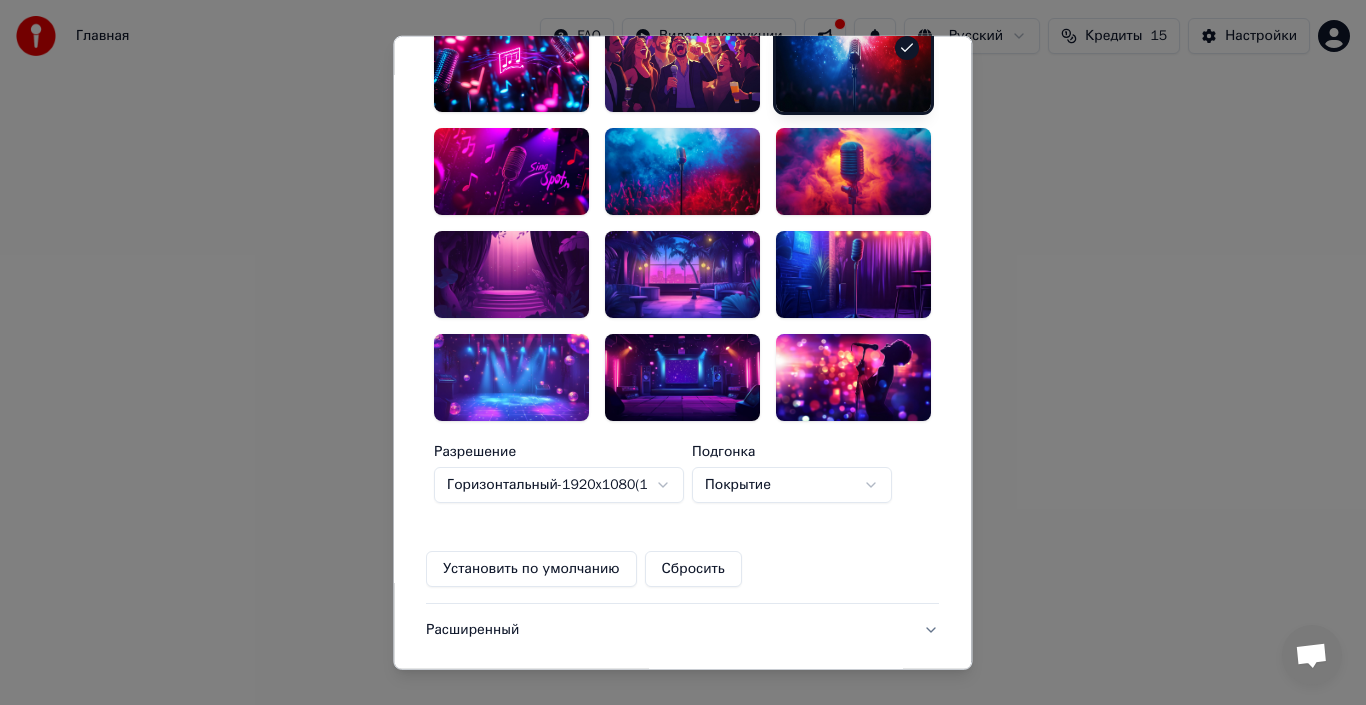 scroll, scrollTop: 623, scrollLeft: 0, axis: vertical 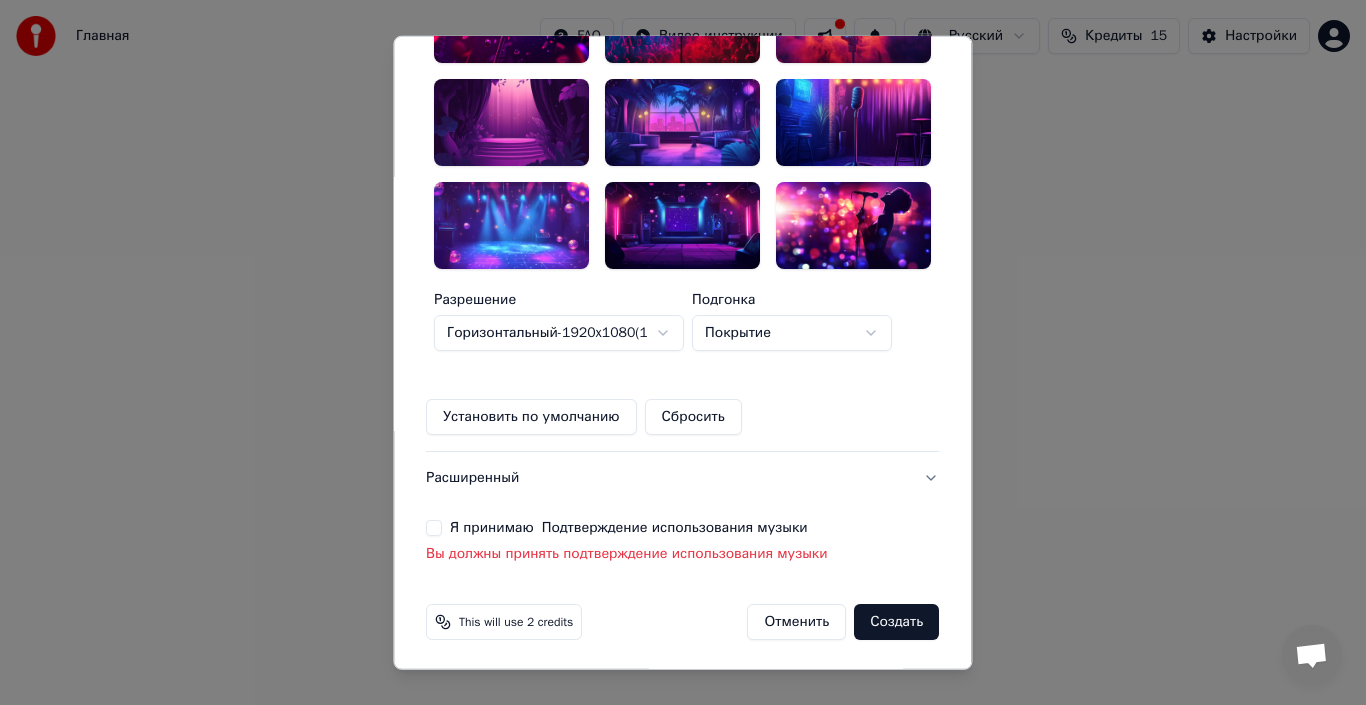 click on "Установить по умолчанию" at bounding box center (531, 417) 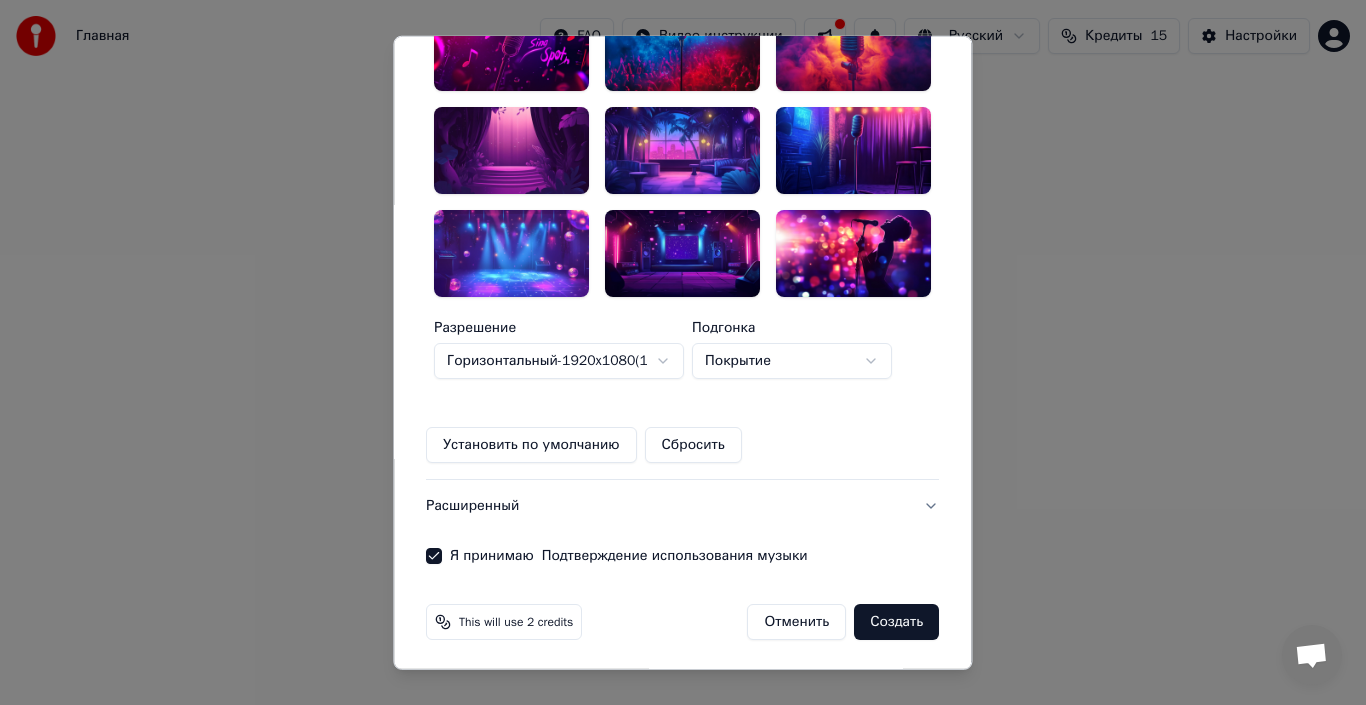click on "Создать" at bounding box center [897, 622] 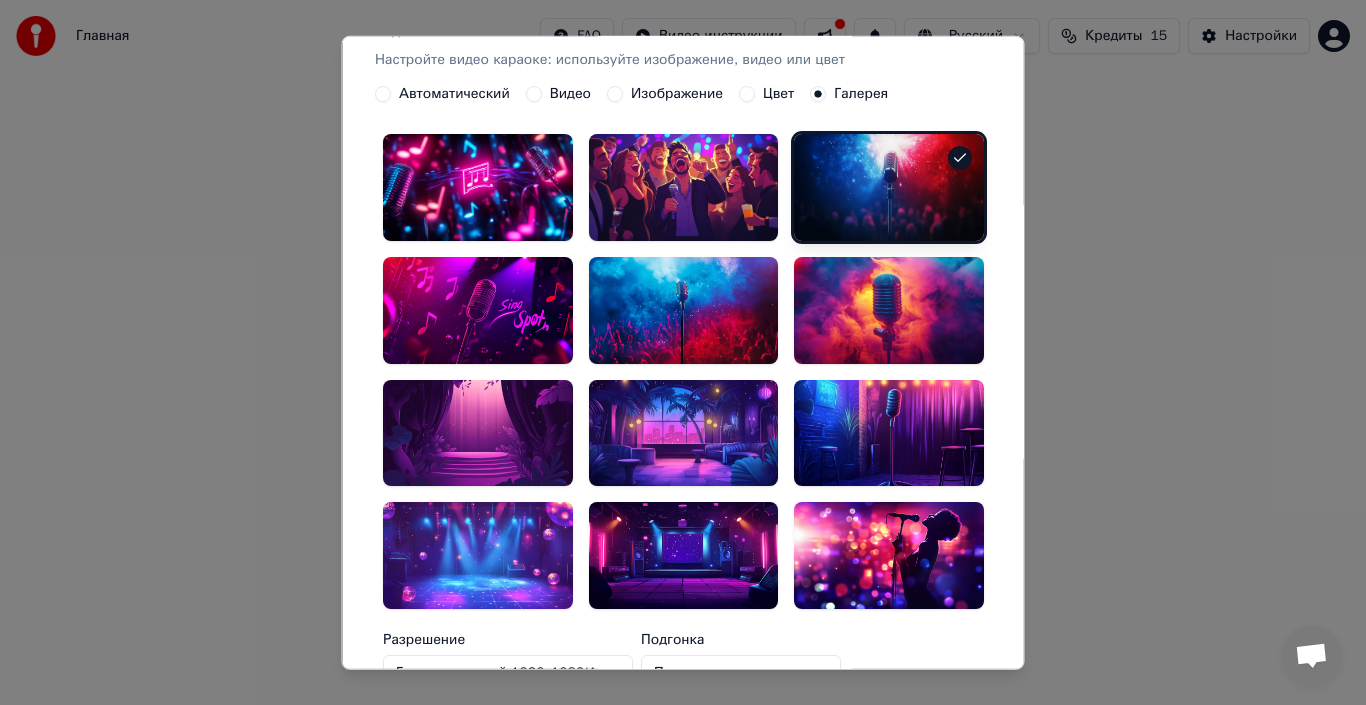 click on "**********" at bounding box center (683, 352) 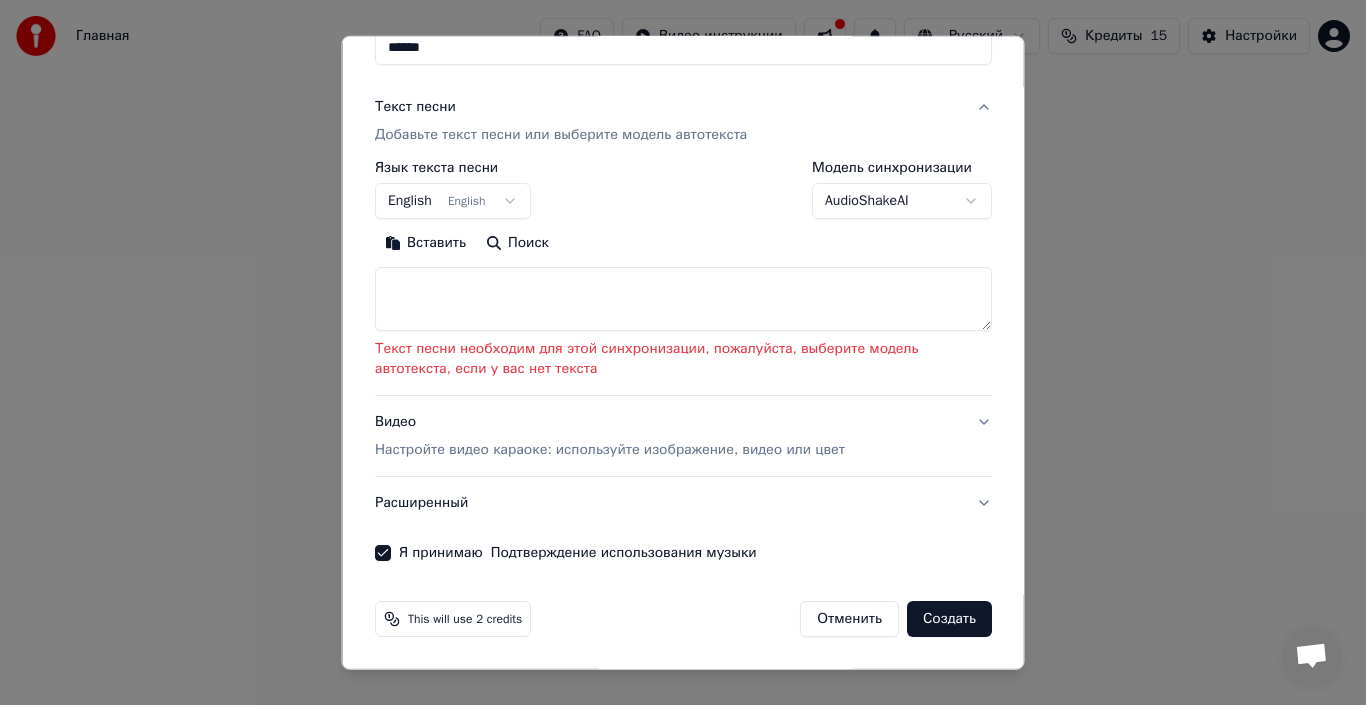 scroll, scrollTop: 205, scrollLeft: 0, axis: vertical 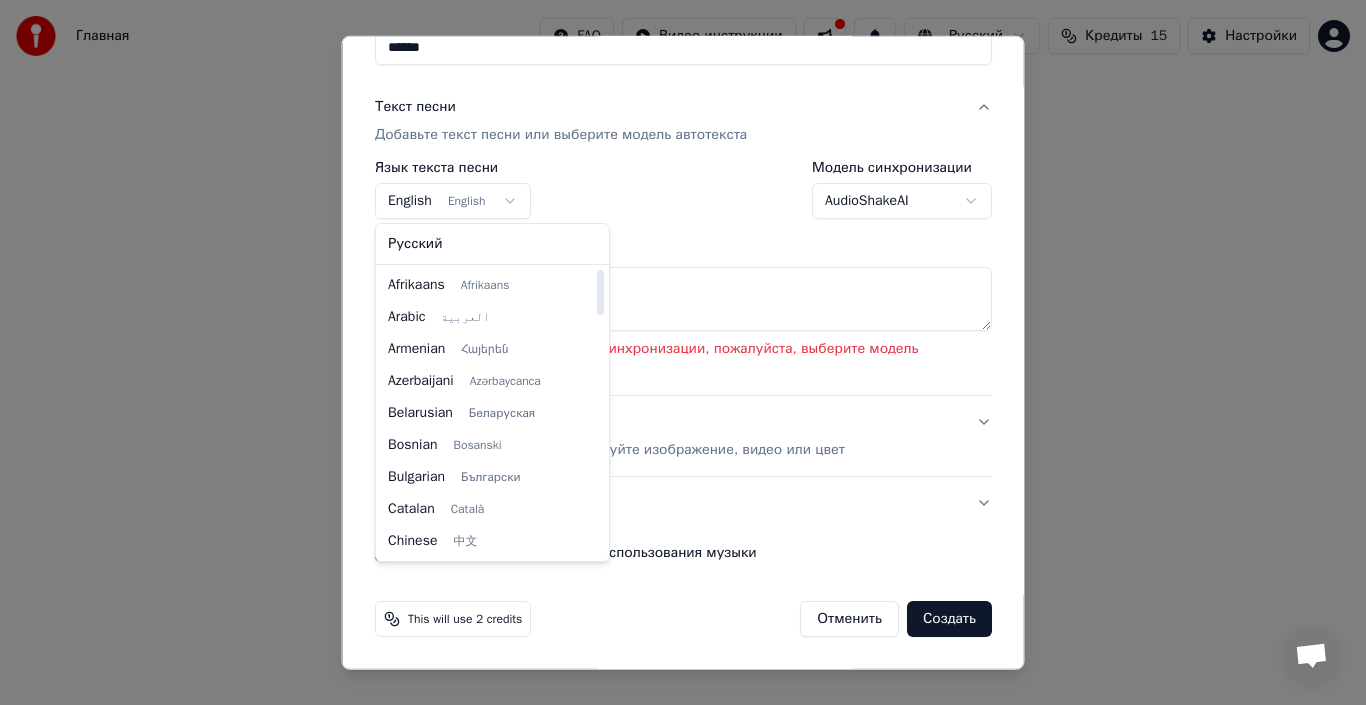 select on "**" 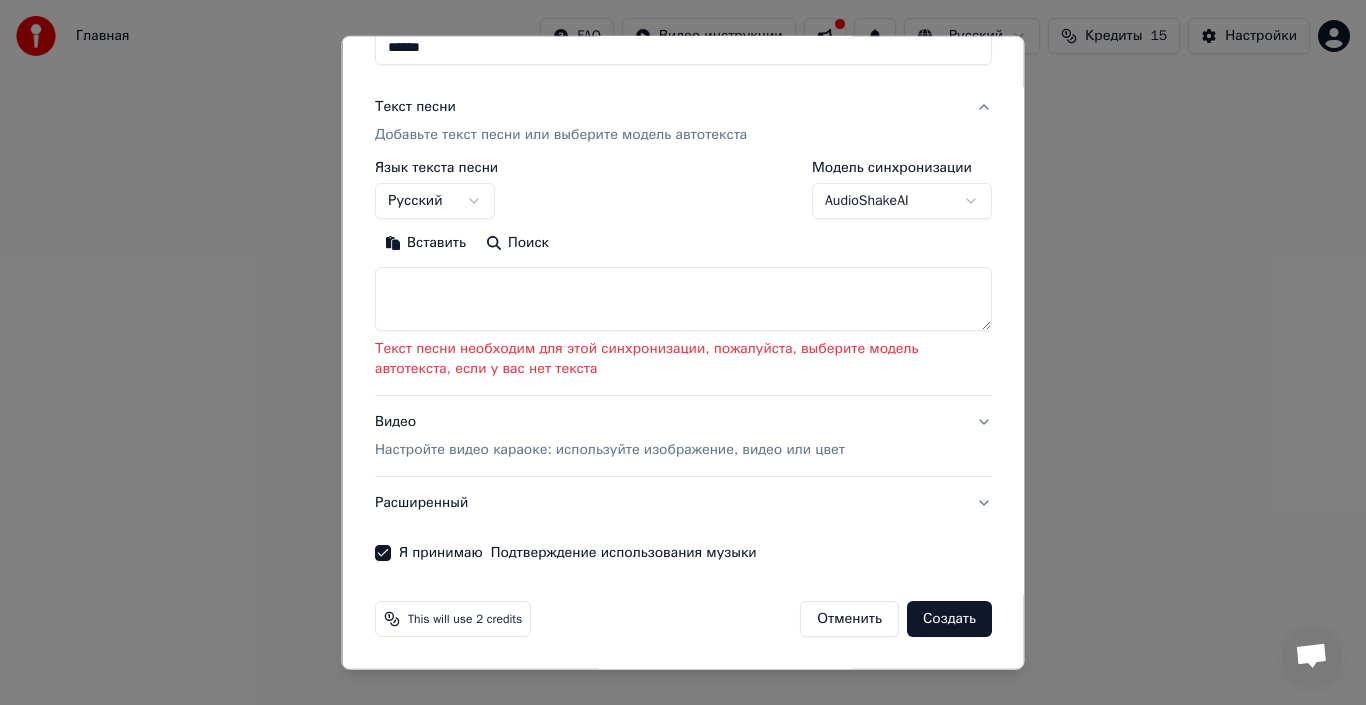 click at bounding box center (683, 299) 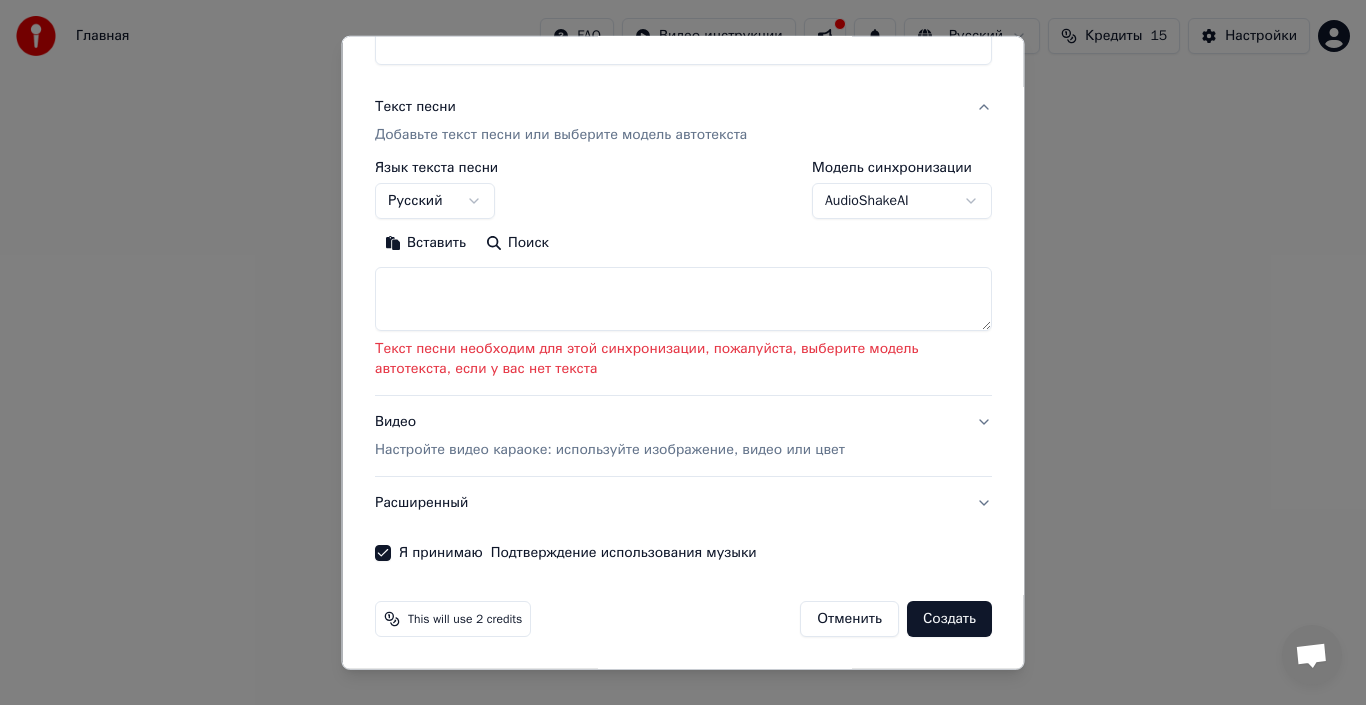 select 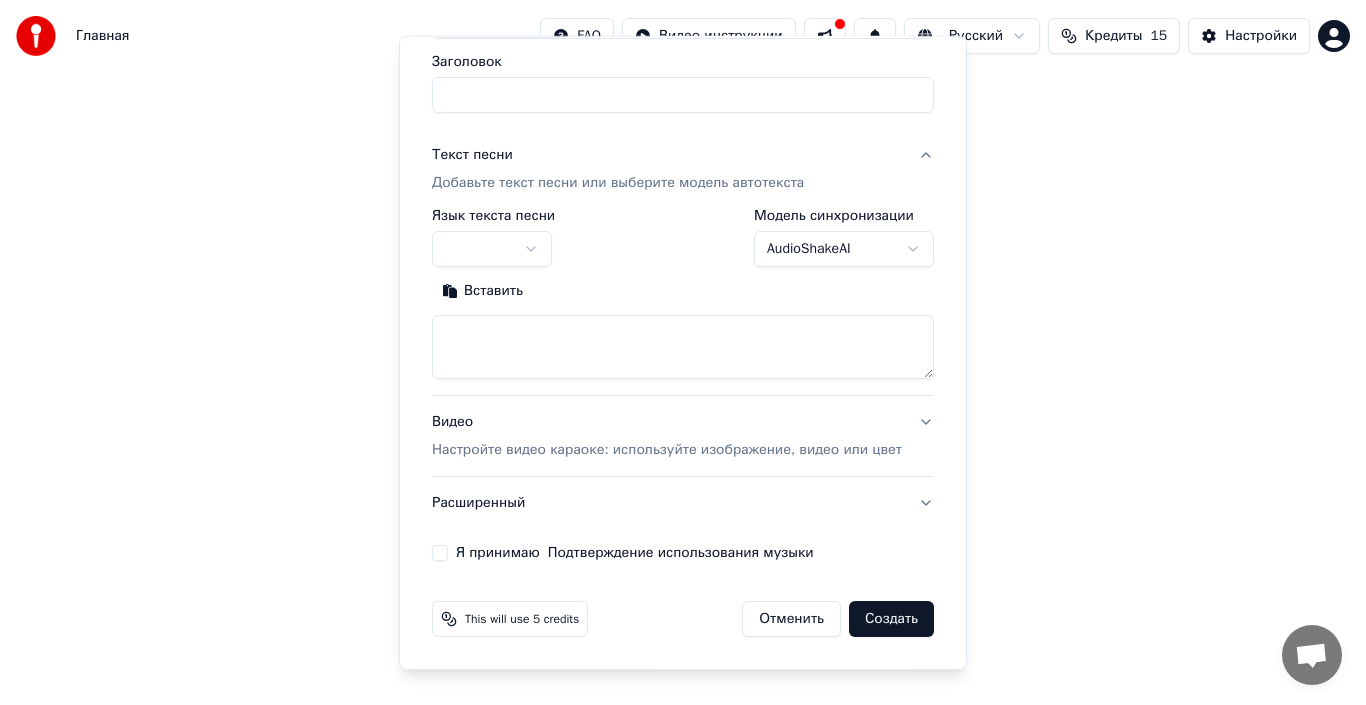 scroll, scrollTop: 0, scrollLeft: 0, axis: both 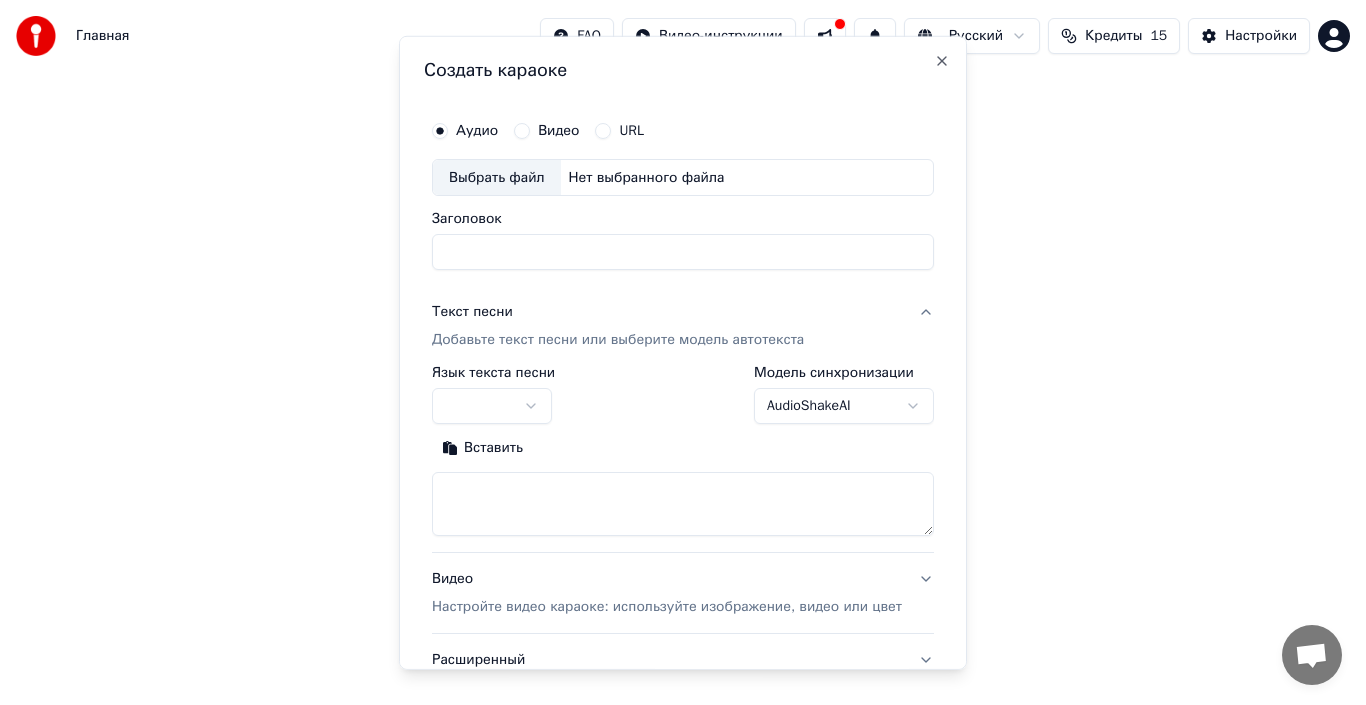 click on "Добро пожаловать в Youka Смотреть видео-инструкцию Создать караоке Создайте караоке из аудио- или видеофайлов (MP3, MP4 и других), или вставьте URL, чтобы мгновенно создать караоке-видео с синхронизированными текстами." at bounding box center (683, 336) 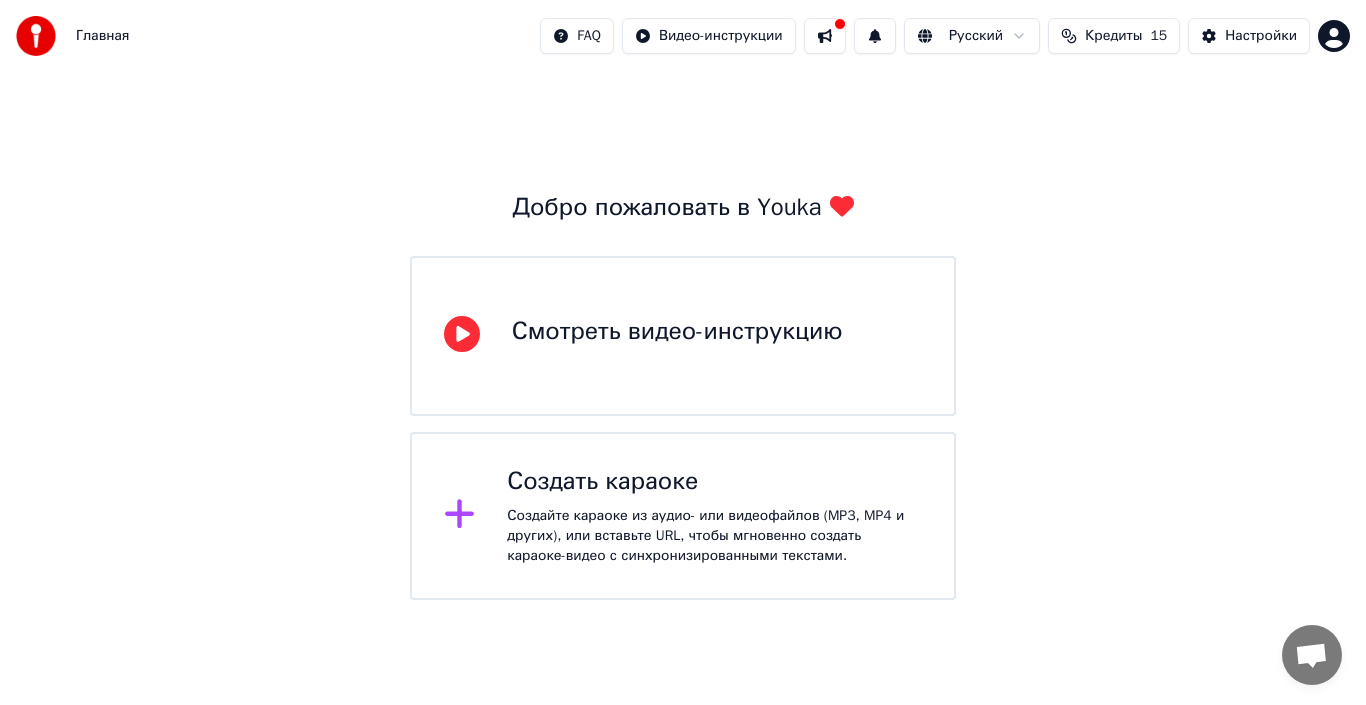 click on "Создать караоке" at bounding box center (714, 482) 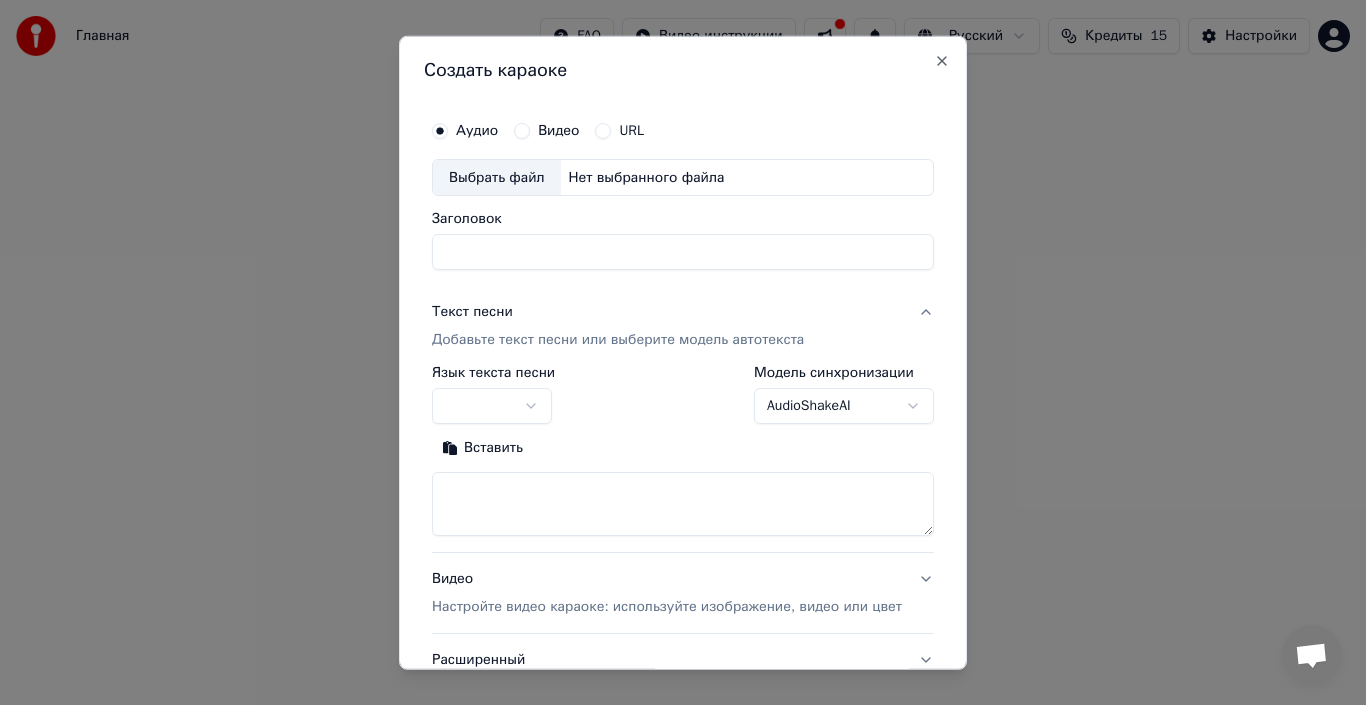 click on "Выбрать файл" at bounding box center [497, 177] 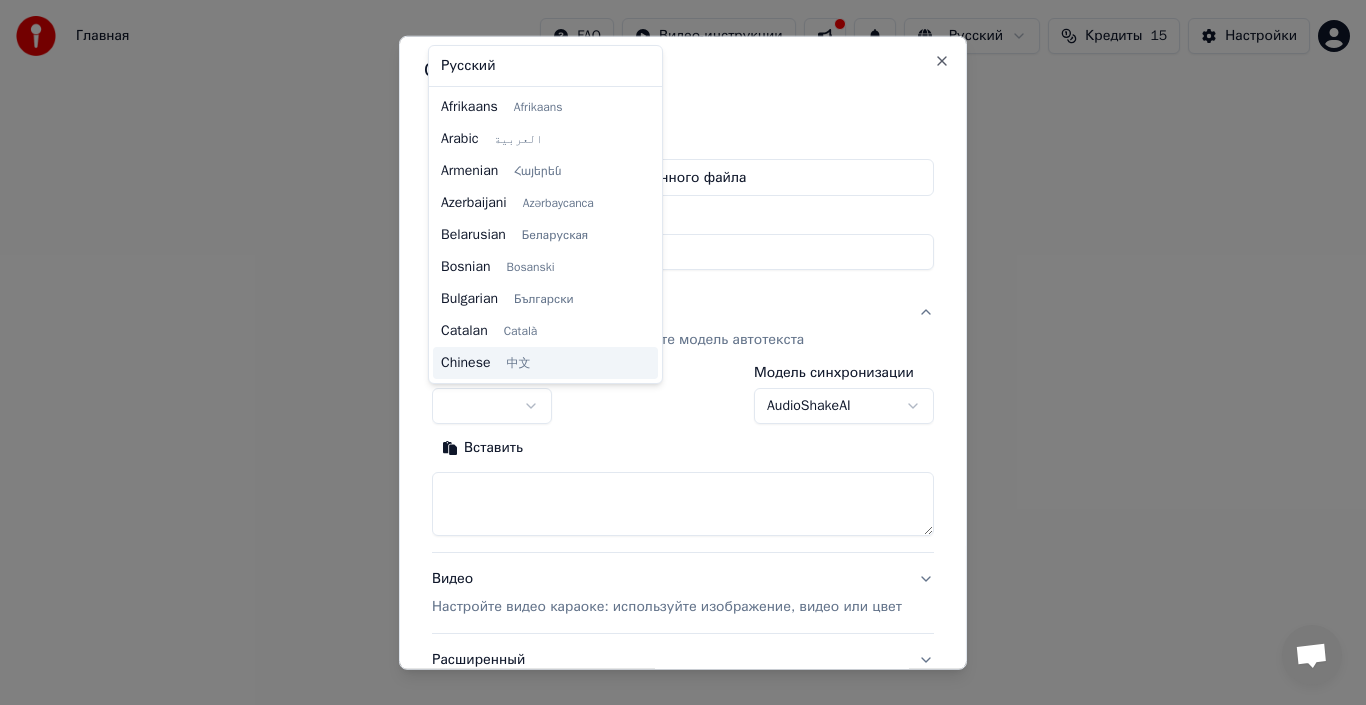 type on "**" 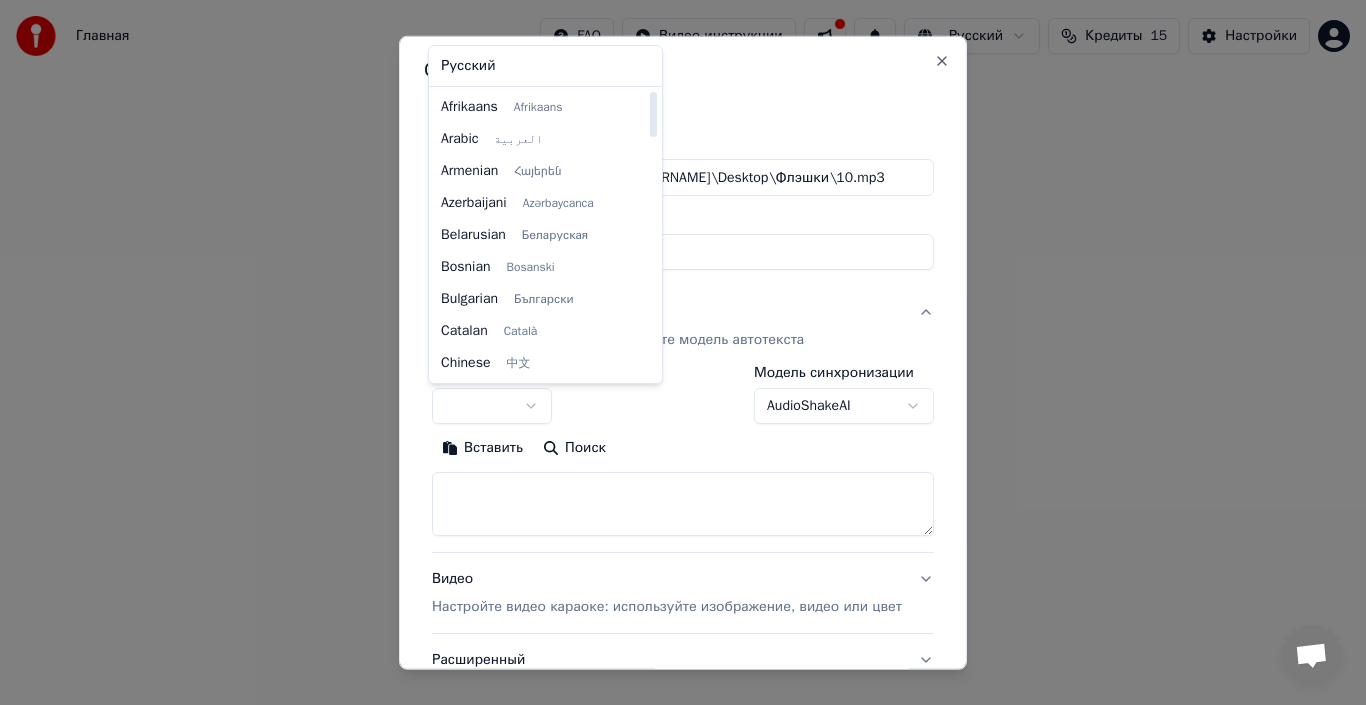 select on "**" 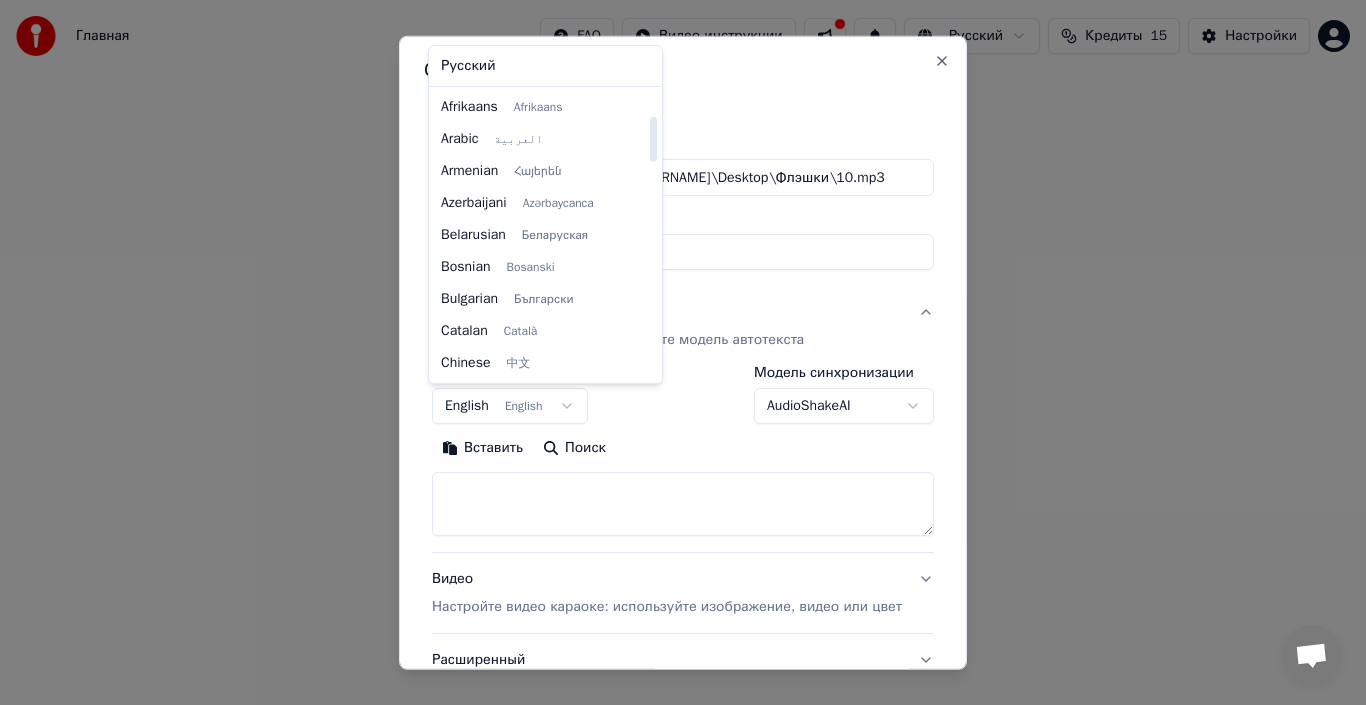 scroll, scrollTop: 160, scrollLeft: 0, axis: vertical 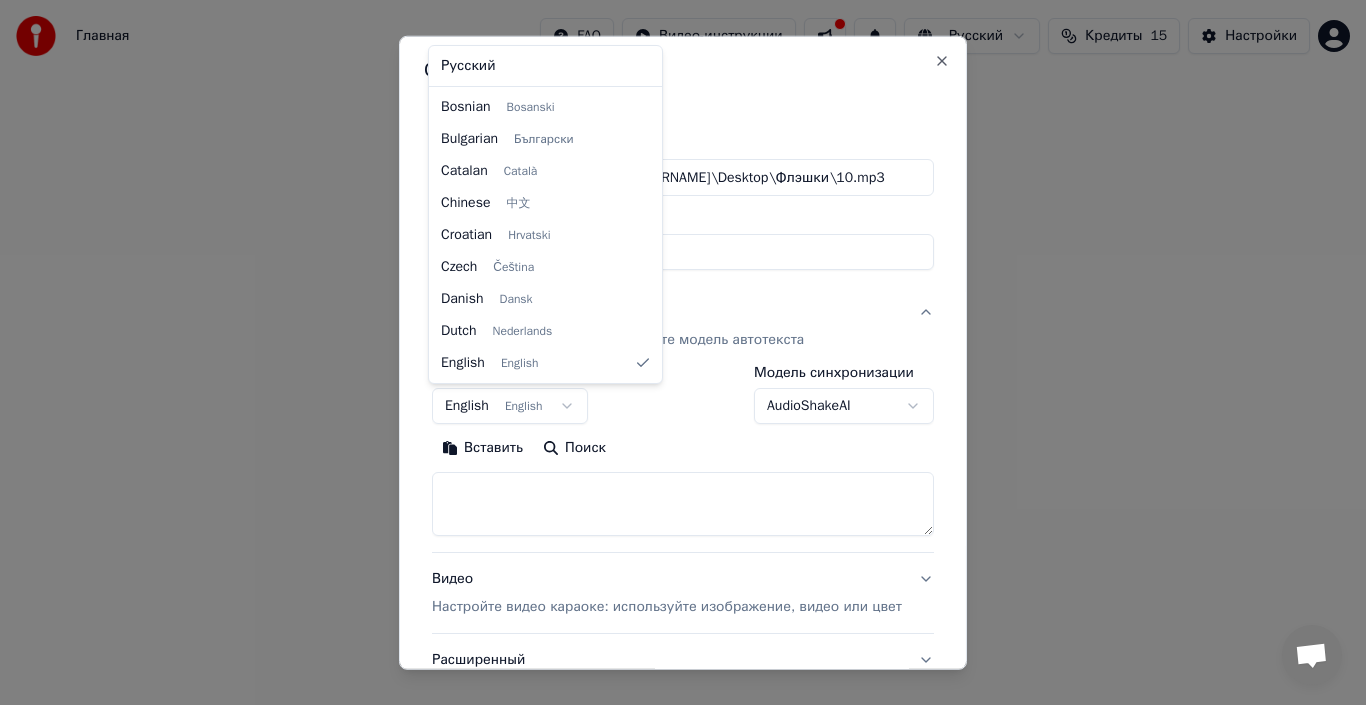 click on "**********" at bounding box center [683, 300] 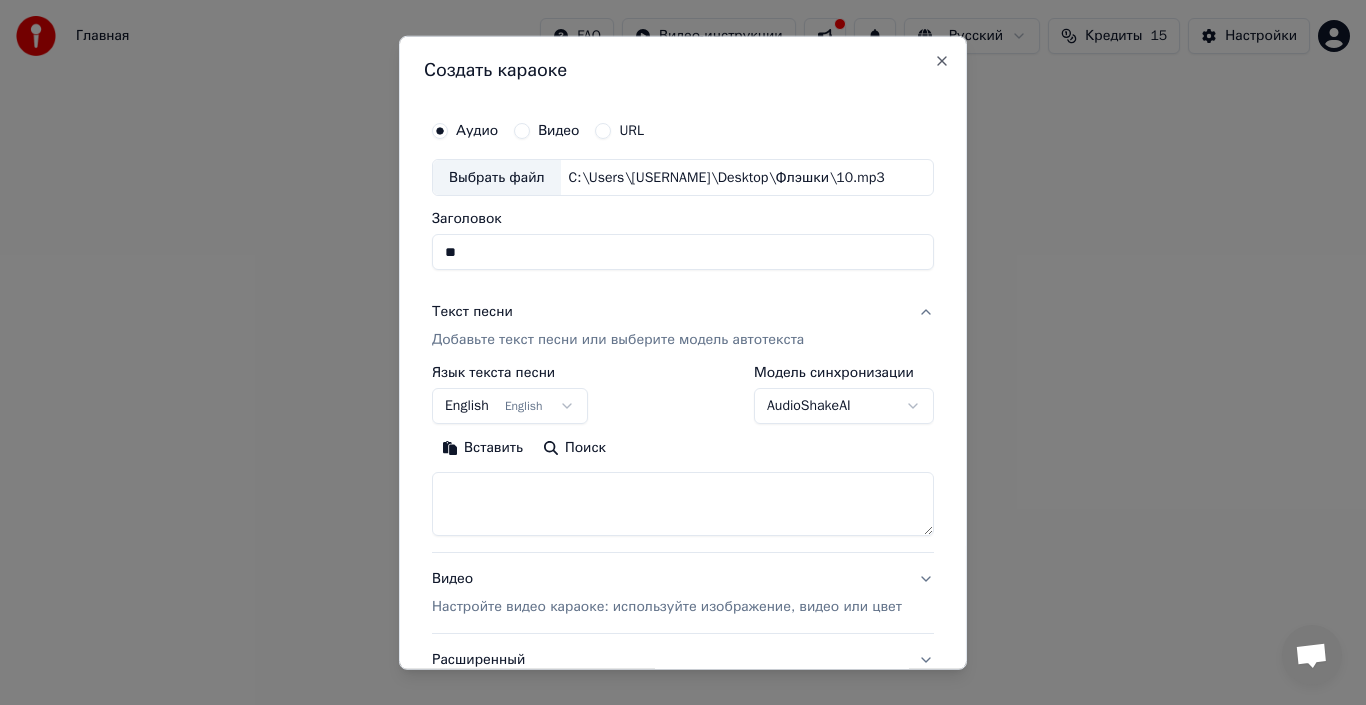 click on "**" at bounding box center (683, 252) 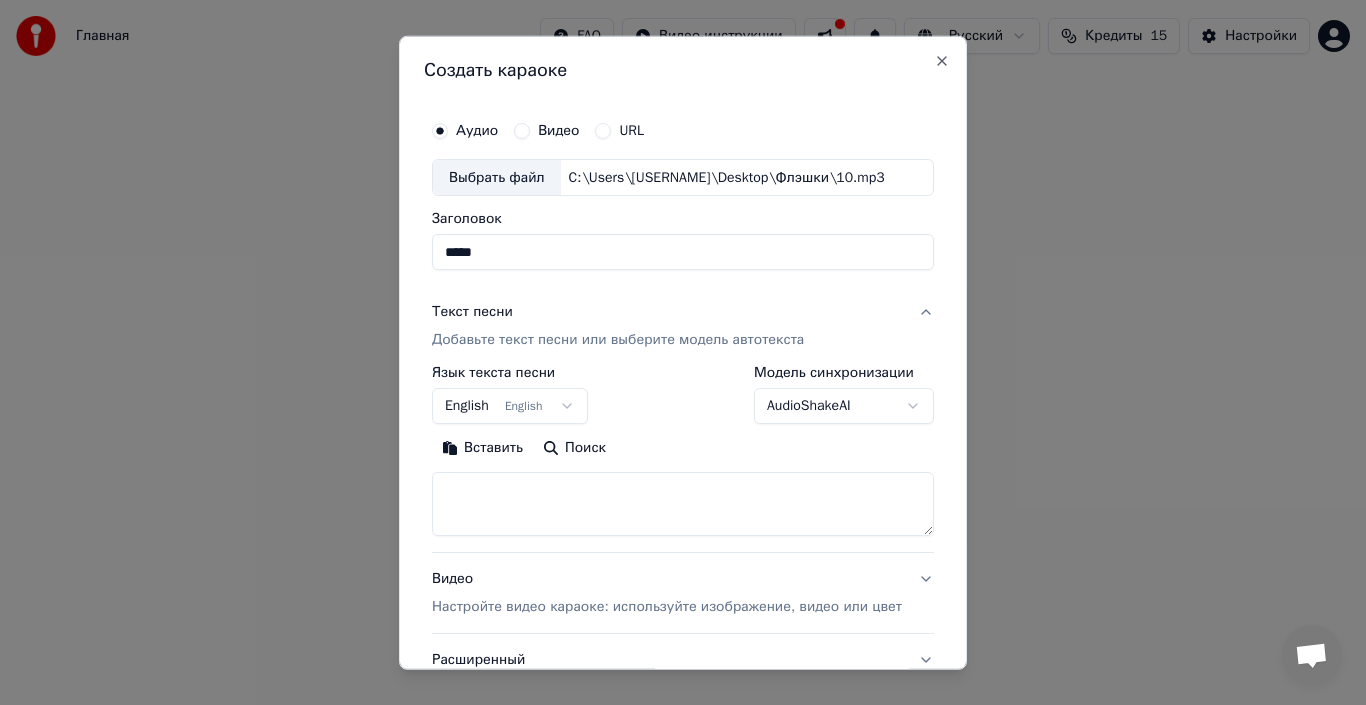 type on "******" 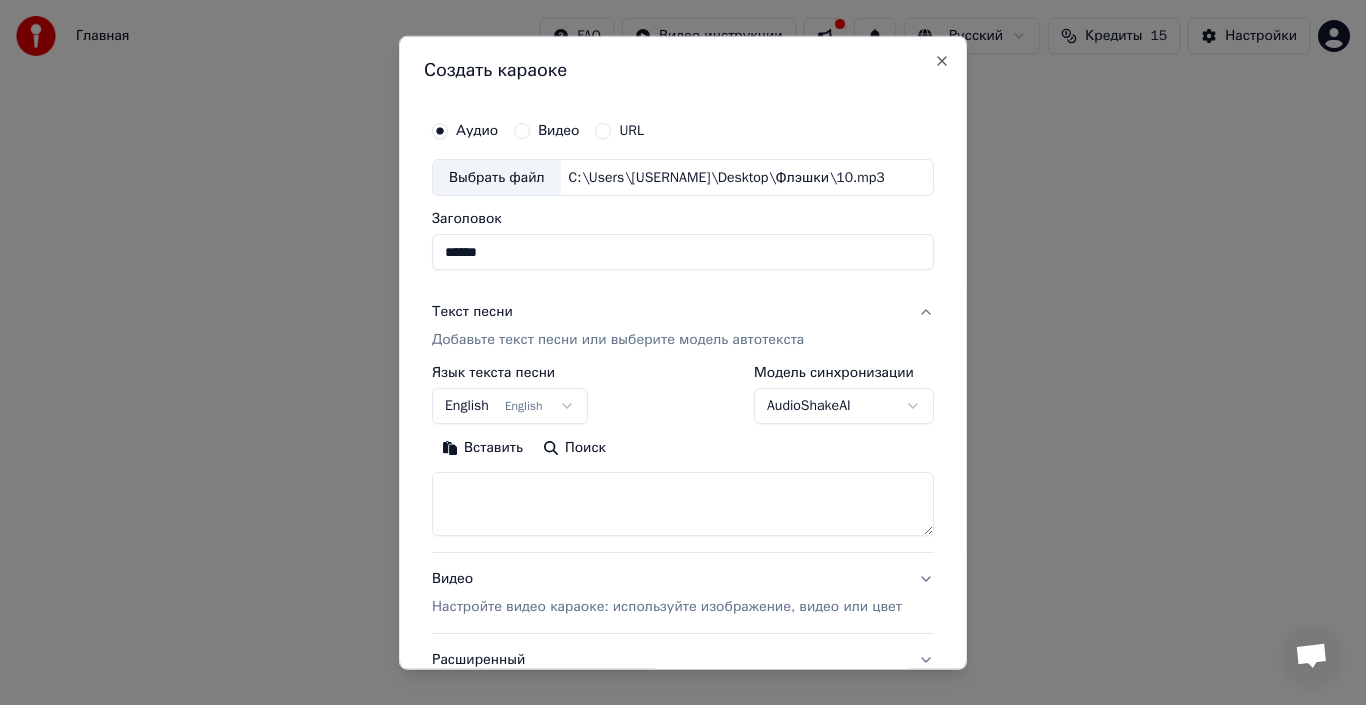 select 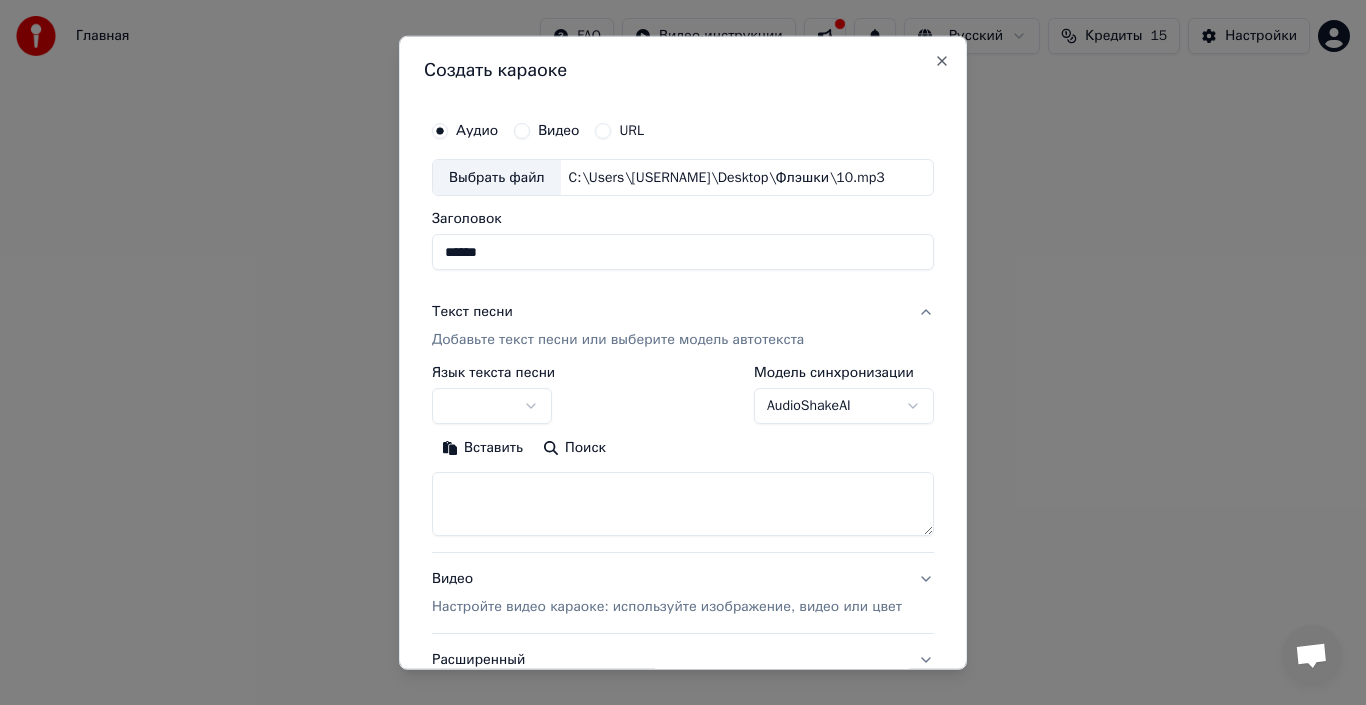 scroll, scrollTop: 100, scrollLeft: 0, axis: vertical 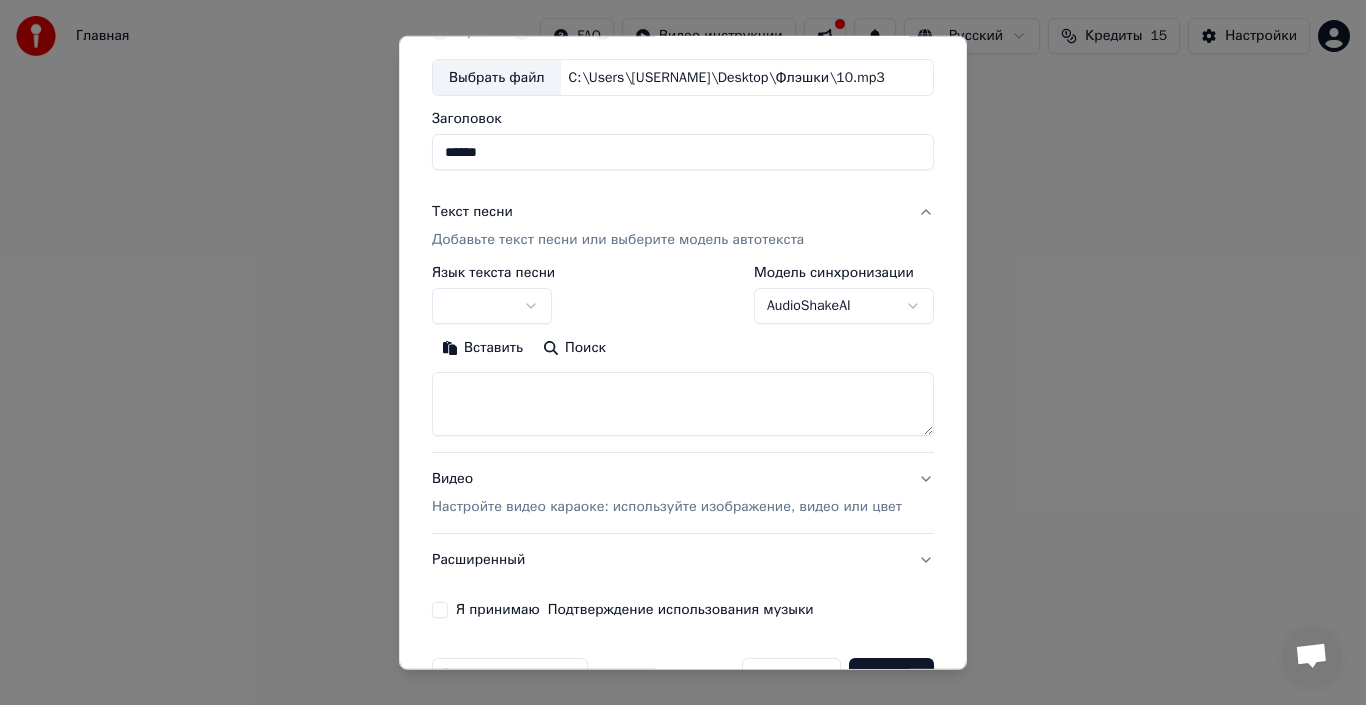 type on "******" 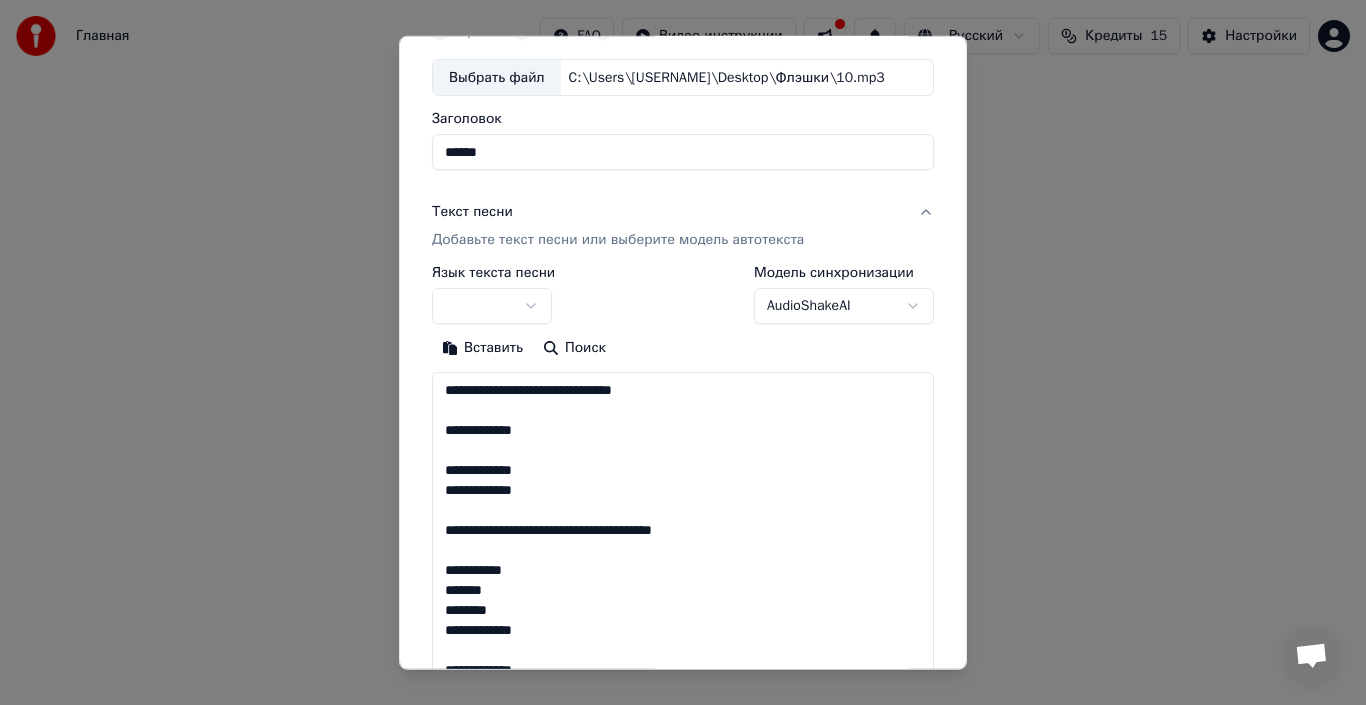 scroll, scrollTop: 345, scrollLeft: 0, axis: vertical 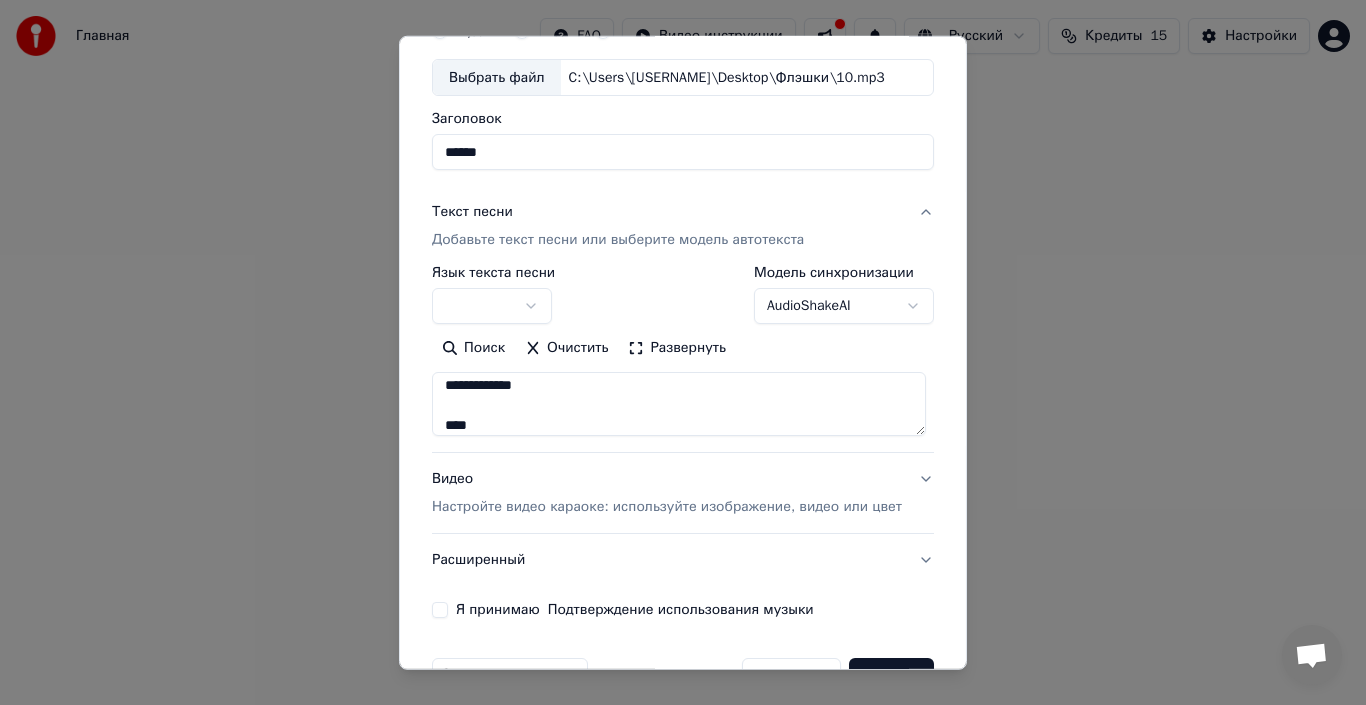 type on "**********" 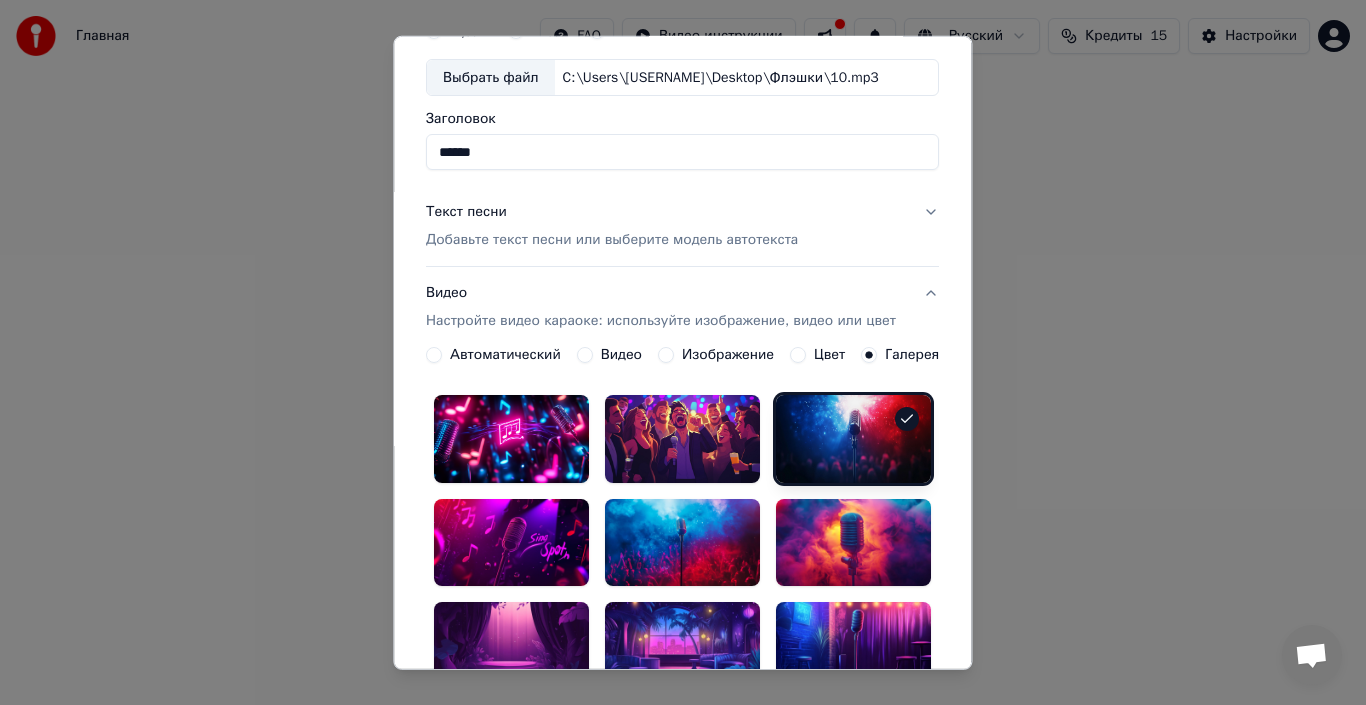 scroll, scrollTop: 300, scrollLeft: 0, axis: vertical 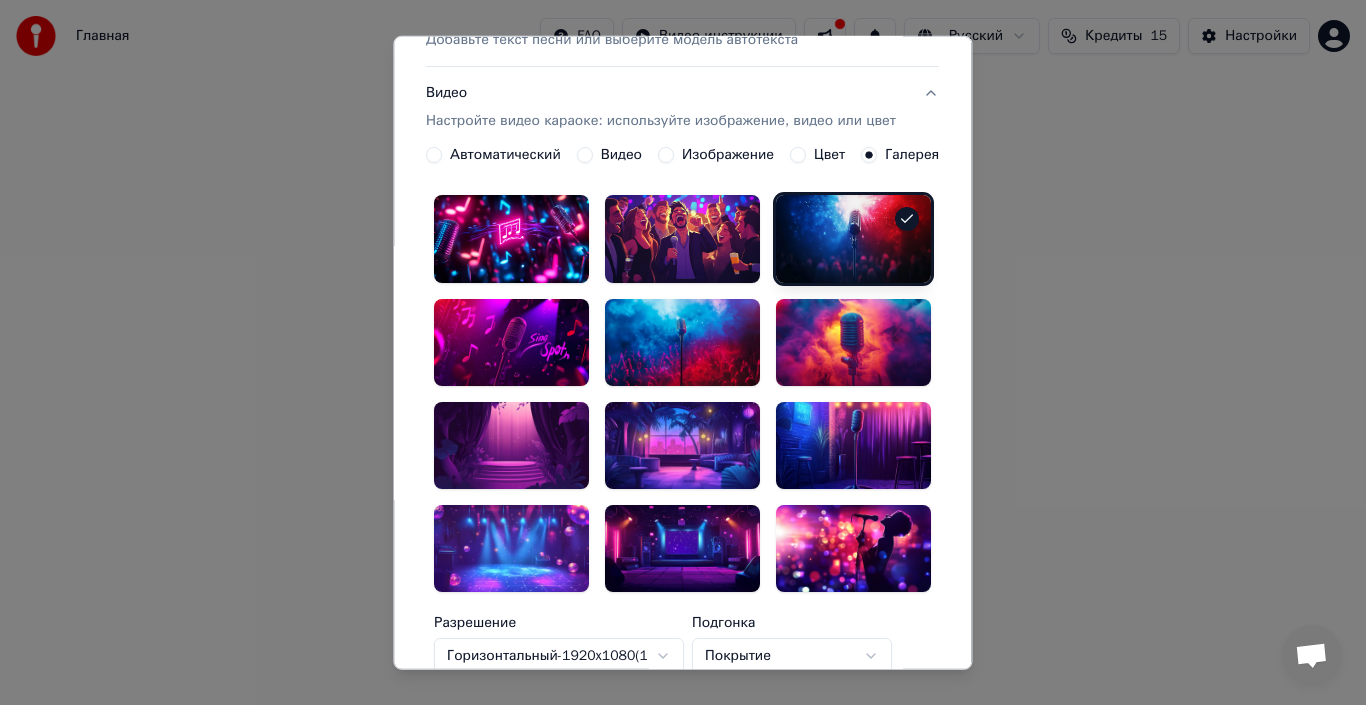 click at bounding box center [682, 548] 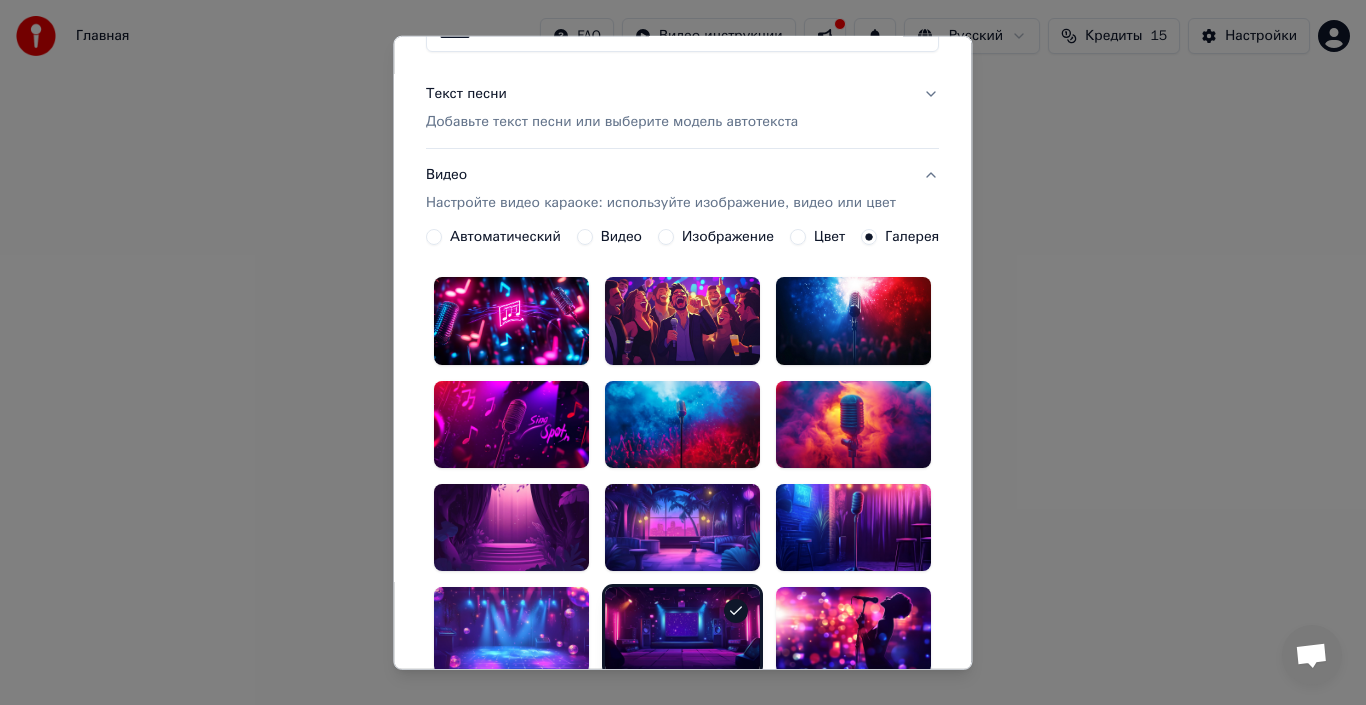 scroll, scrollTop: 200, scrollLeft: 0, axis: vertical 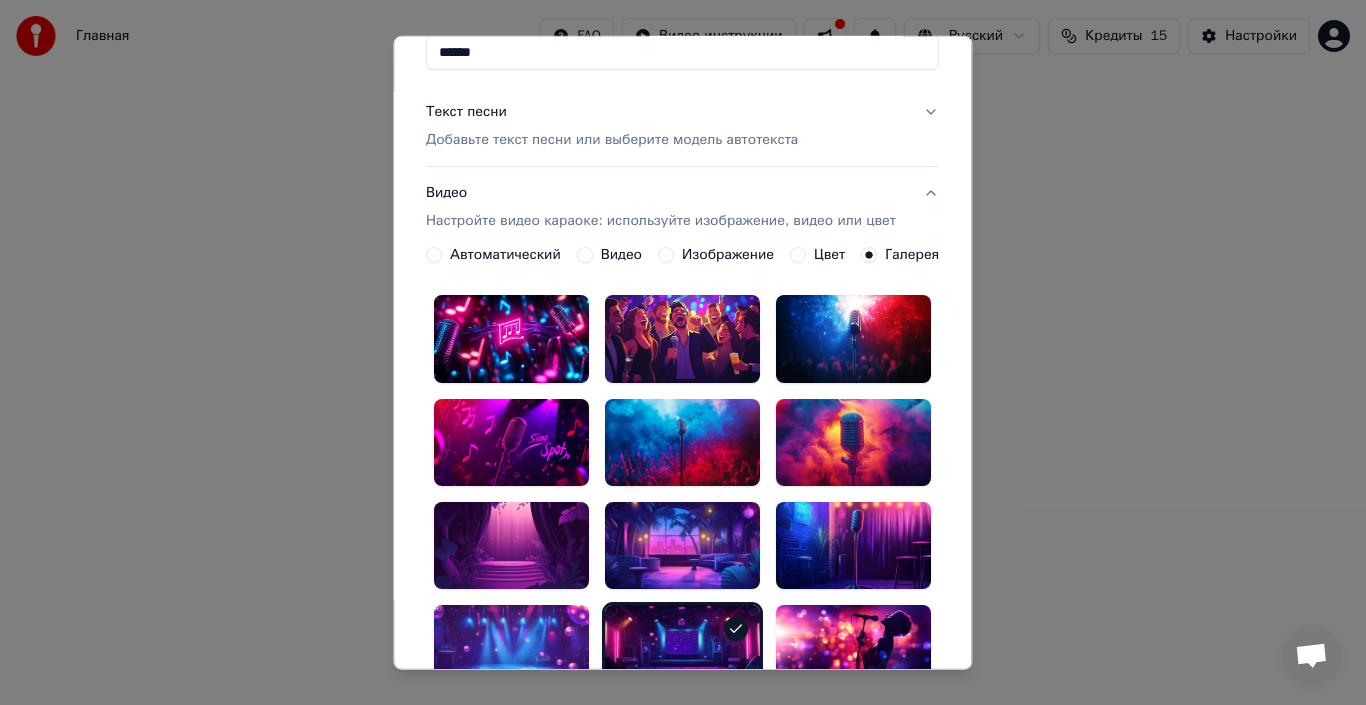 click on "Автоматический" at bounding box center [505, 255] 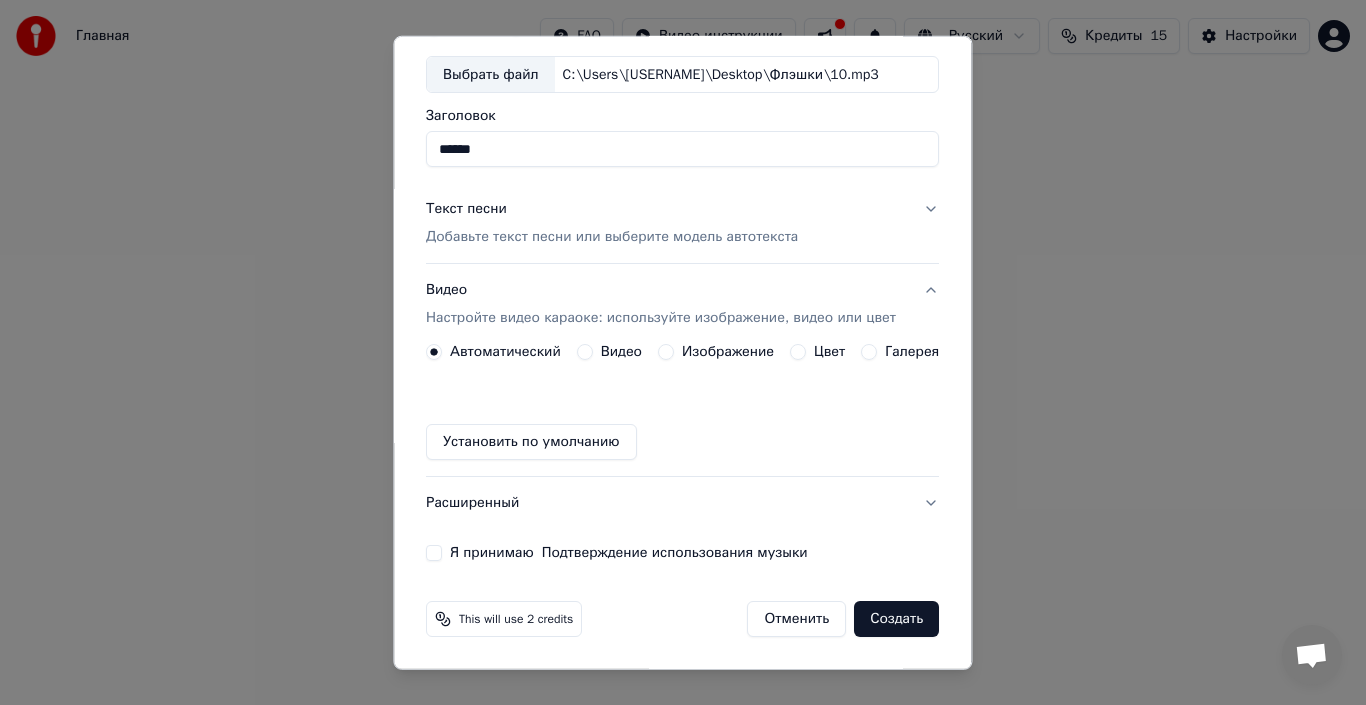 scroll, scrollTop: 103, scrollLeft: 0, axis: vertical 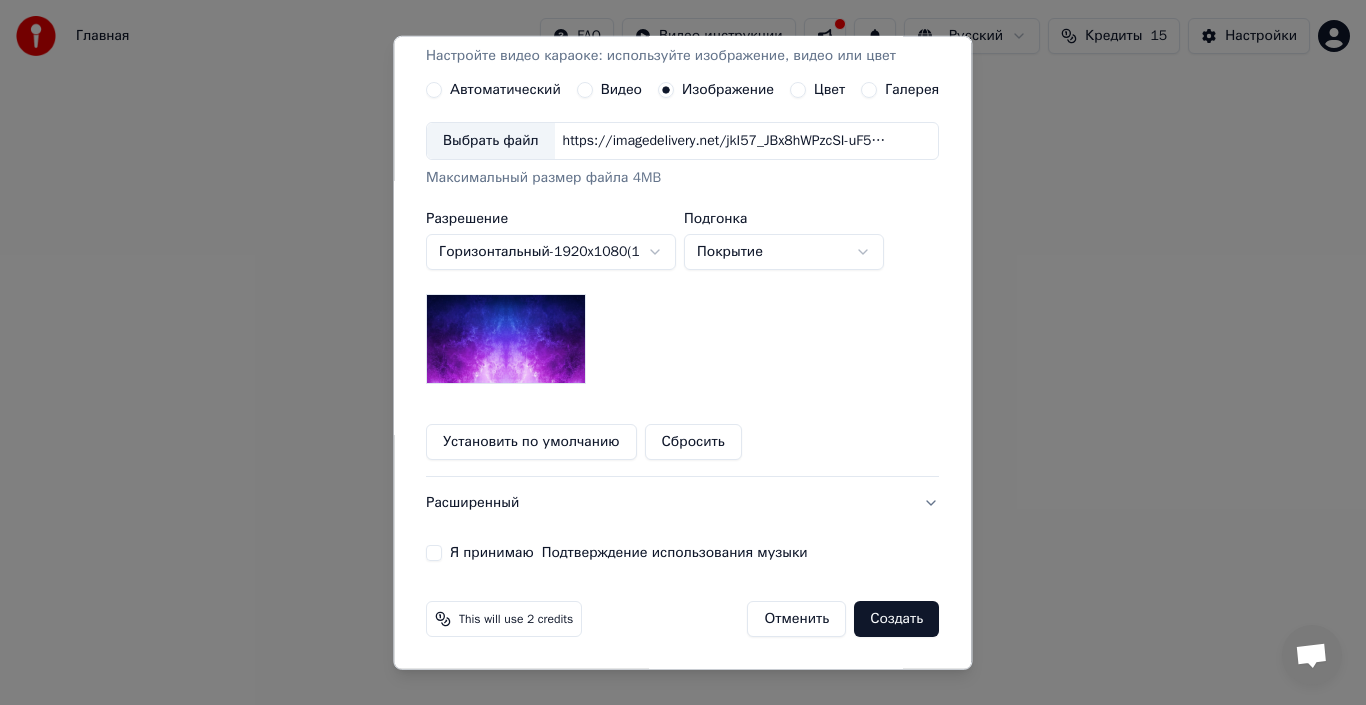 click on "Сбросить" at bounding box center [693, 442] 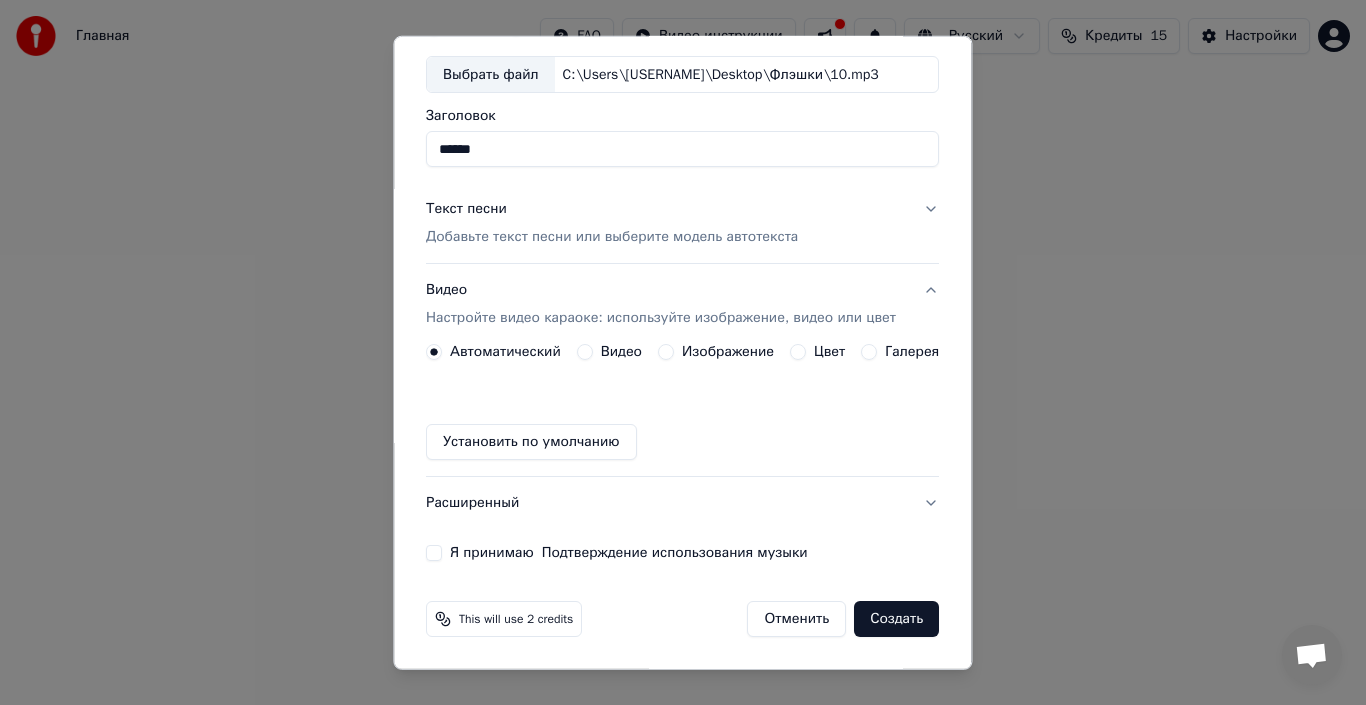 scroll, scrollTop: 103, scrollLeft: 0, axis: vertical 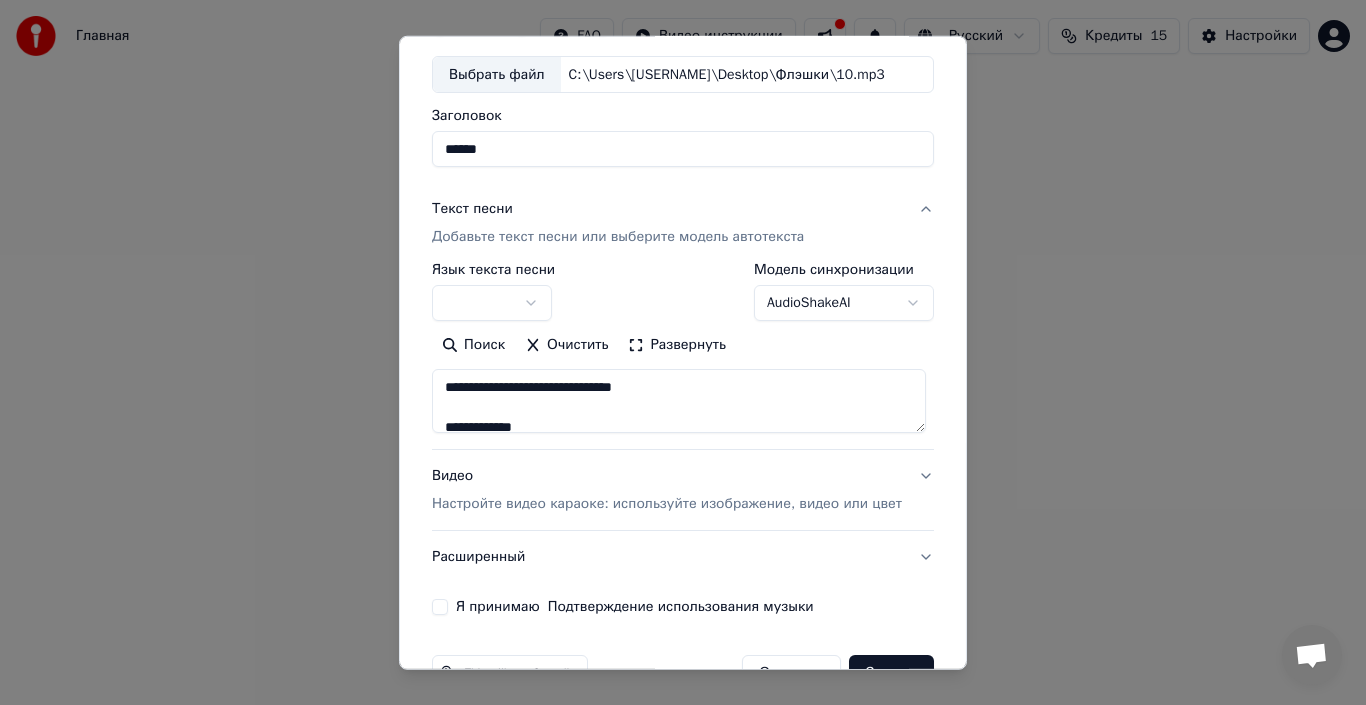 click on "Видео Настройте видео караоке: используйте изображение, видео или цвет" at bounding box center (683, 490) 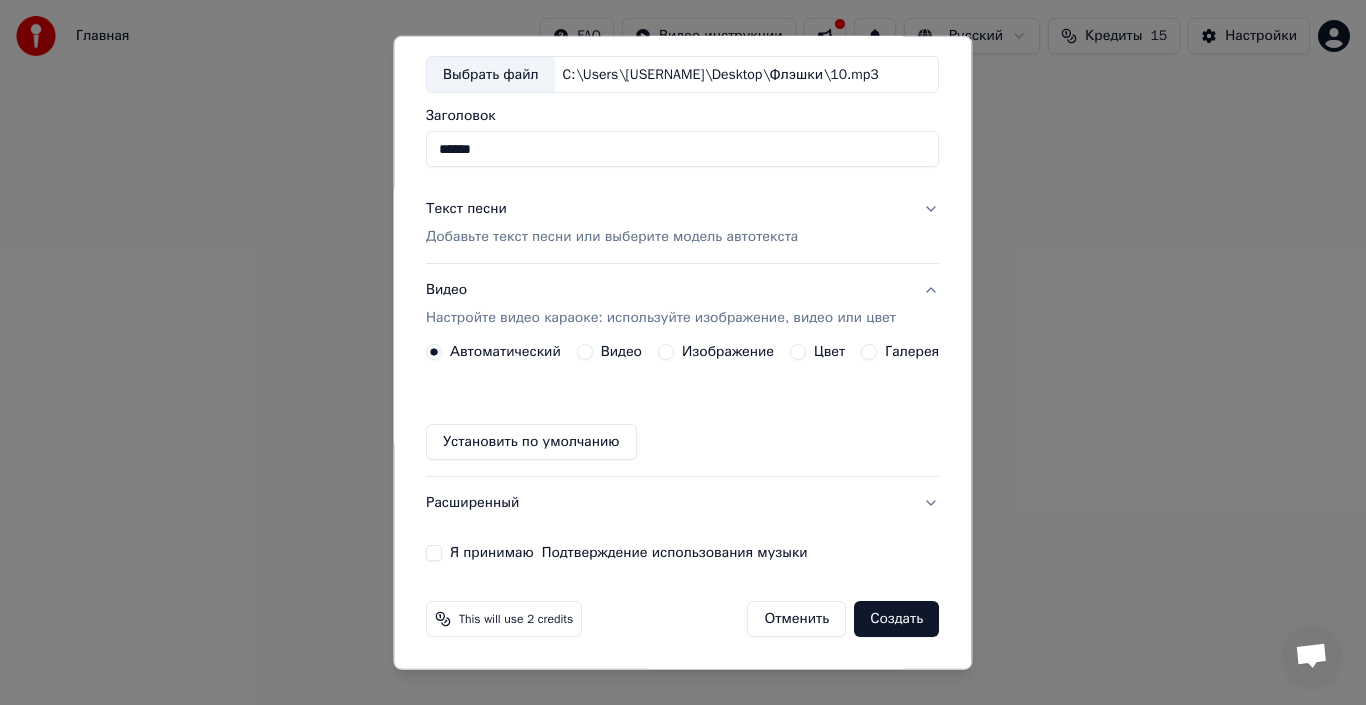 click on "Настройте видео караоке: используйте изображение, видео или цвет" at bounding box center [661, 318] 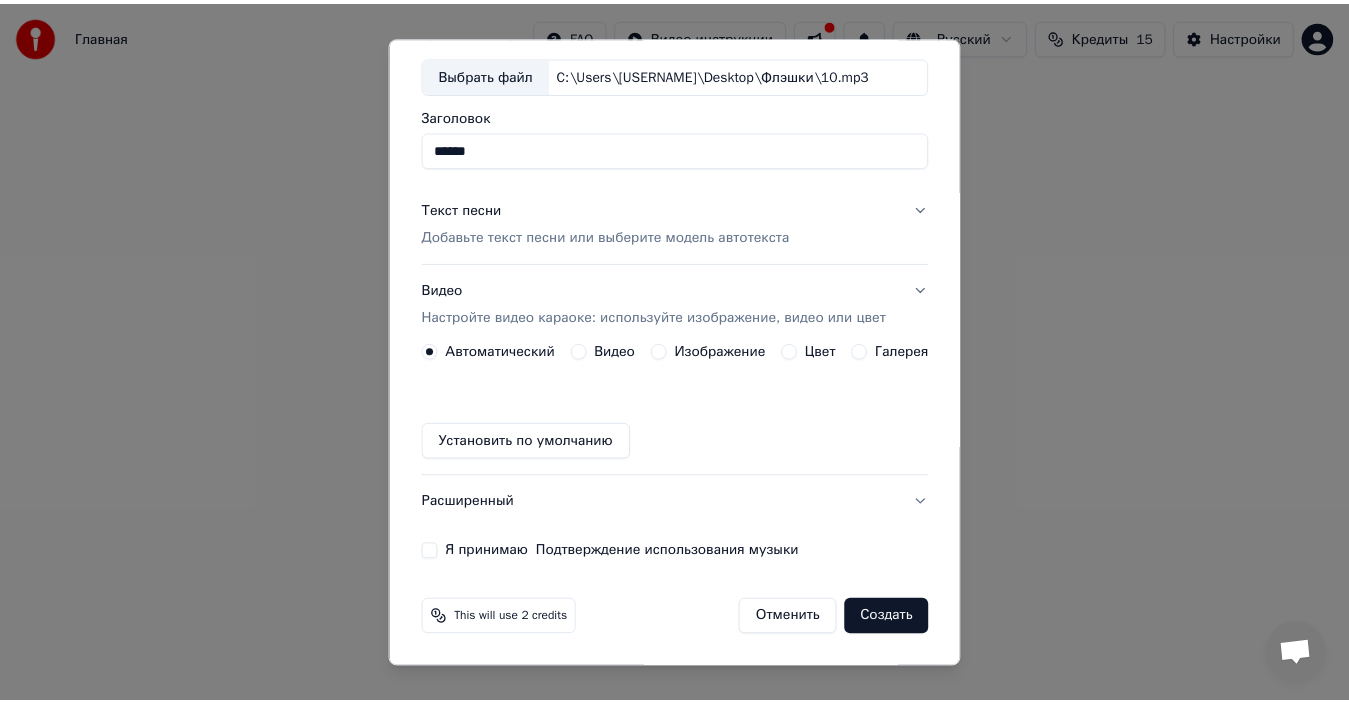 scroll, scrollTop: 0, scrollLeft: 0, axis: both 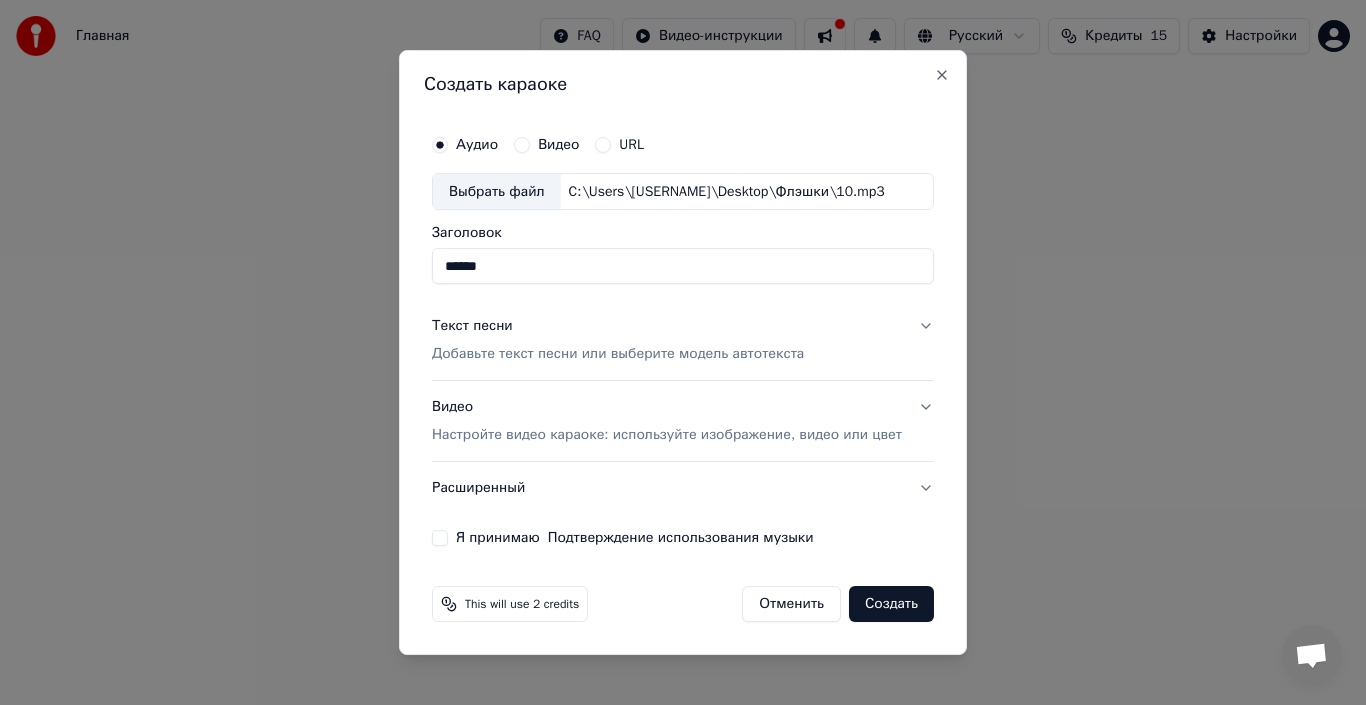 click on "Аудио Видео URL Выбрать файл C:\Users\ASUS.WIN-9B2VOC56OA5\Desktop\Флэшки\10.mp3 Заголовок ****** Текст песни Добавьте текст песни или выберите модель автотекста Видео Настройте видео караоке: используйте изображение, видео или цвет Расширенный Я принимаю   Подтверждение использования музыки" at bounding box center (683, 336) 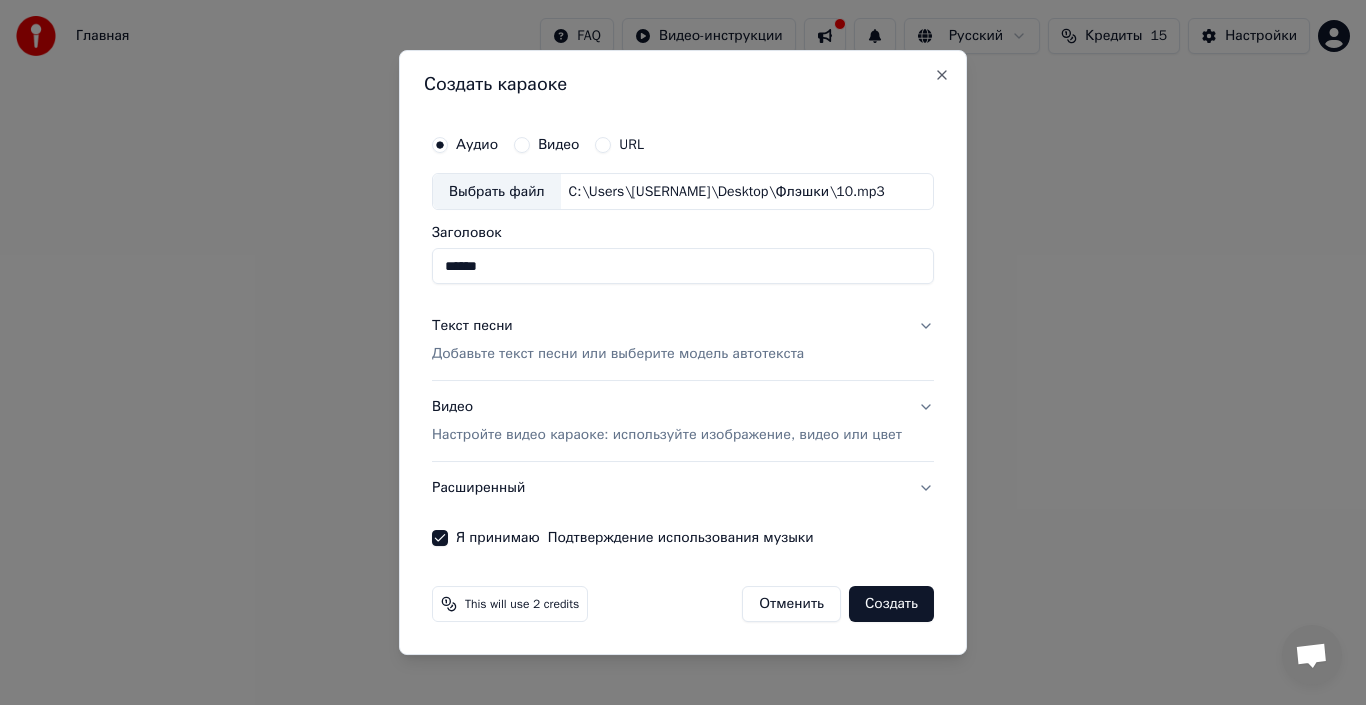click on "Создать" at bounding box center [891, 604] 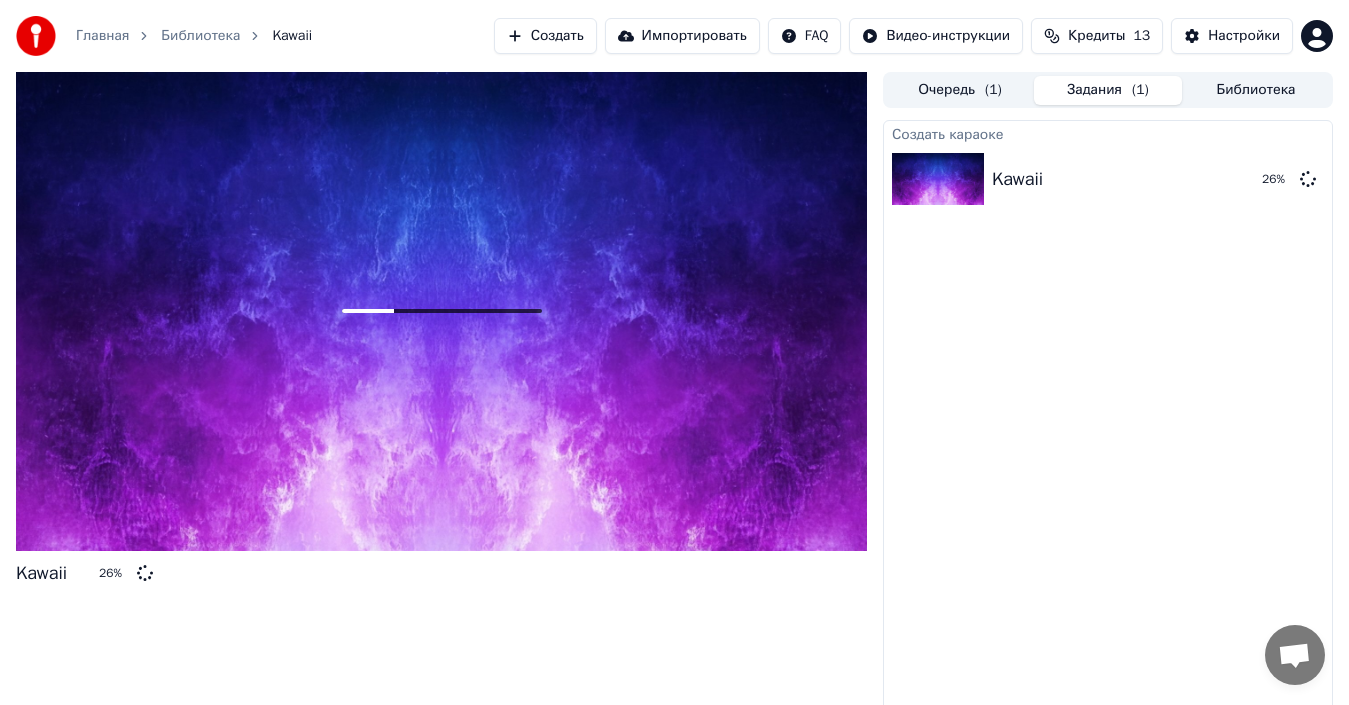 click on "Создать караоке Kawaii 26 %" at bounding box center (1108, 419) 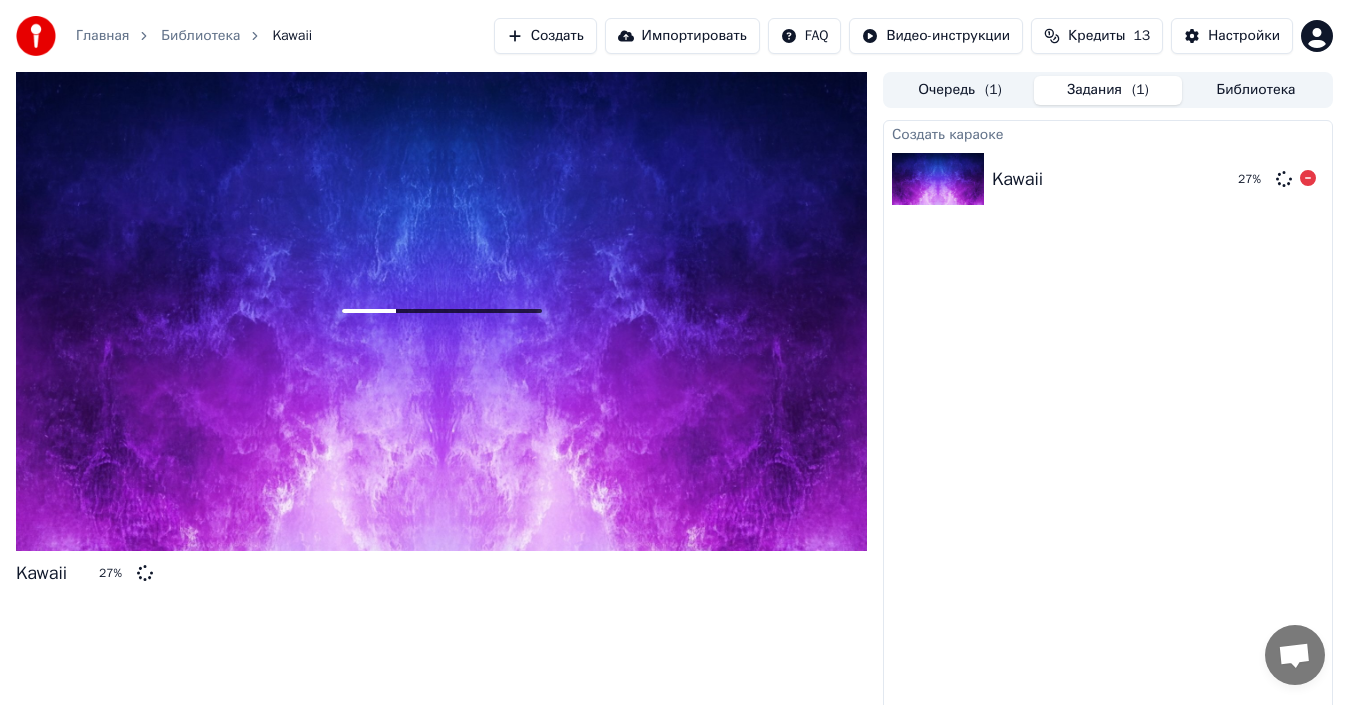 click at bounding box center (938, 179) 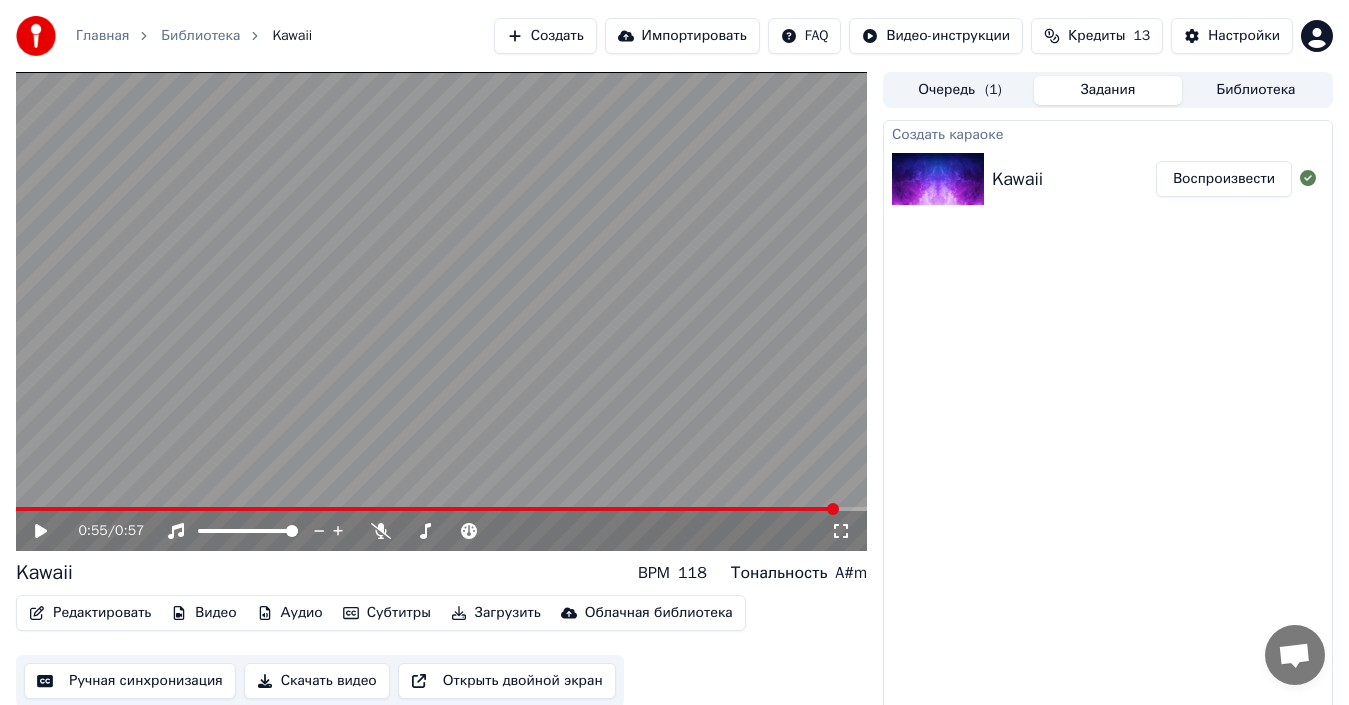 click at bounding box center [441, 311] 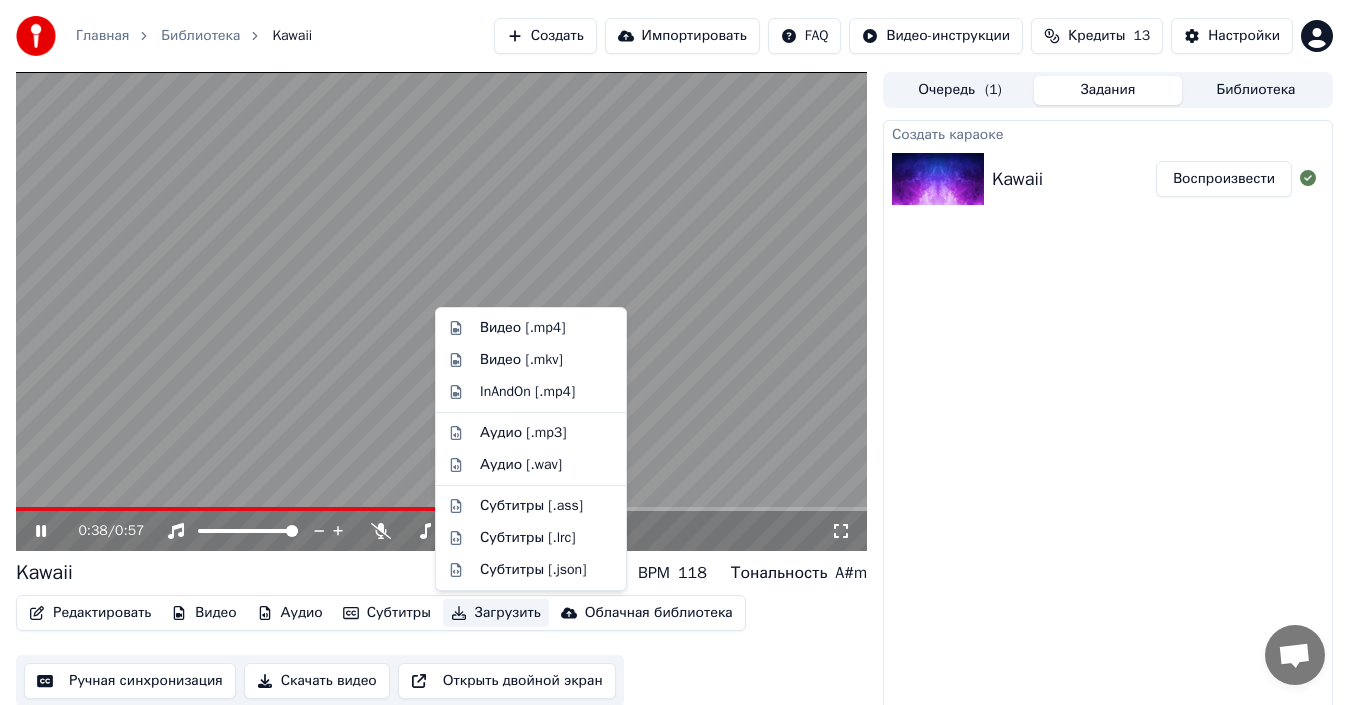 click on "Загрузить" at bounding box center (496, 613) 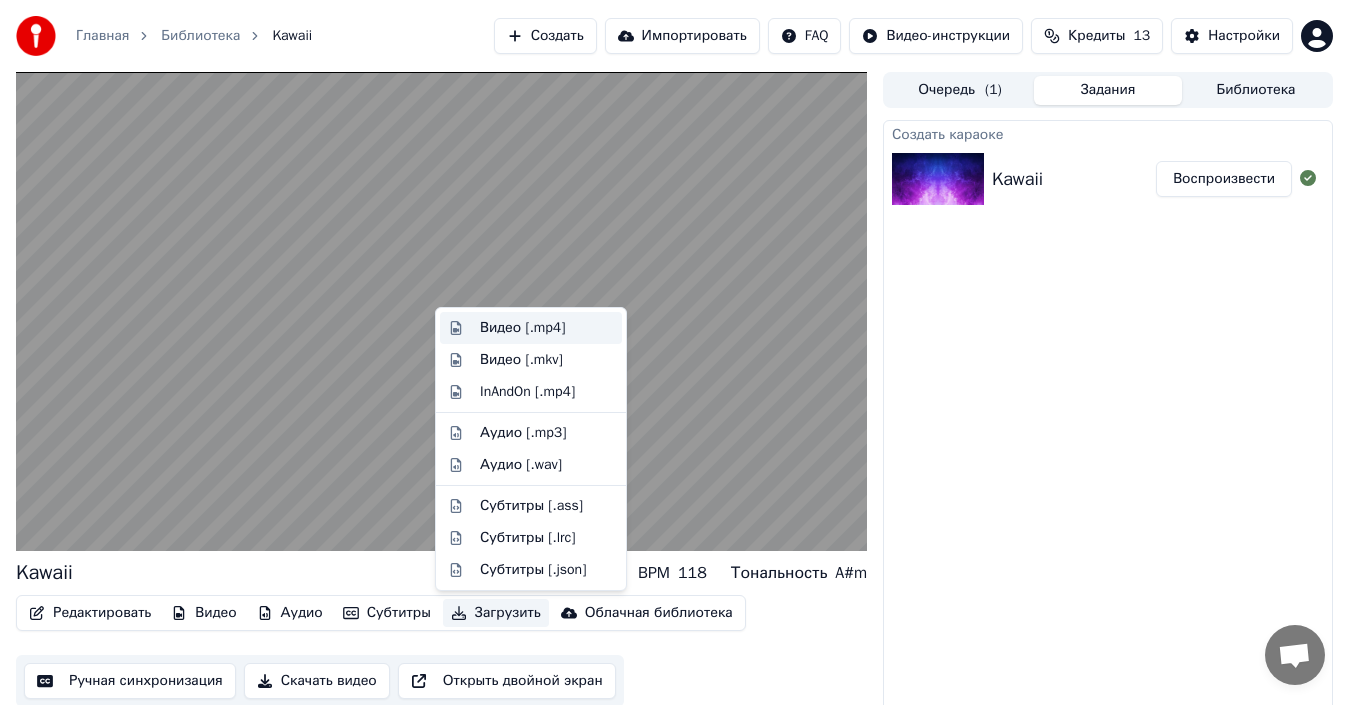 click on "Видео [.mp4]" at bounding box center [522, 328] 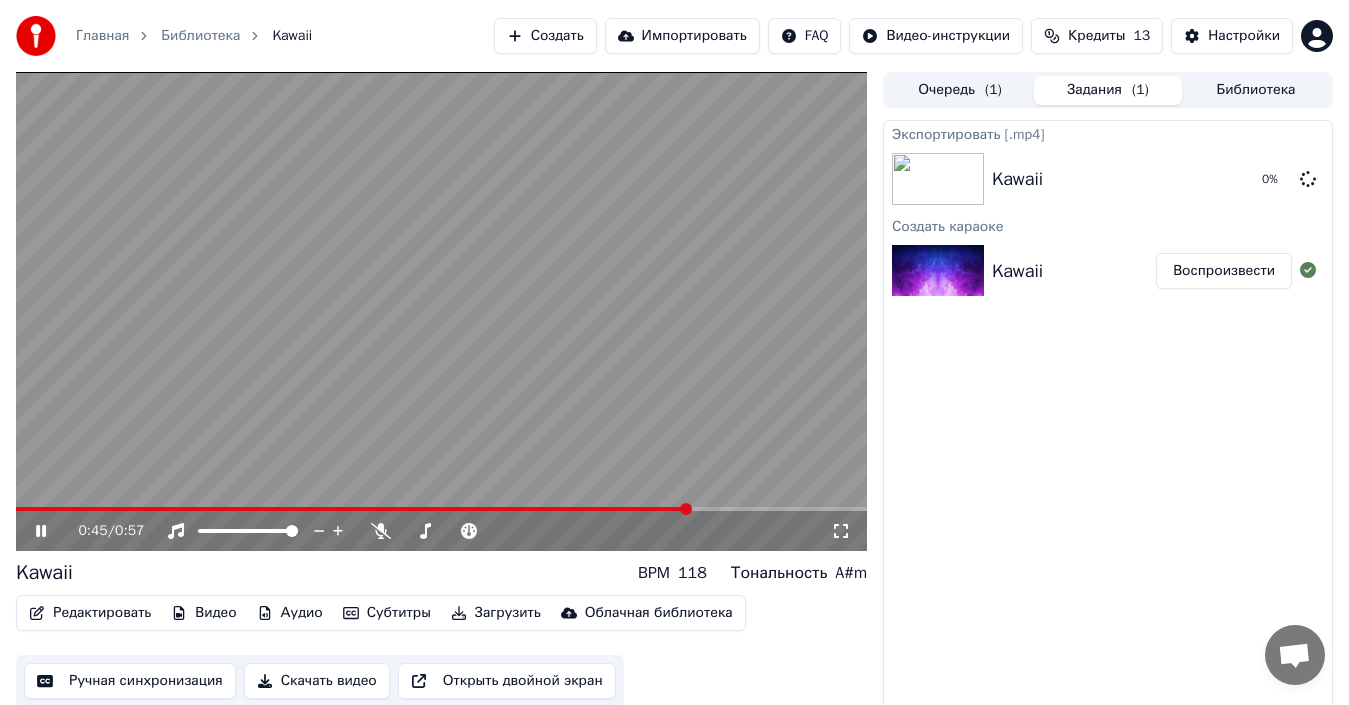 click on "Загрузить" at bounding box center (496, 613) 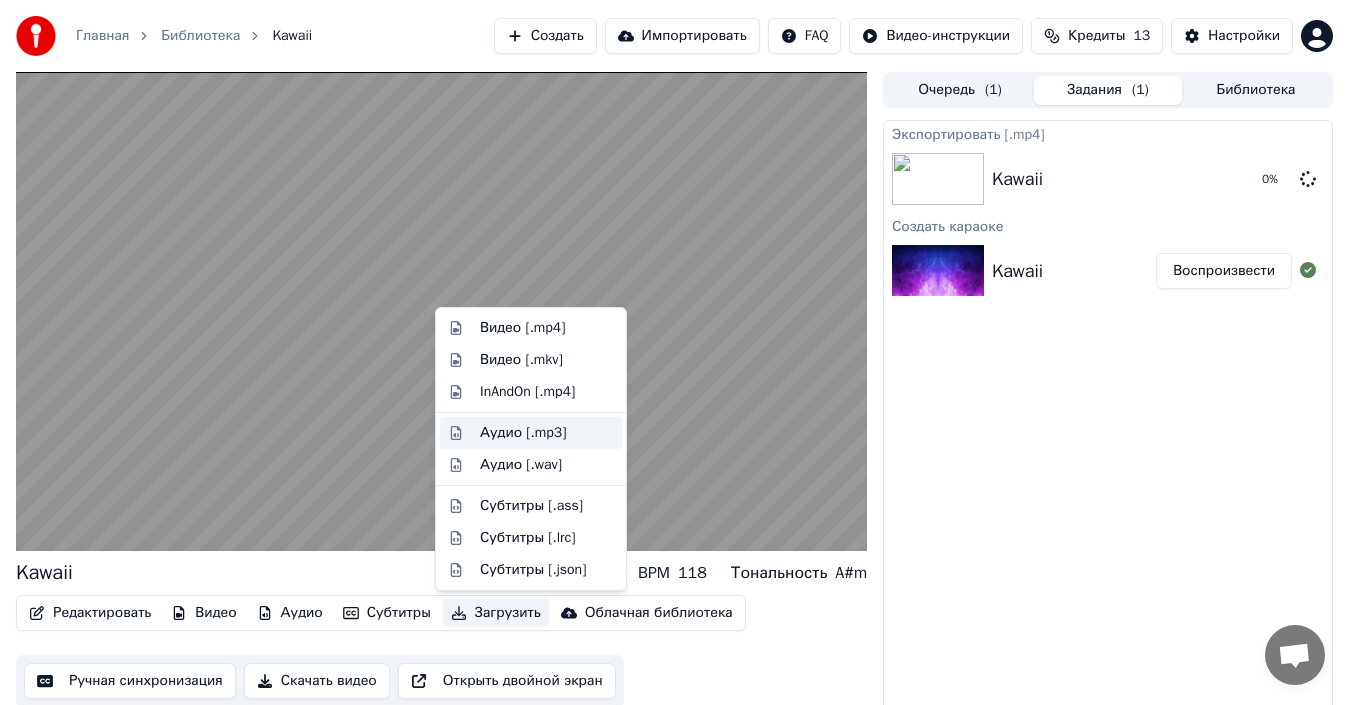 click on "Аудио [.mp3]" at bounding box center (523, 433) 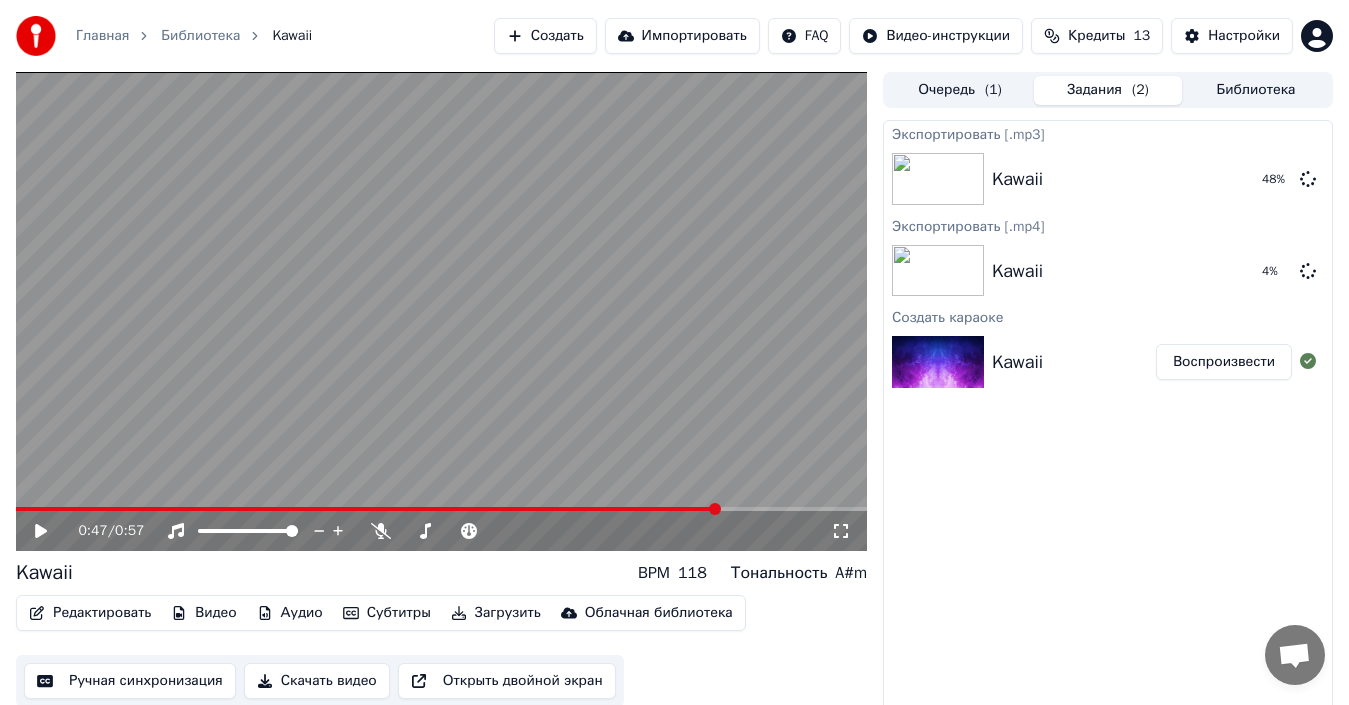 click 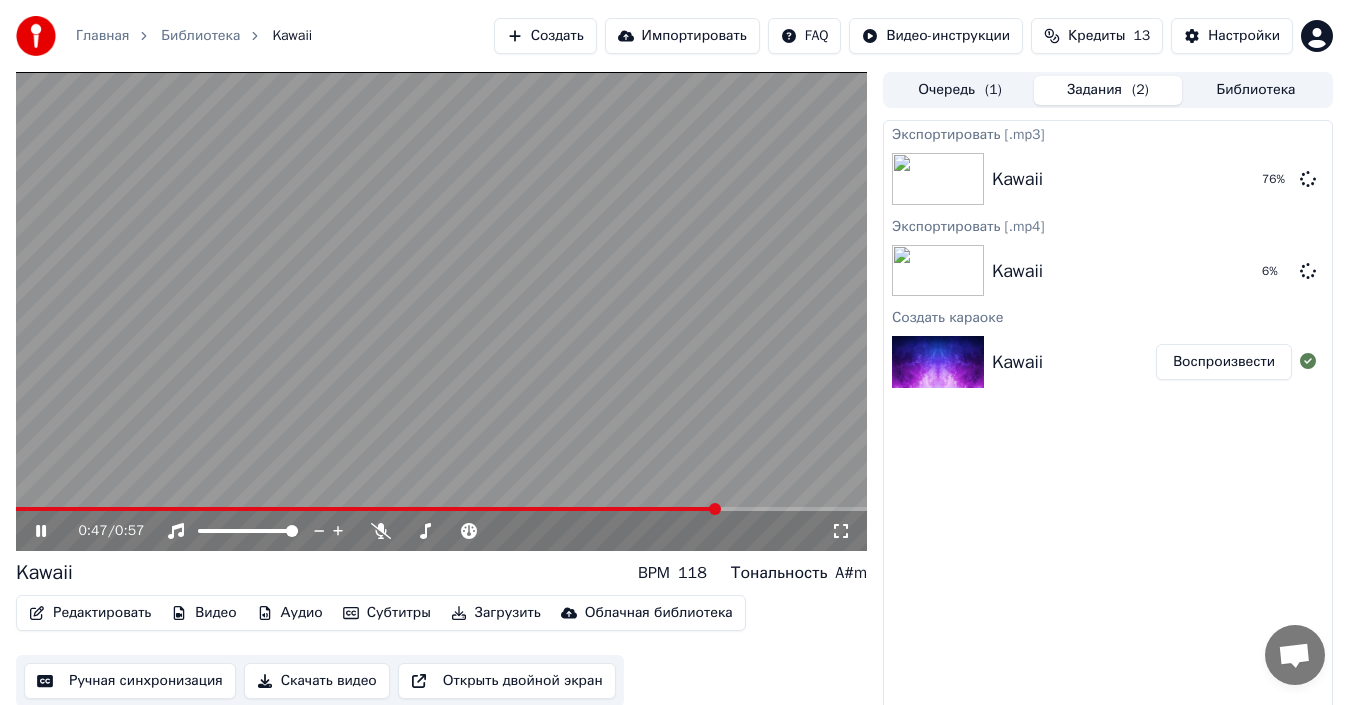 click on "0:47  /  0:57" at bounding box center [441, 531] 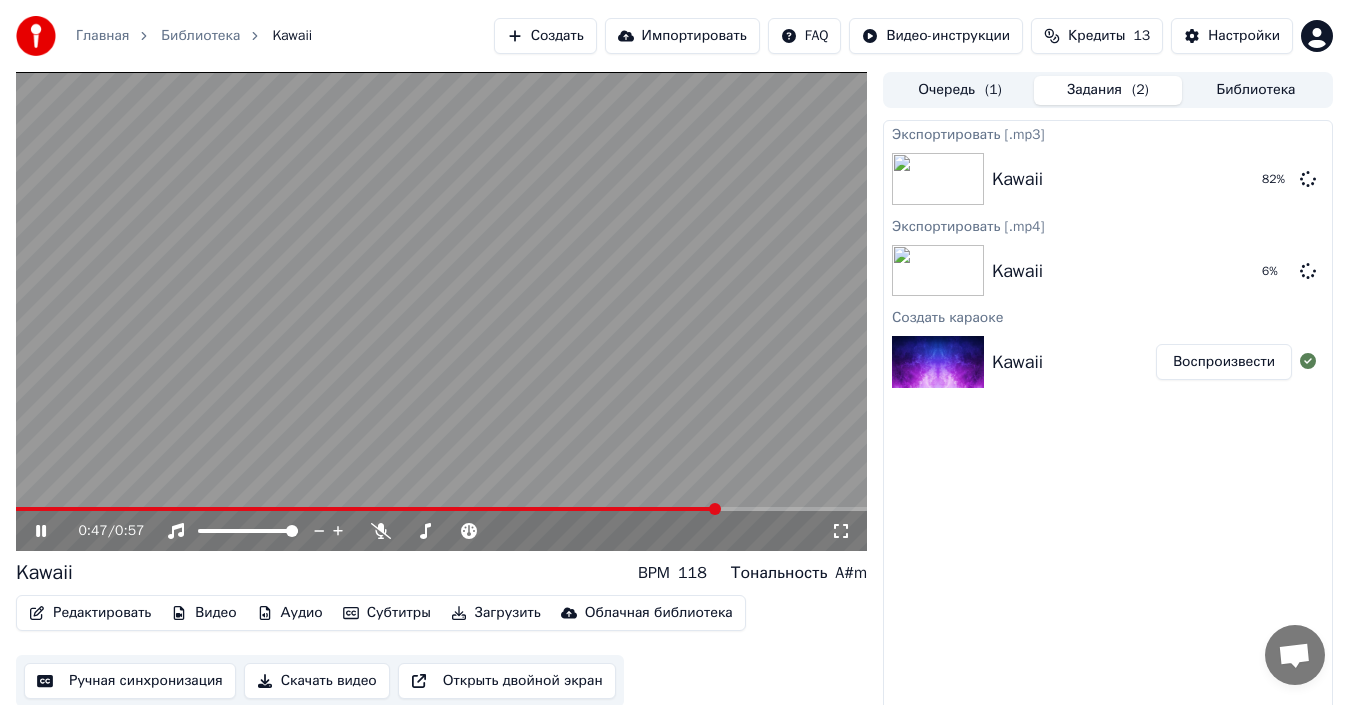 click 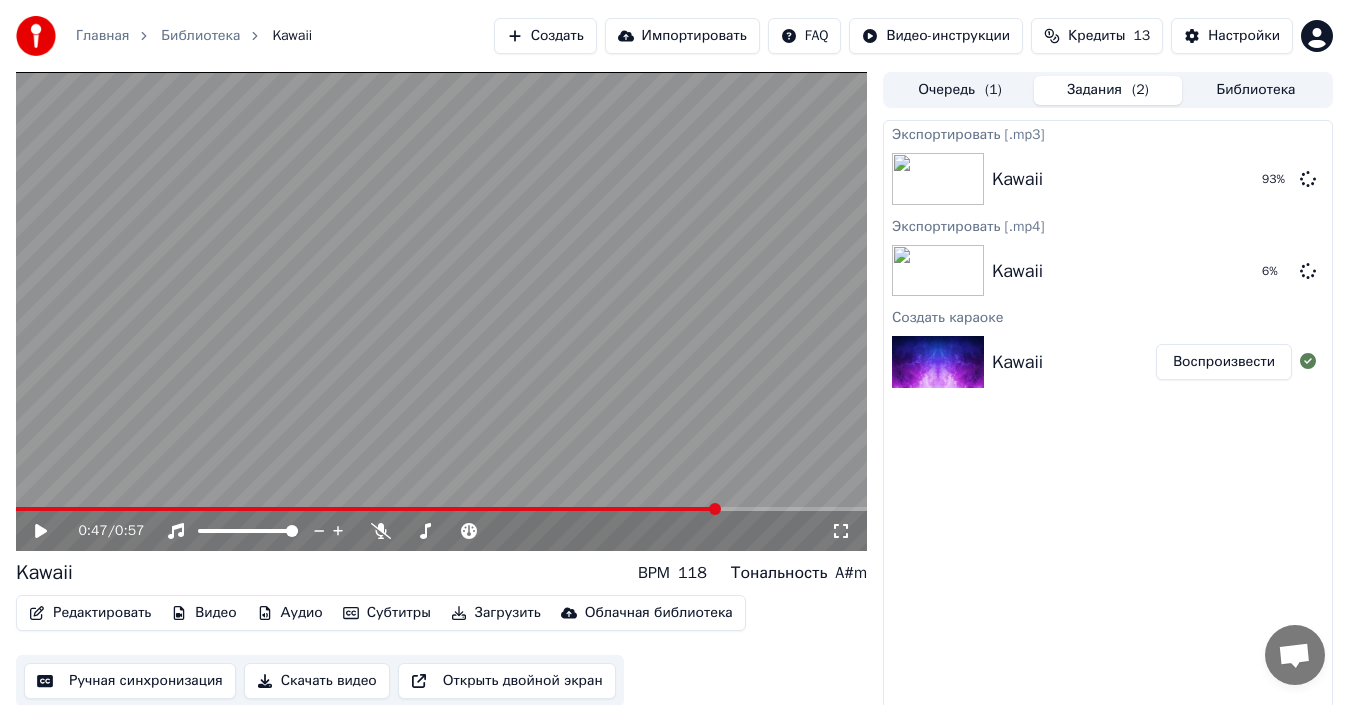 click 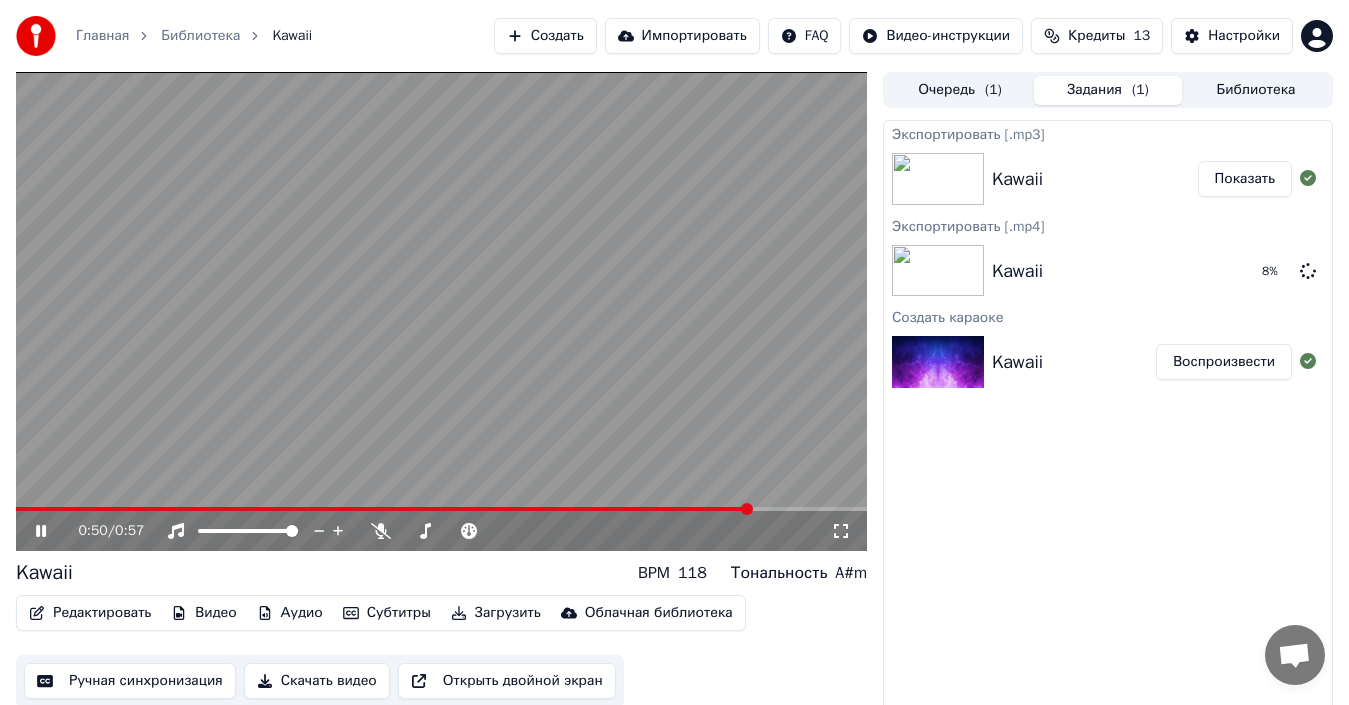 click at bounding box center [441, 509] 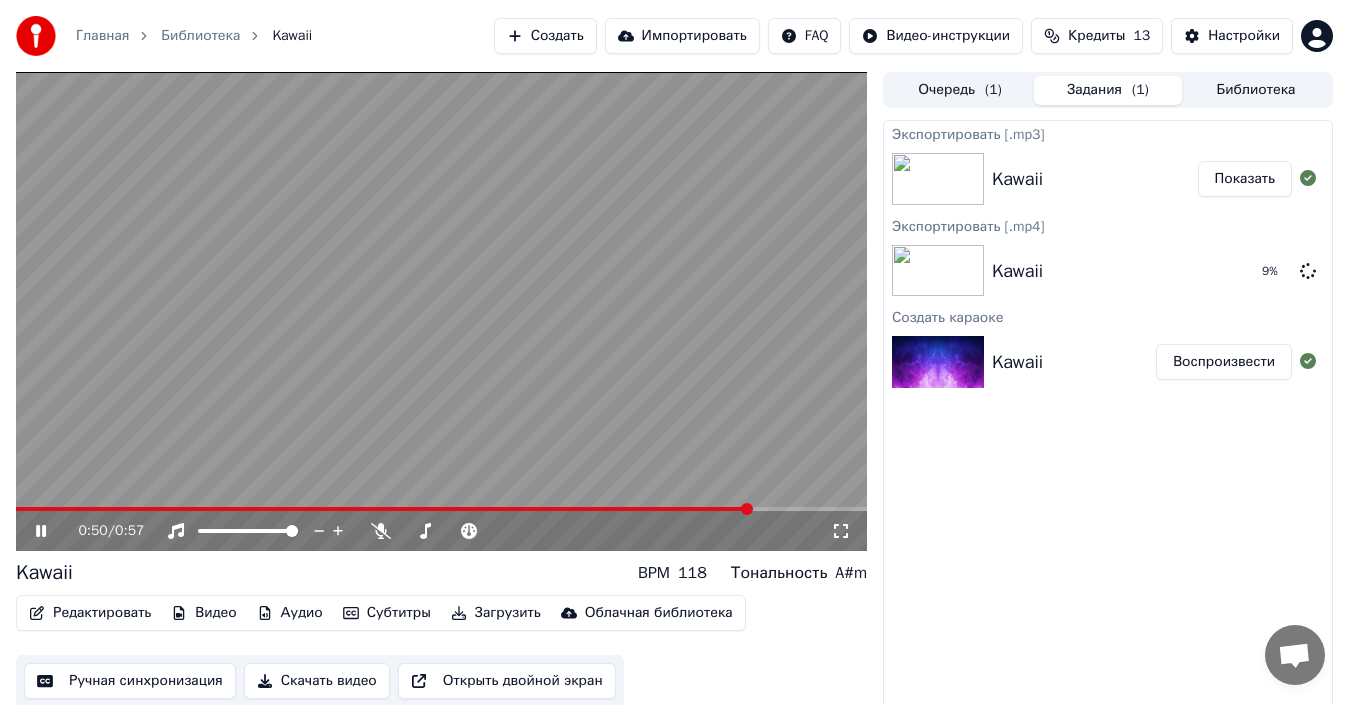 click at bounding box center (441, 311) 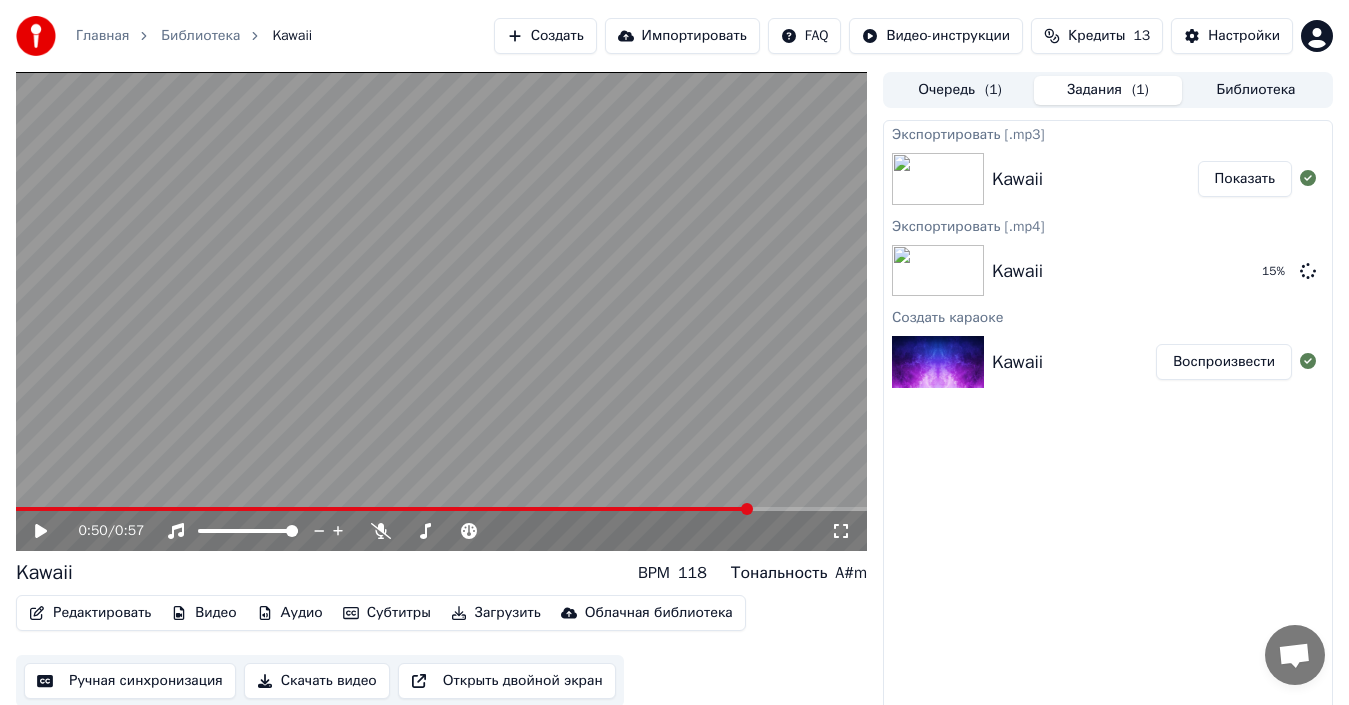click on "Главная" at bounding box center (102, 36) 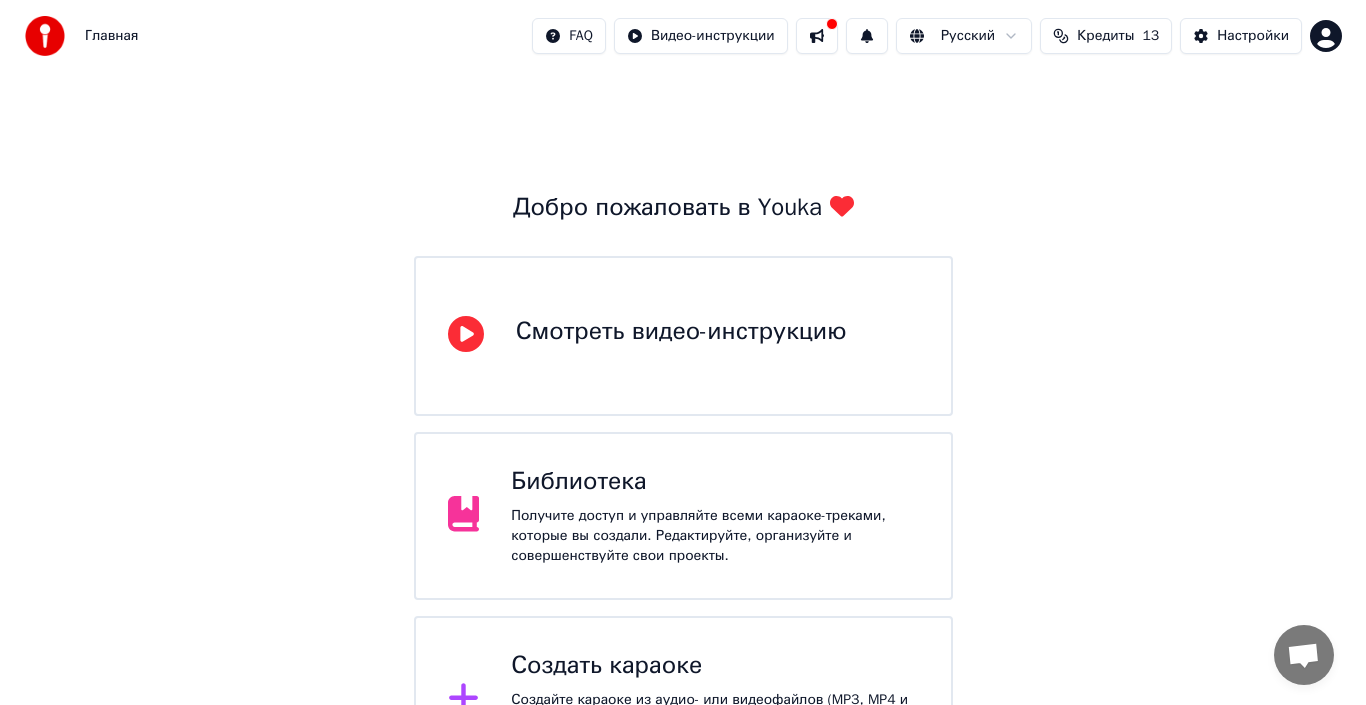 scroll, scrollTop: 79, scrollLeft: 0, axis: vertical 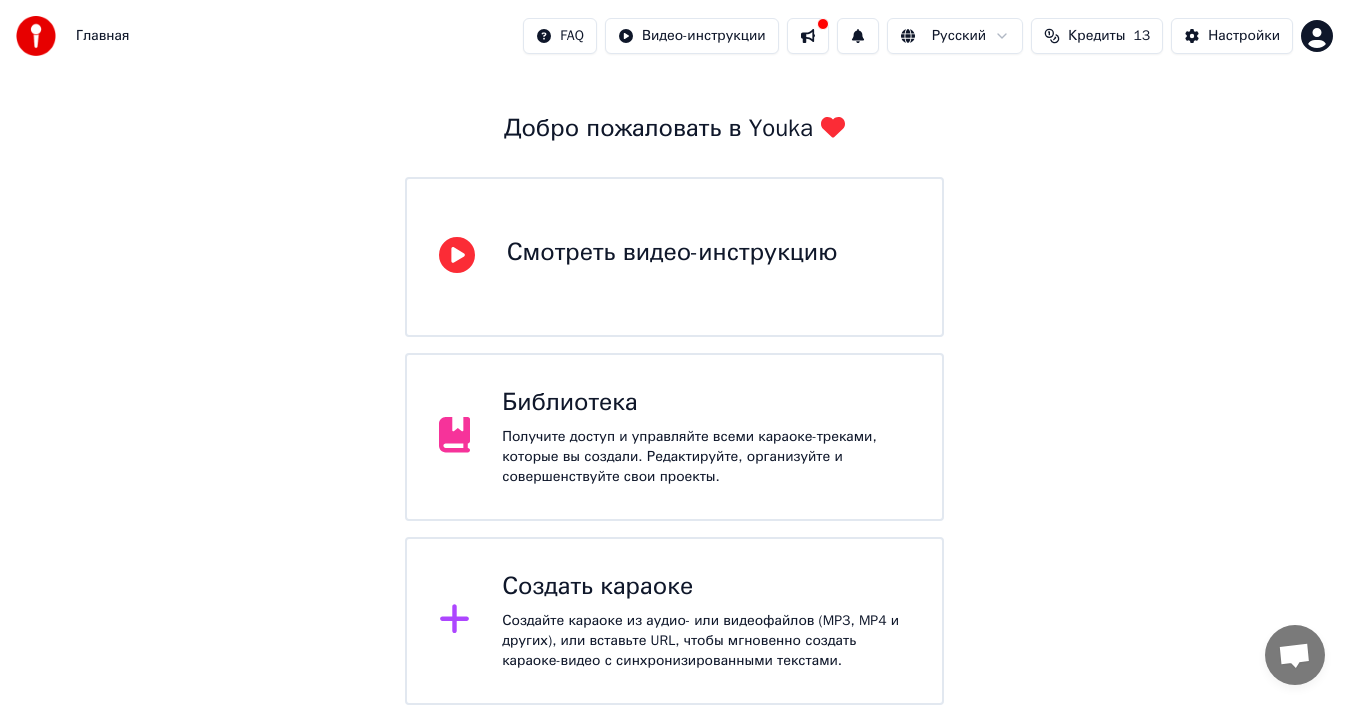 click on "Создать караоке" at bounding box center [706, 587] 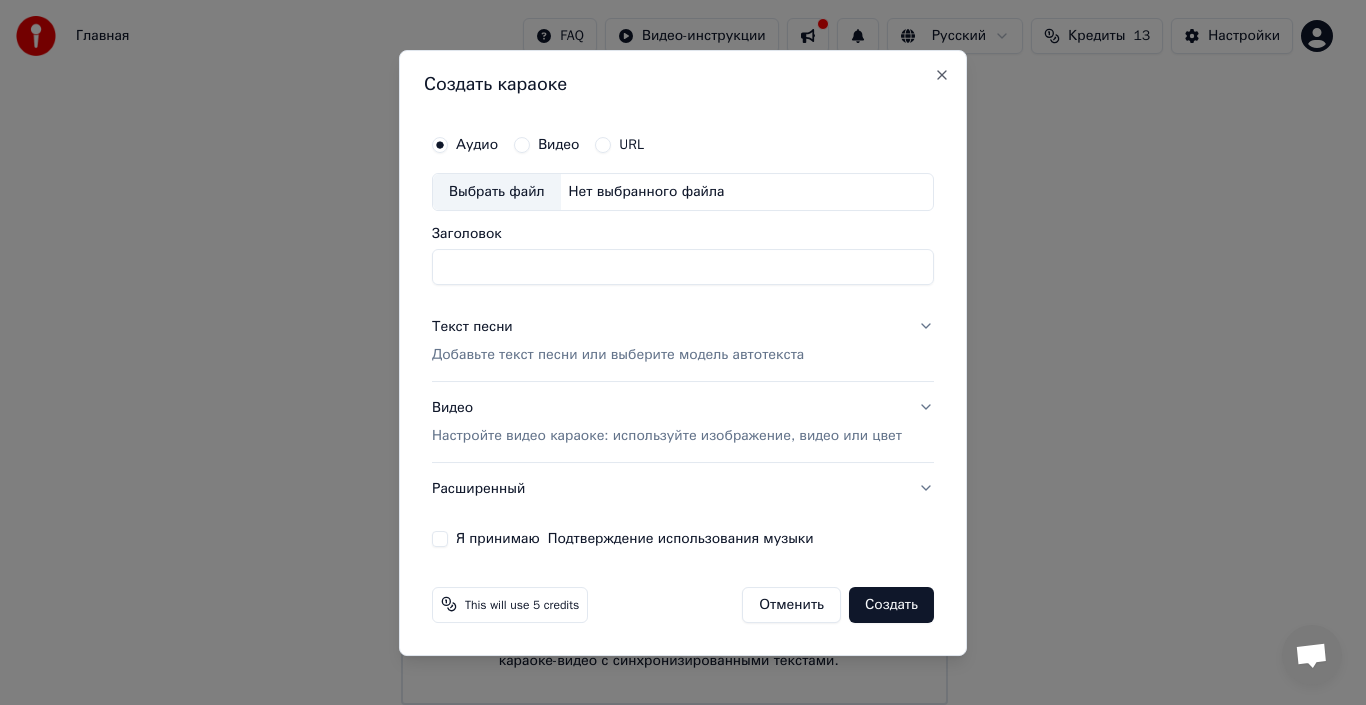click on "Я принимаю   Подтверждение использования музыки" at bounding box center (683, 538) 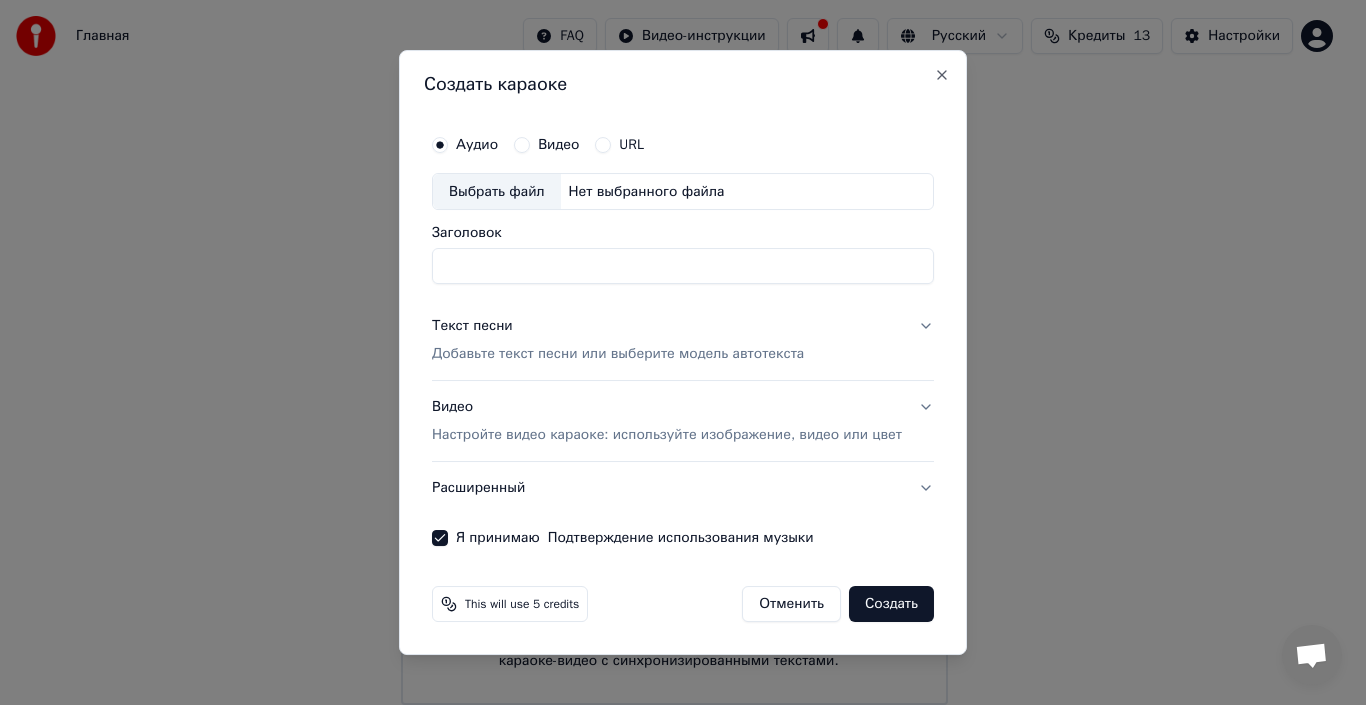 click on "Добавьте текст песни или выберите модель автотекста" at bounding box center [618, 355] 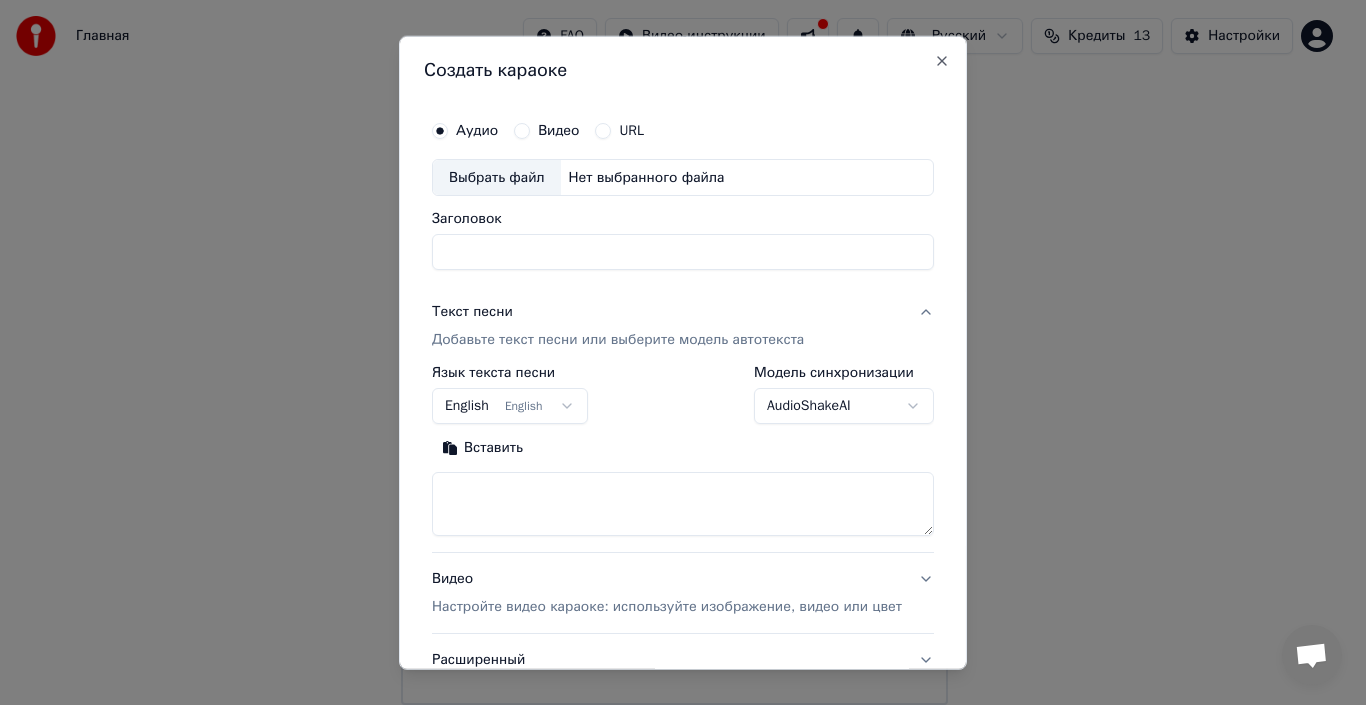 click on "English English" at bounding box center [510, 406] 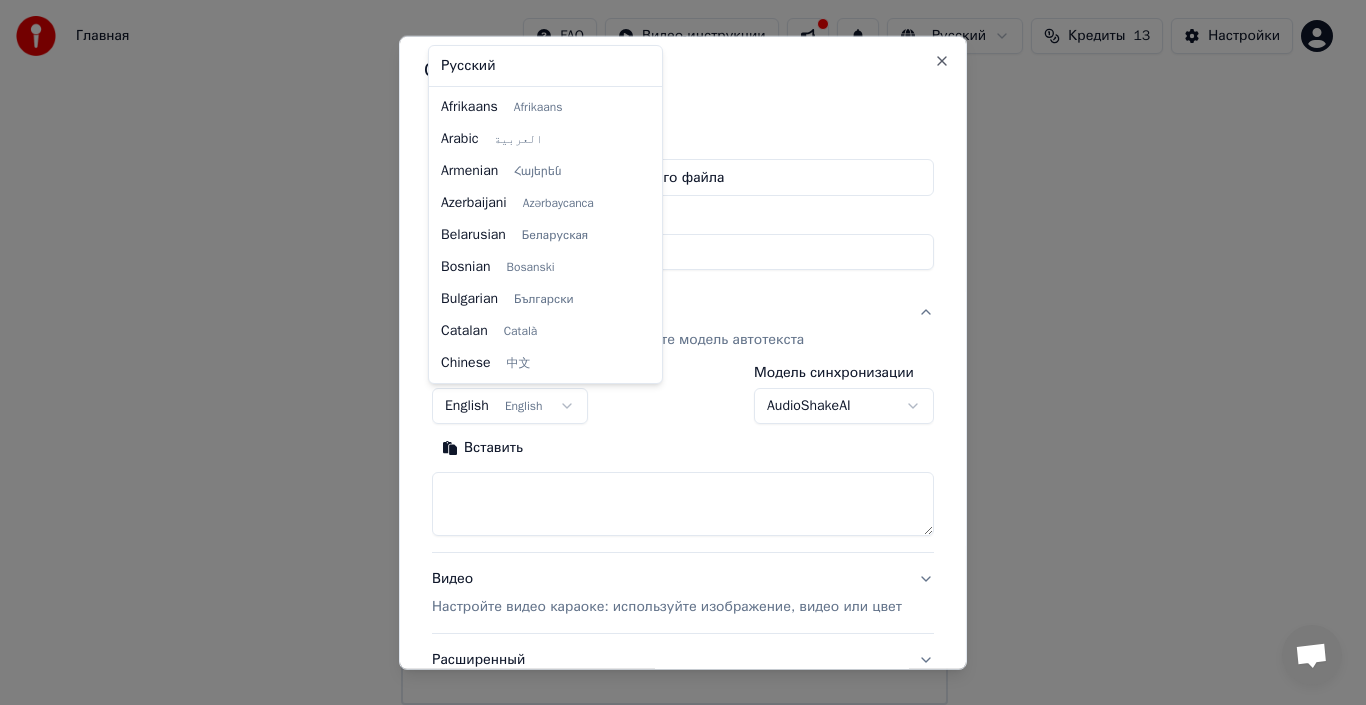 scroll, scrollTop: 160, scrollLeft: 0, axis: vertical 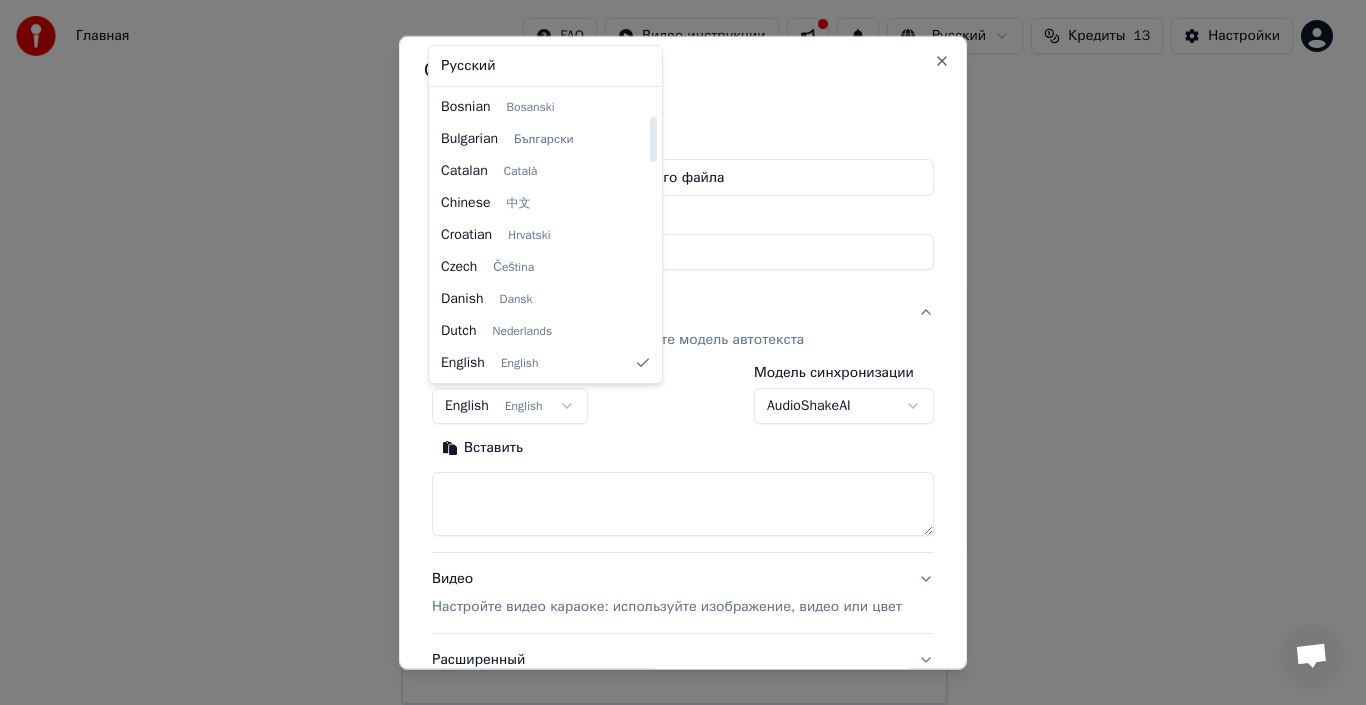select on "**" 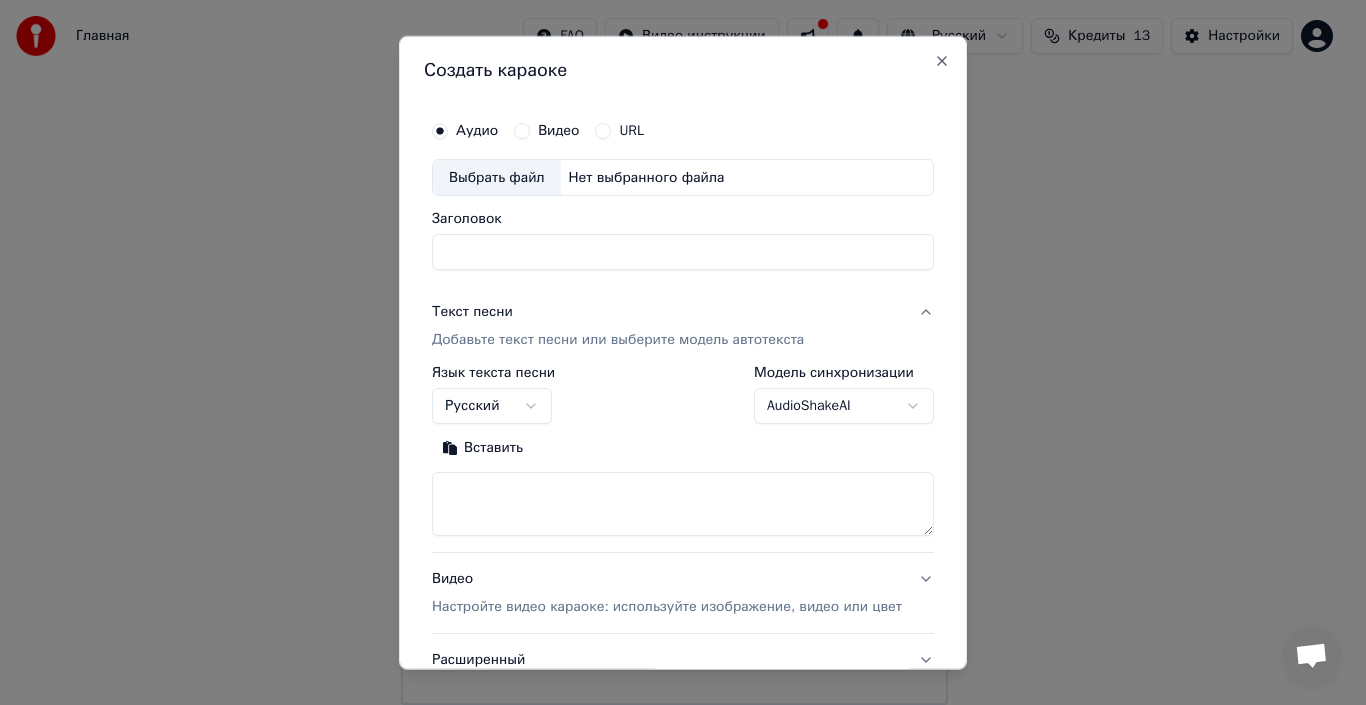 click at bounding box center [683, 504] 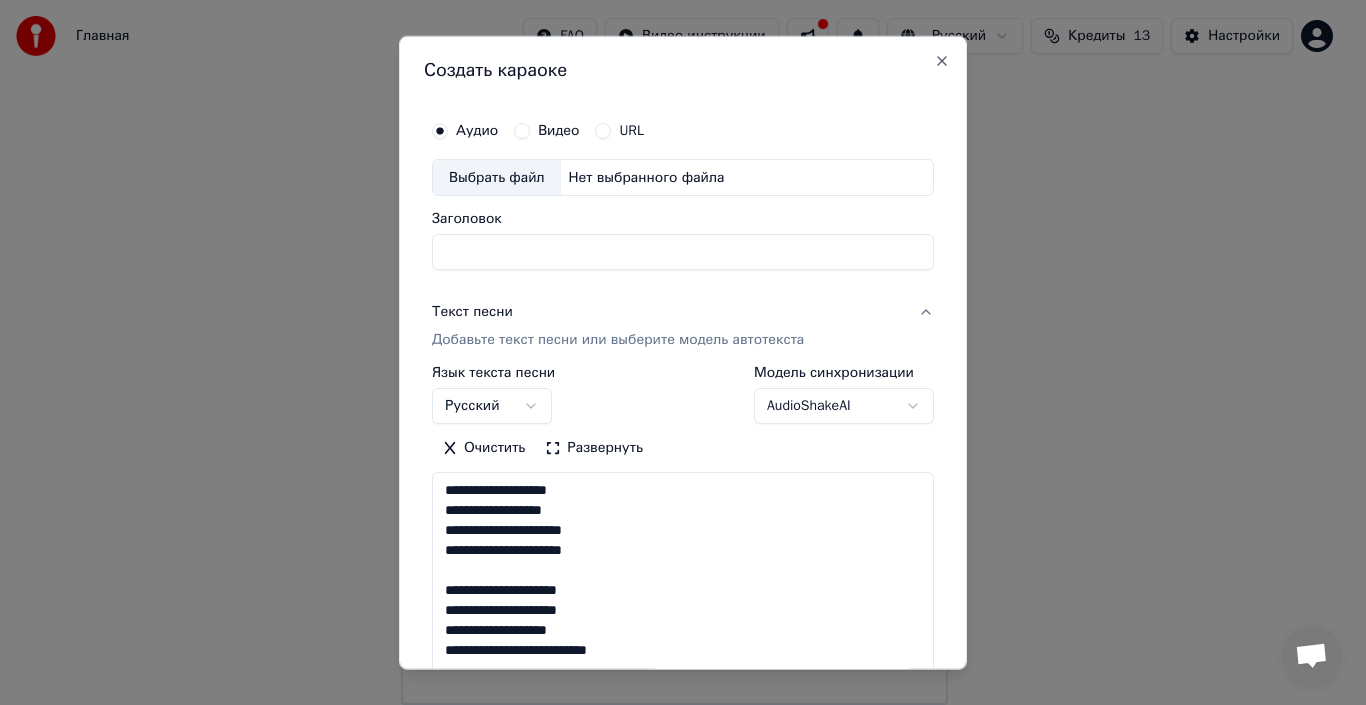 scroll, scrollTop: 1025, scrollLeft: 0, axis: vertical 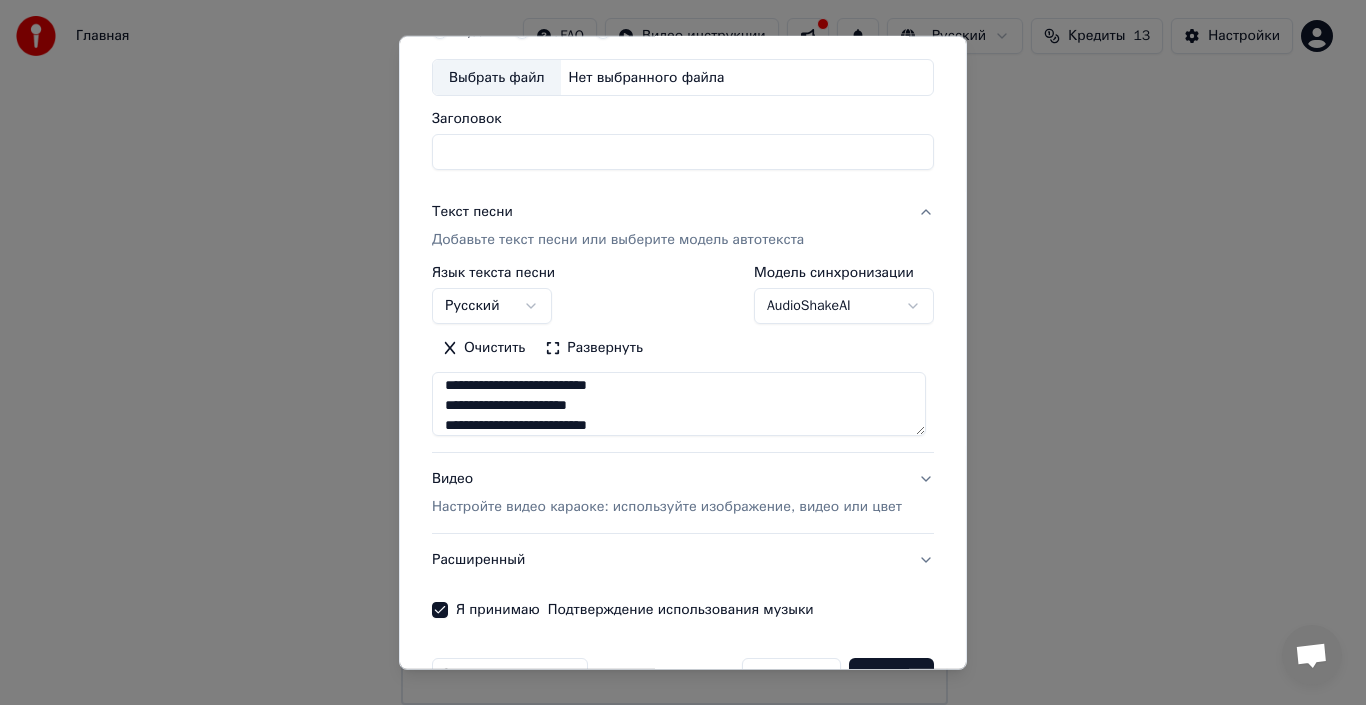 type on "**********" 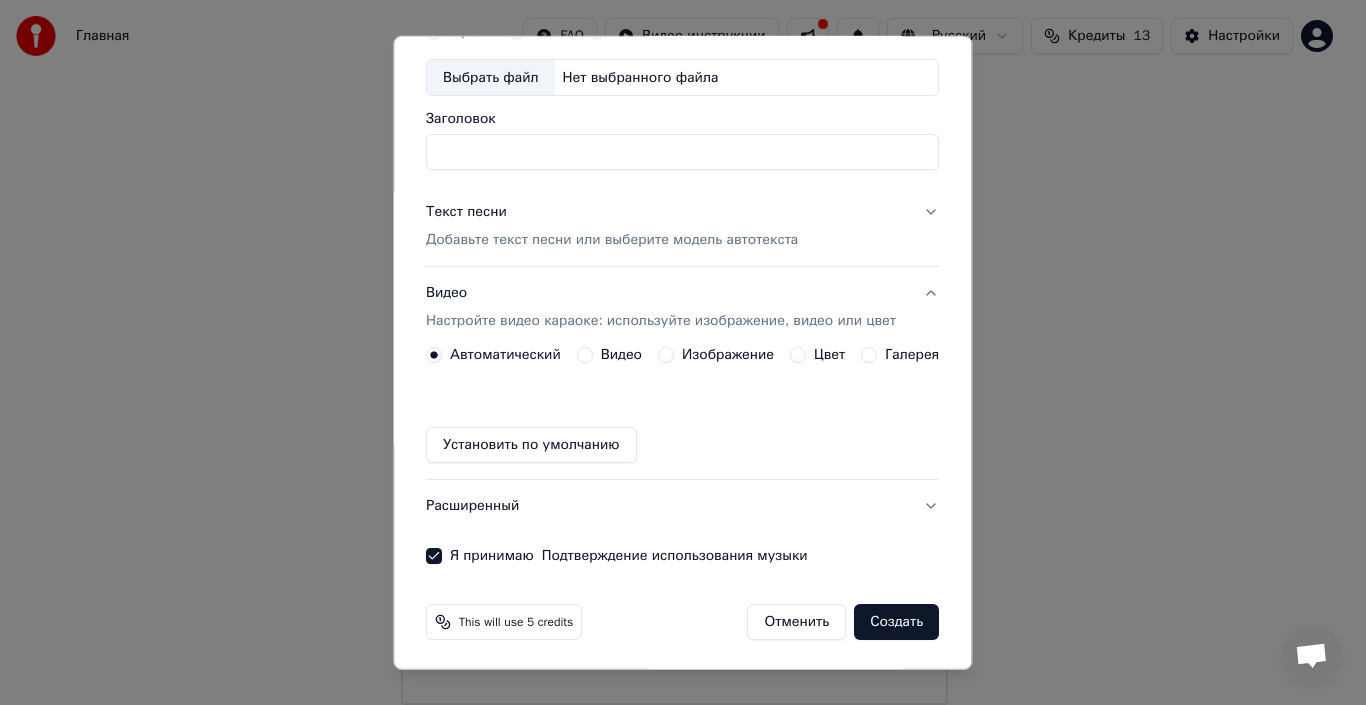 click on "Галерея" at bounding box center (901, 355) 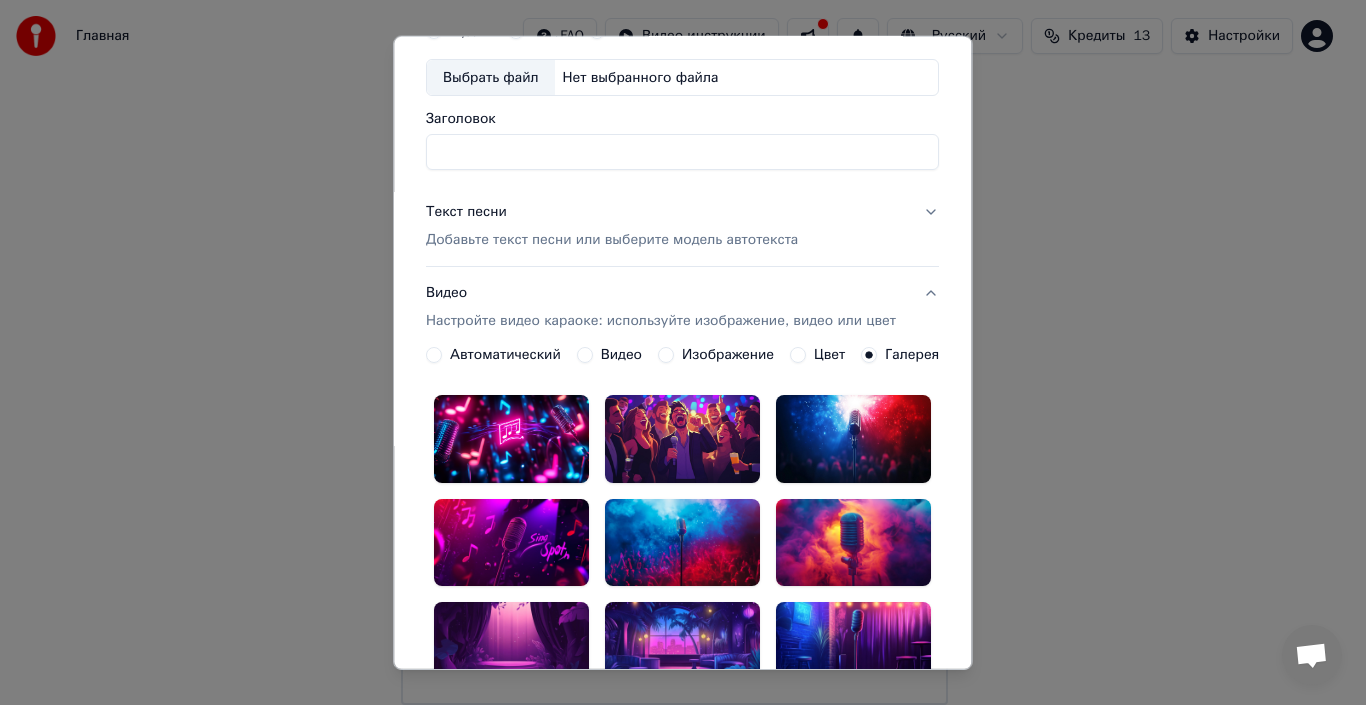 click on "Галерея" at bounding box center (870, 355) 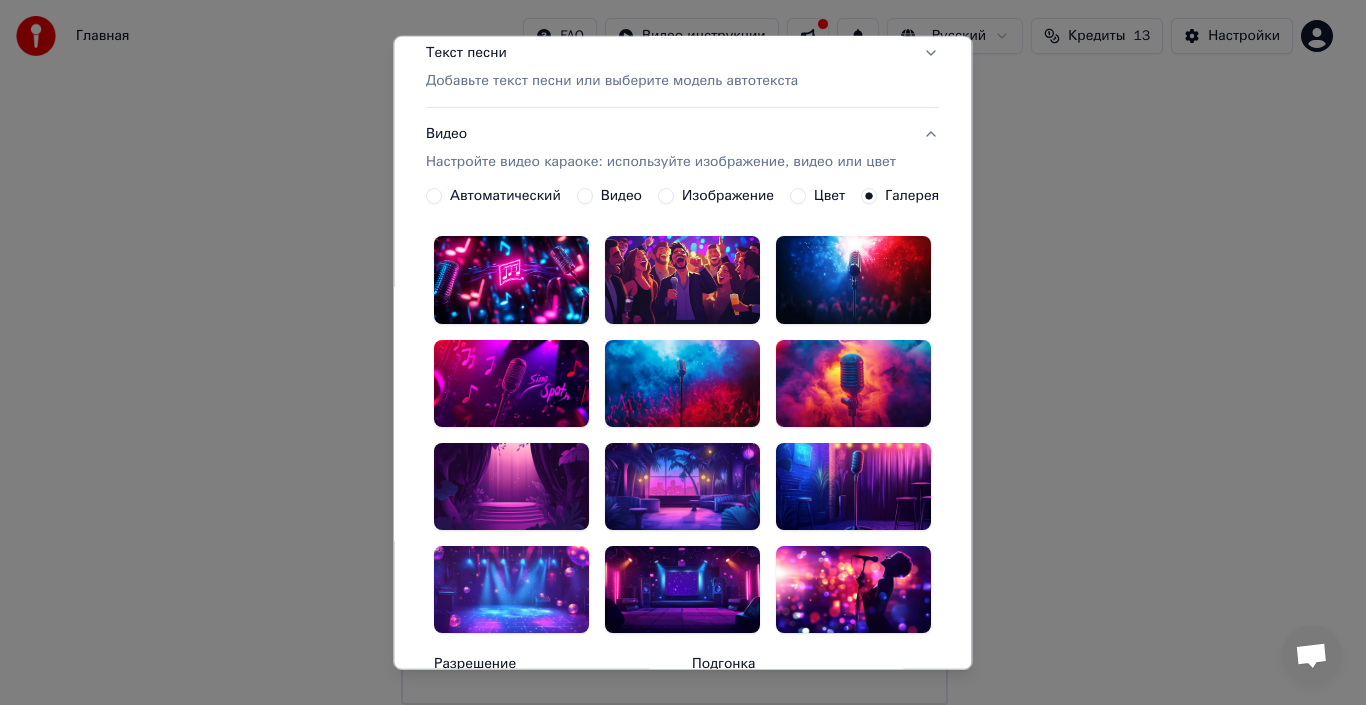 scroll, scrollTop: 300, scrollLeft: 0, axis: vertical 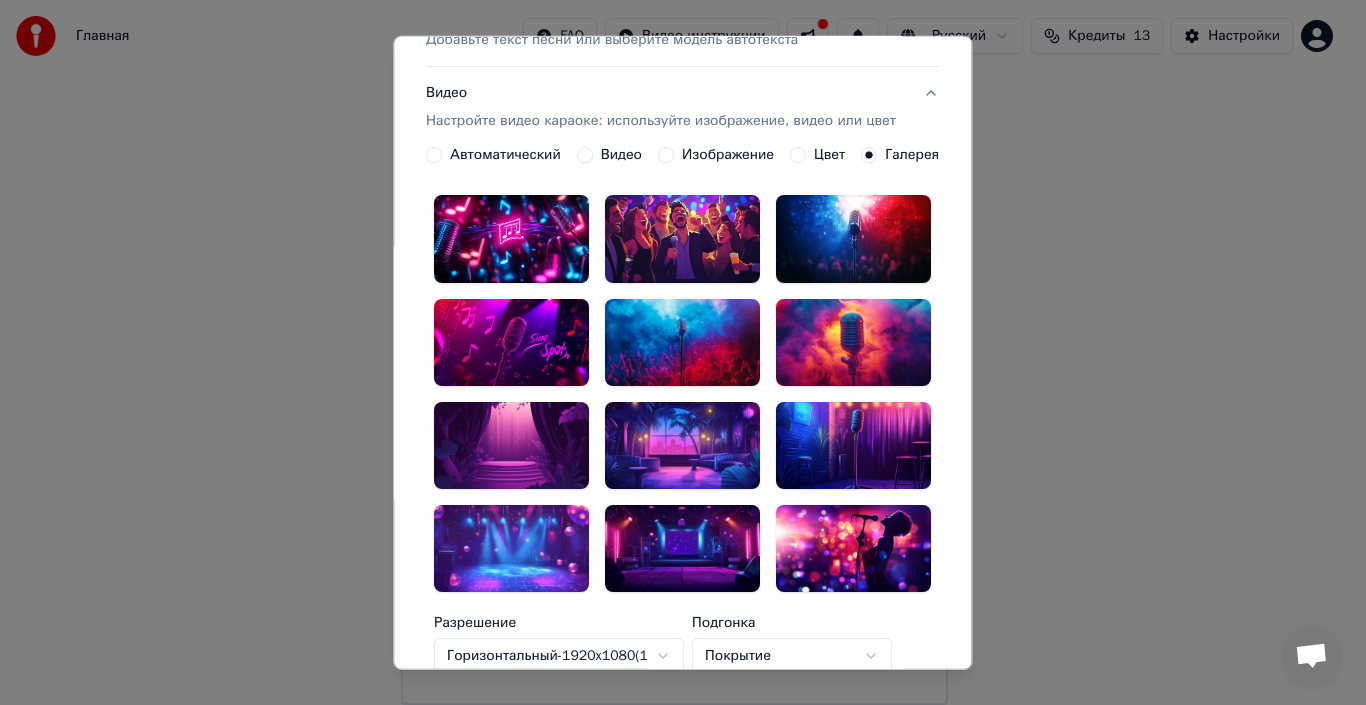 click at bounding box center (682, 548) 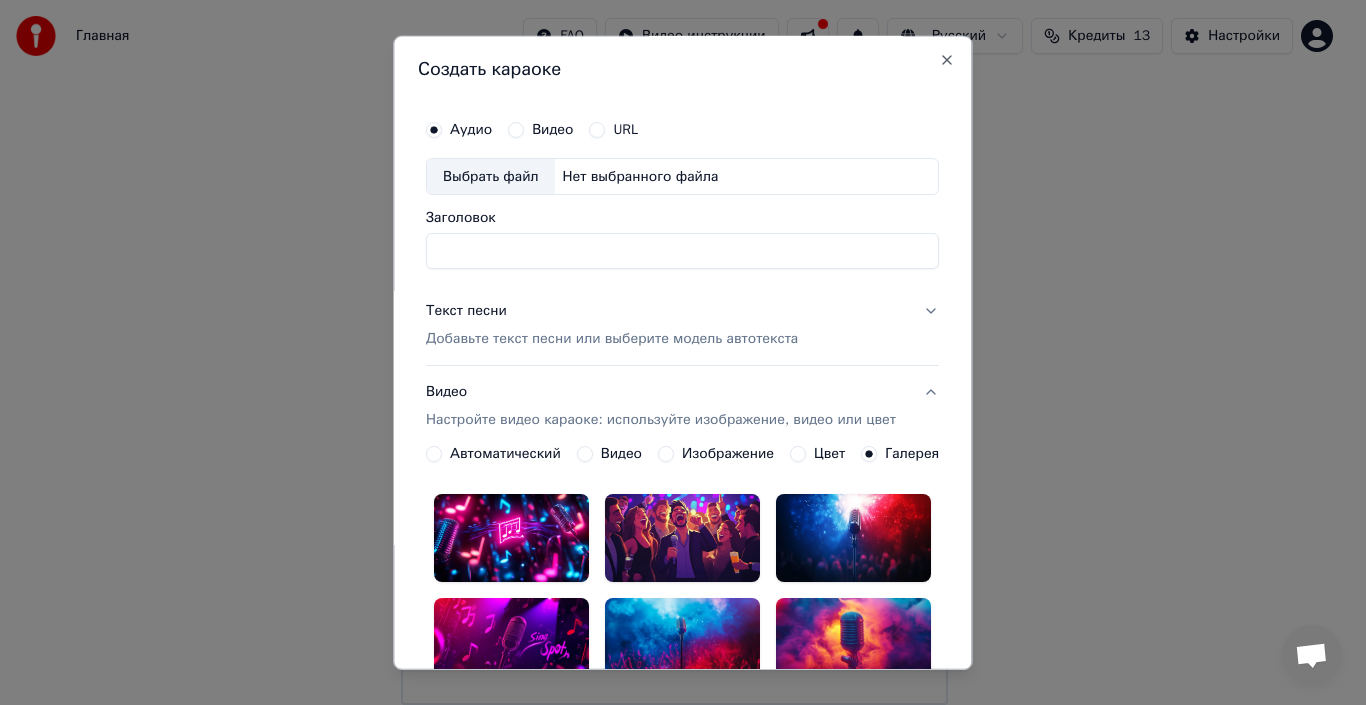 scroll, scrollTop: 0, scrollLeft: 0, axis: both 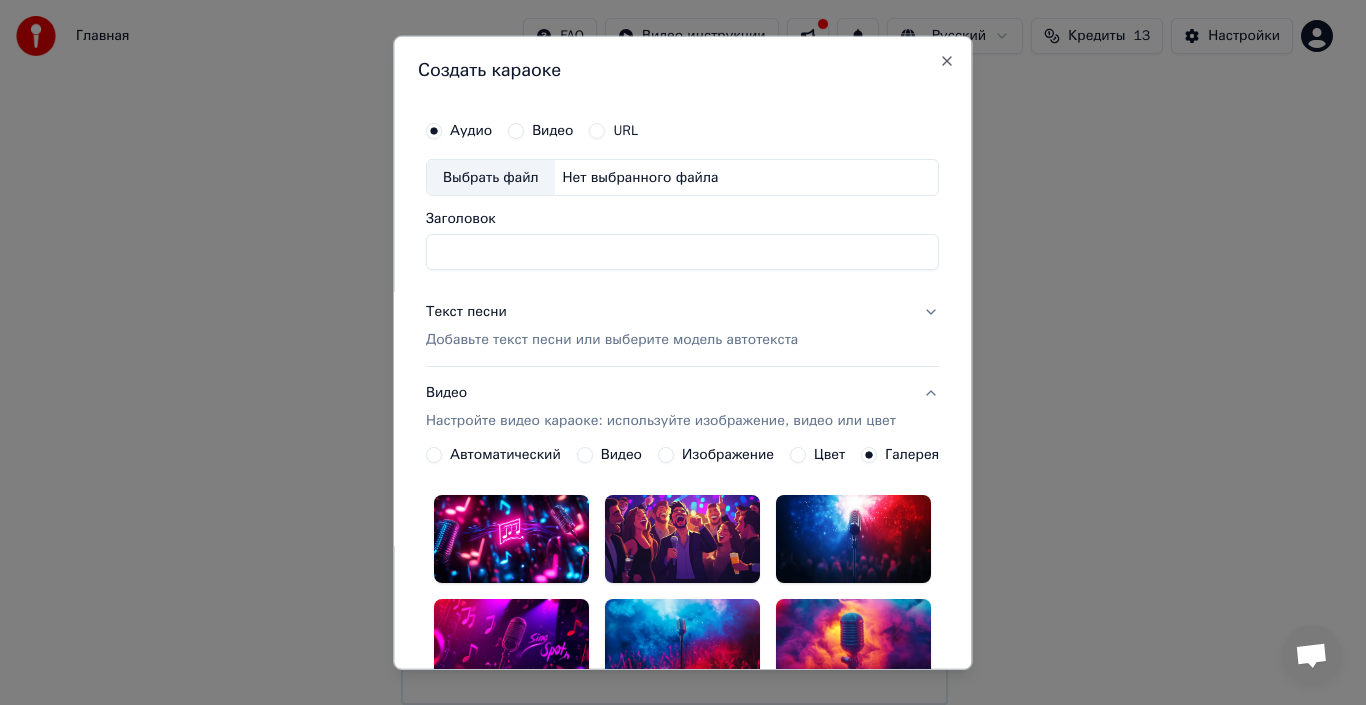 click on "Заголовок" at bounding box center (682, 252) 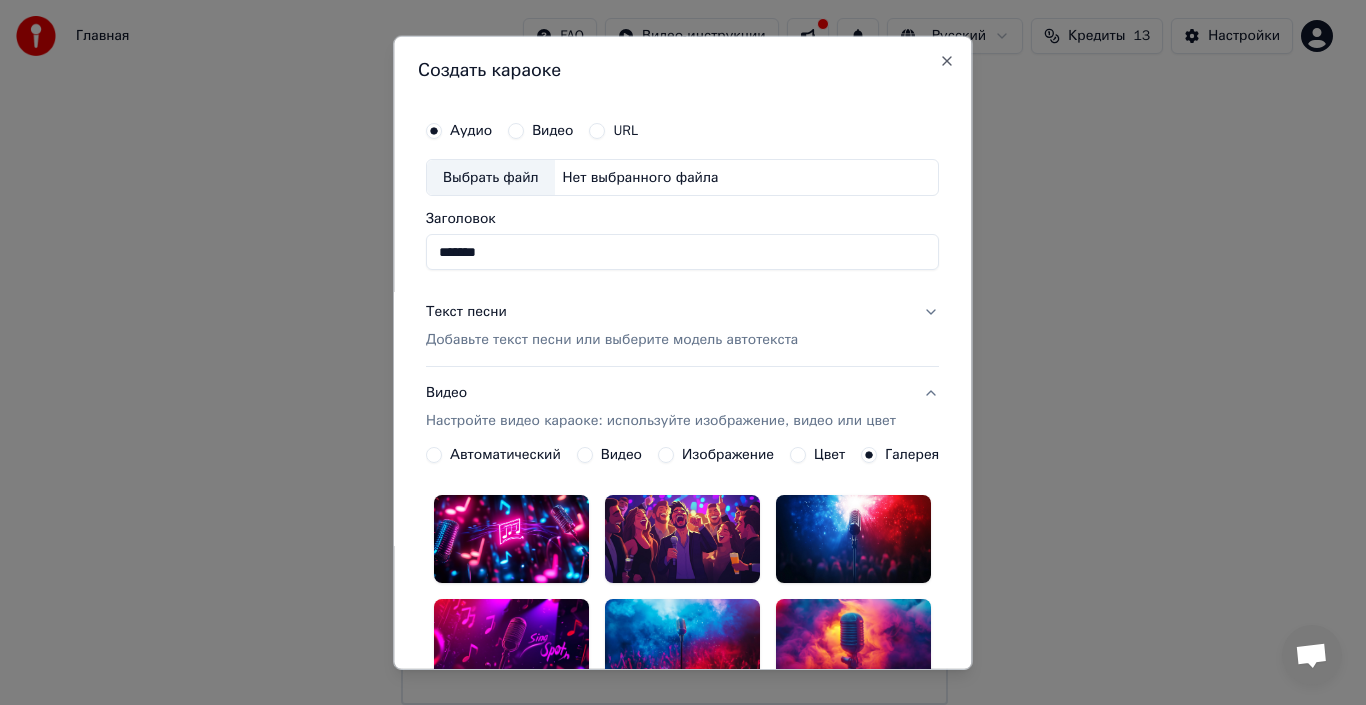 click on "Подтверждение использования музыки" at bounding box center (675, 1151) 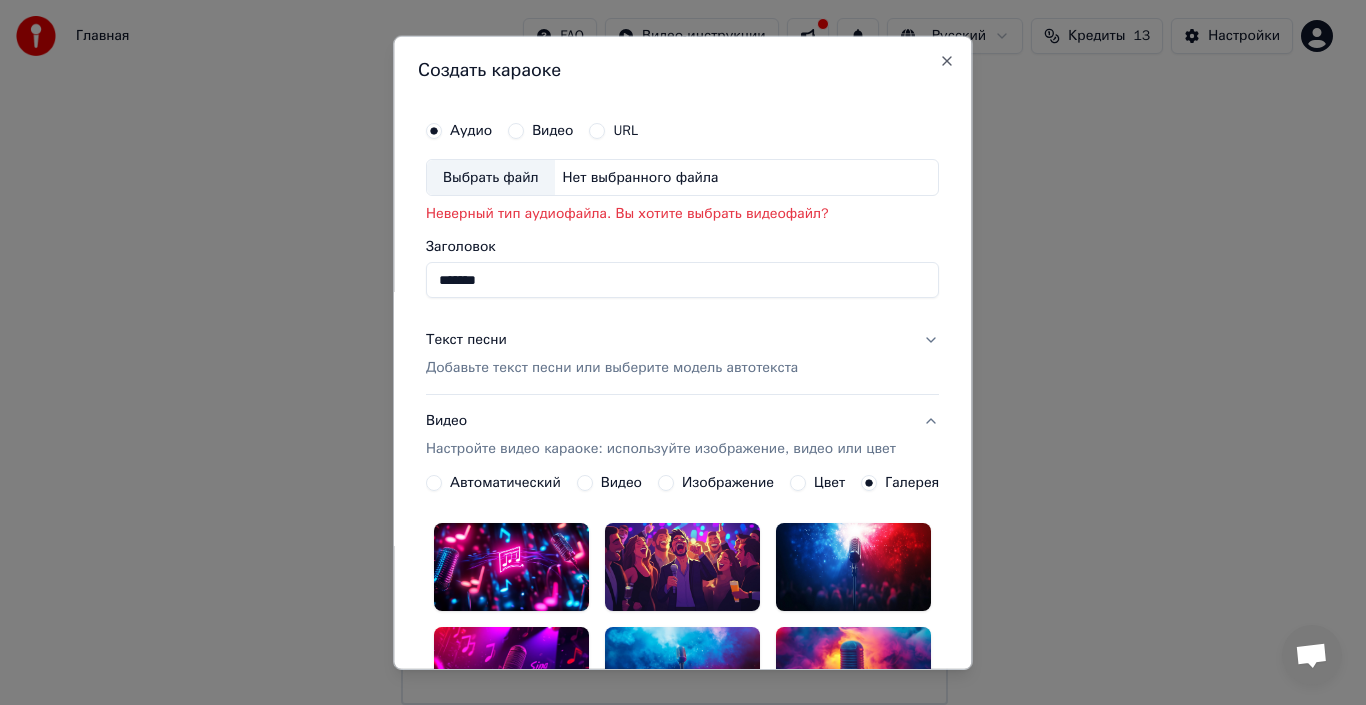 click on "Выбрать файл" at bounding box center [491, 177] 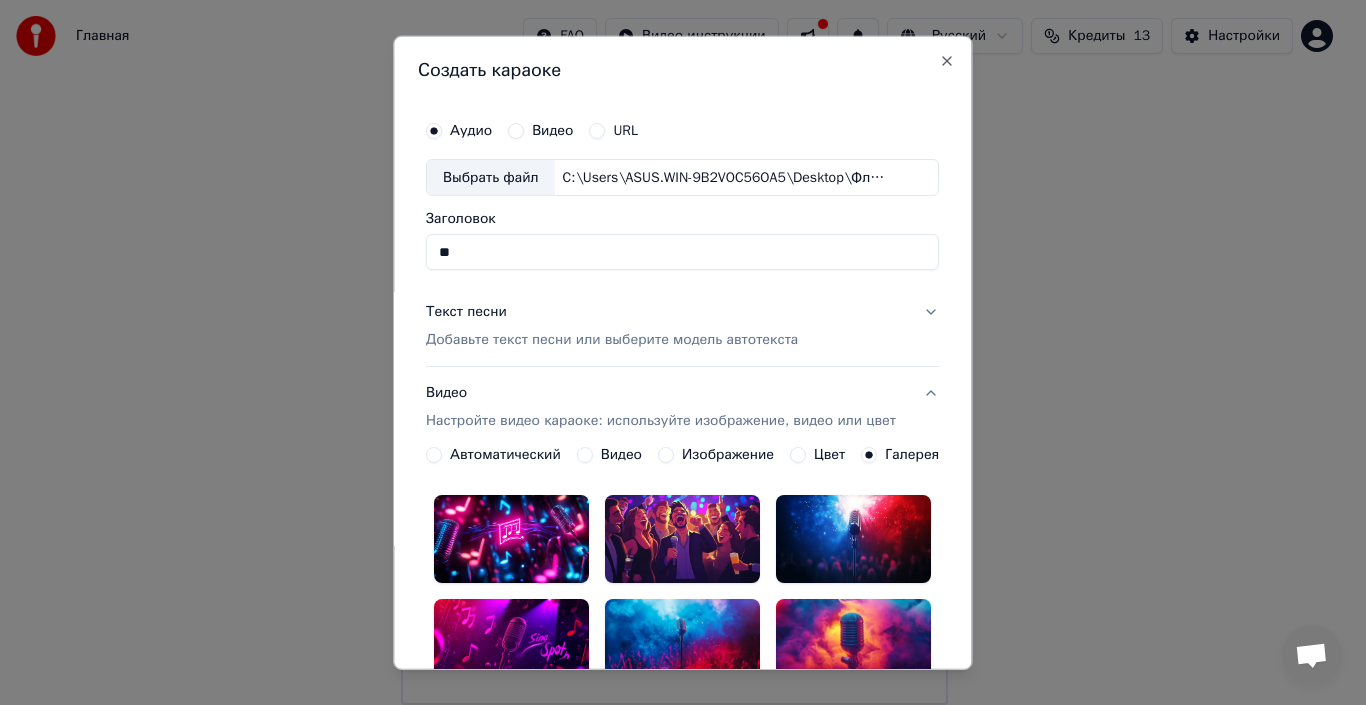 drag, startPoint x: 450, startPoint y: 266, endPoint x: 17, endPoint y: 263, distance: 433.0104 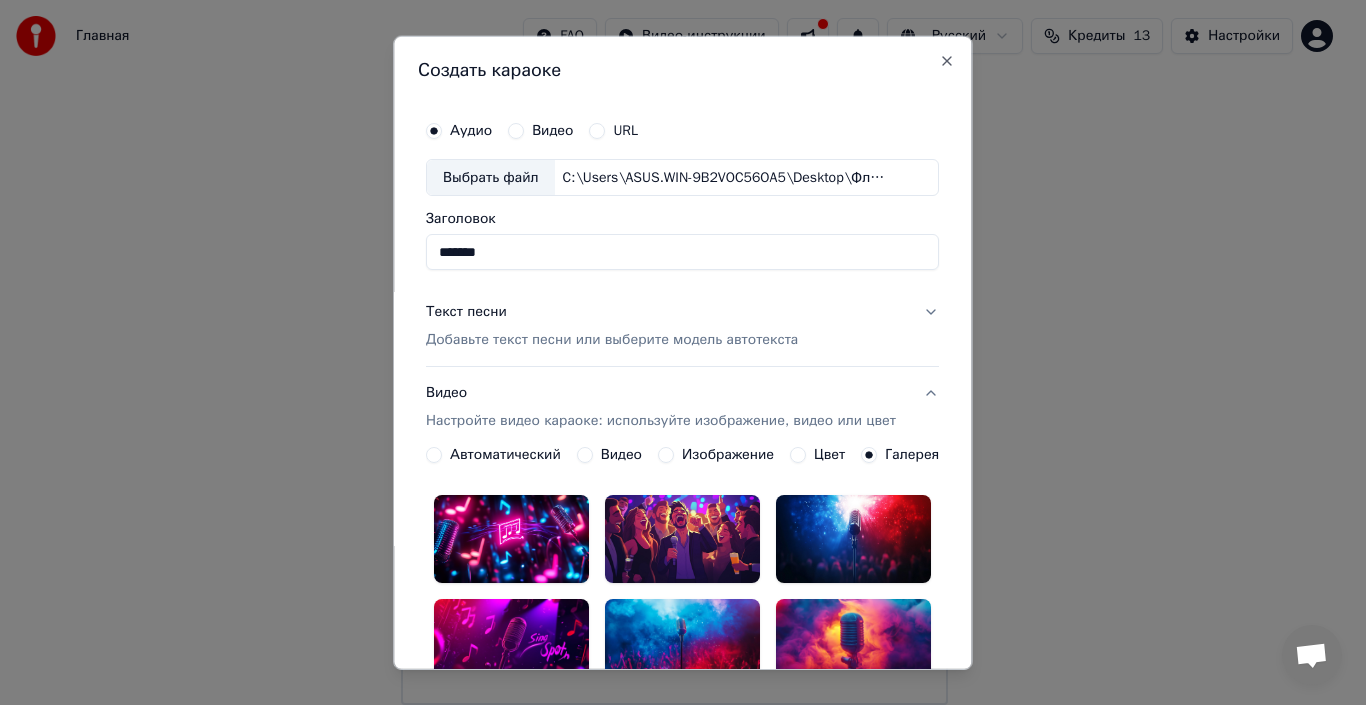 type on "*******" 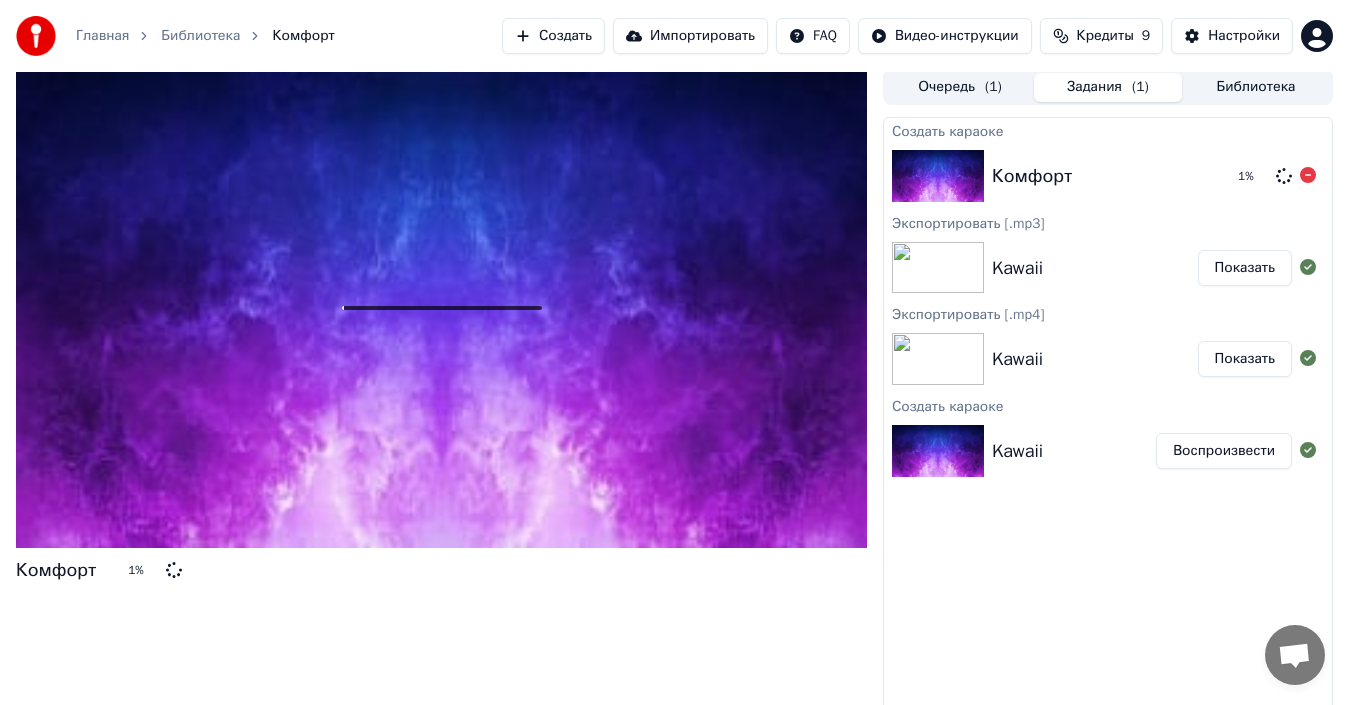 scroll, scrollTop: 0, scrollLeft: 0, axis: both 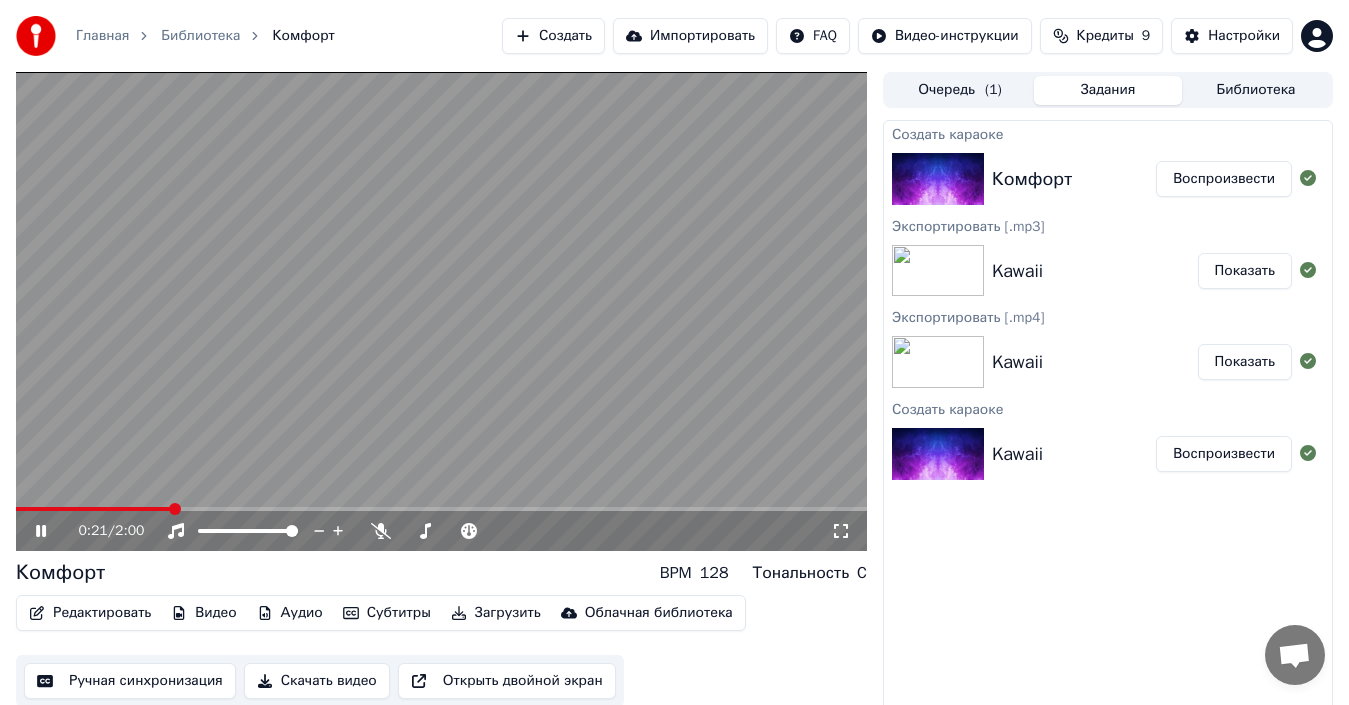 click at bounding box center [441, 311] 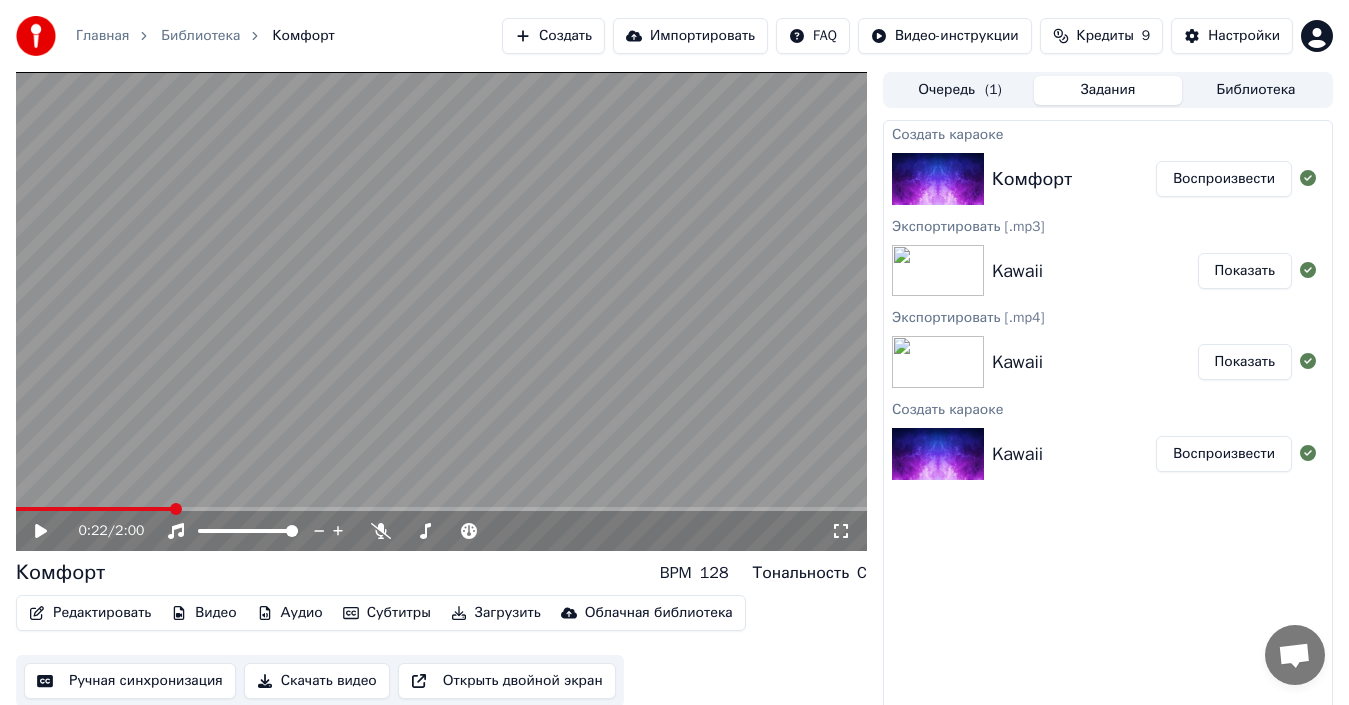 click on "0:22  /  2:00 Комфорт BPM 128 Тональность C Редактировать Видео Аудио Субтитры Загрузить Облачная библиотека Ручная синхронизация Скачать видео Открыть двойной экран Очередь ( 1 ) Задания Библиотека Создать караоке Комфорт Воспроизвести Экспортировать [.mp3] Kawaii Показать Экспортировать [.mp4] Kawaii Показать Создать караоке Kawaii Воспроизвести" at bounding box center [674, 395] 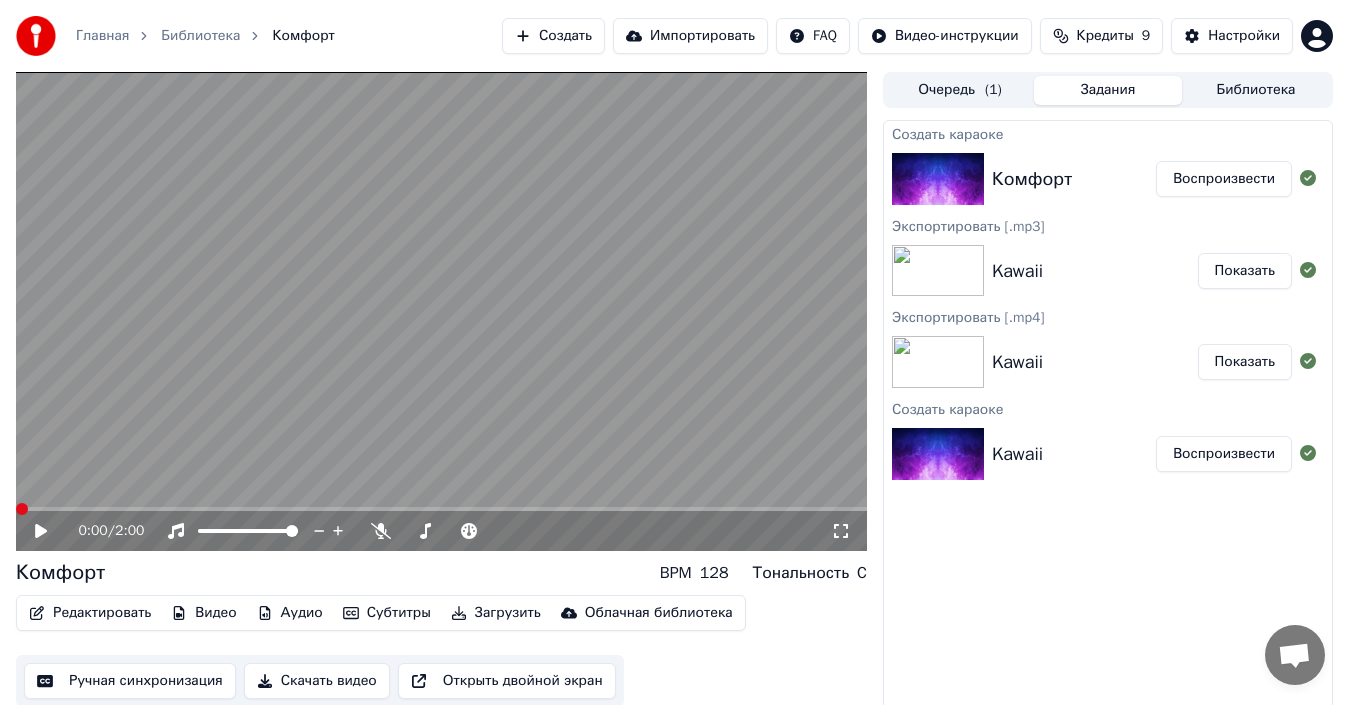 click at bounding box center (16, 509) 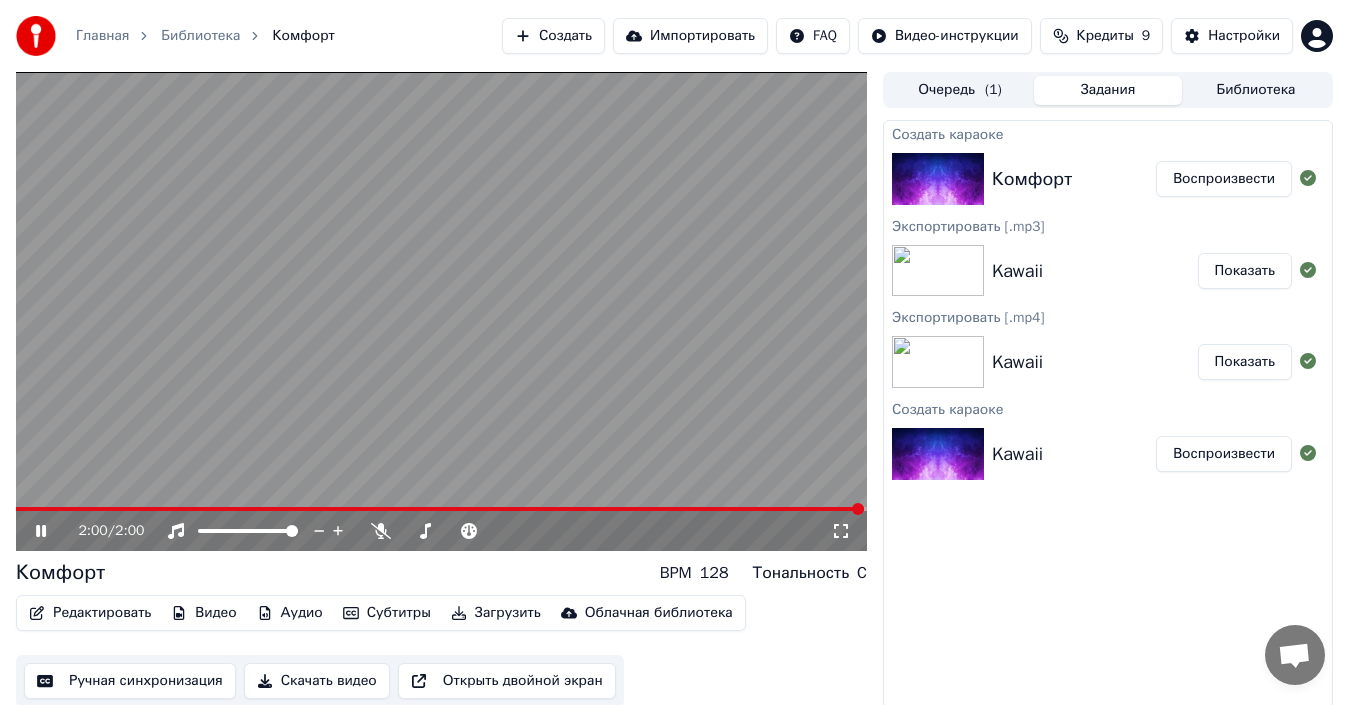 click at bounding box center [938, 271] 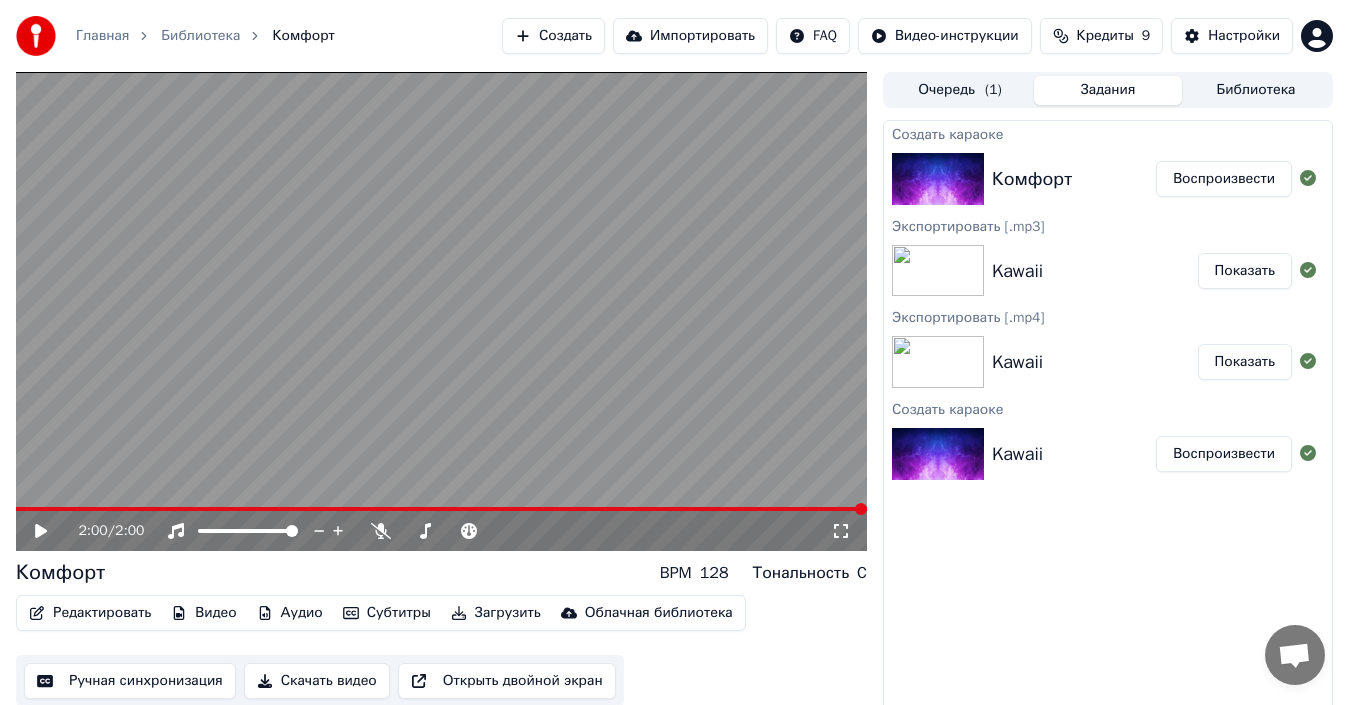 click at bounding box center [938, 362] 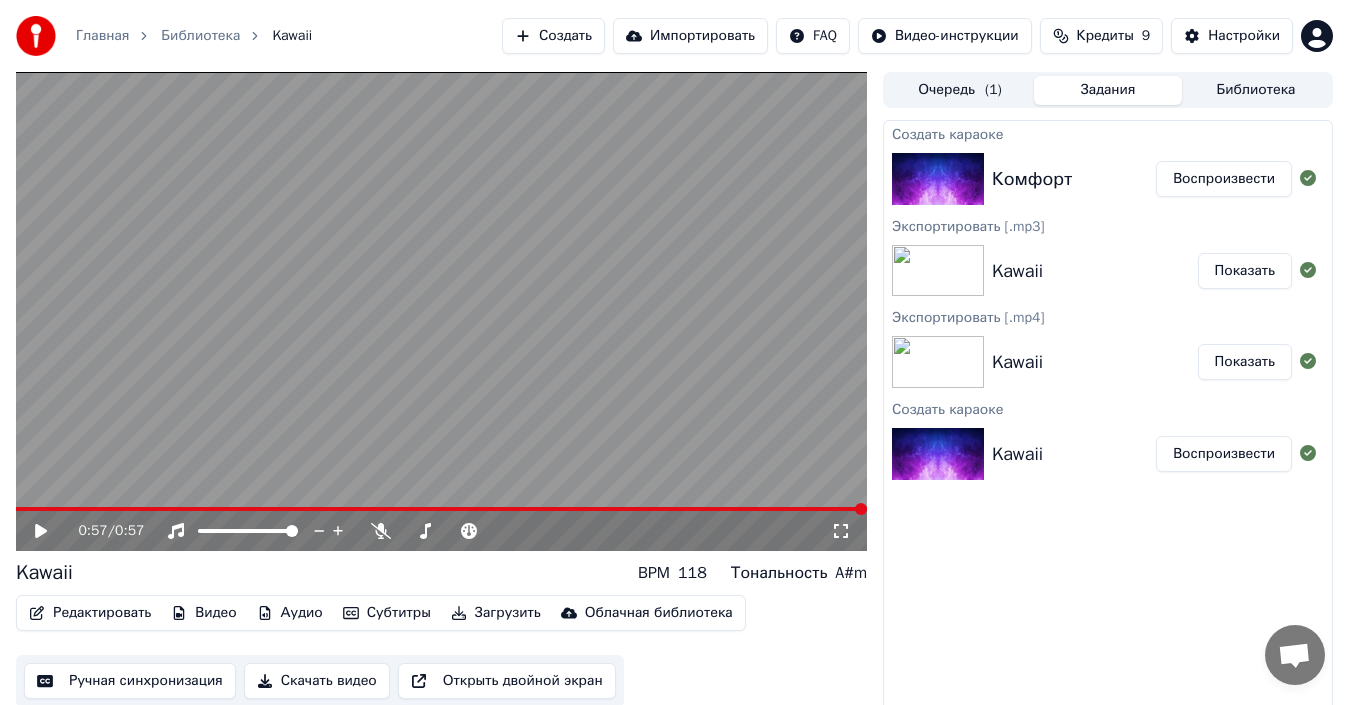 click at bounding box center (938, 179) 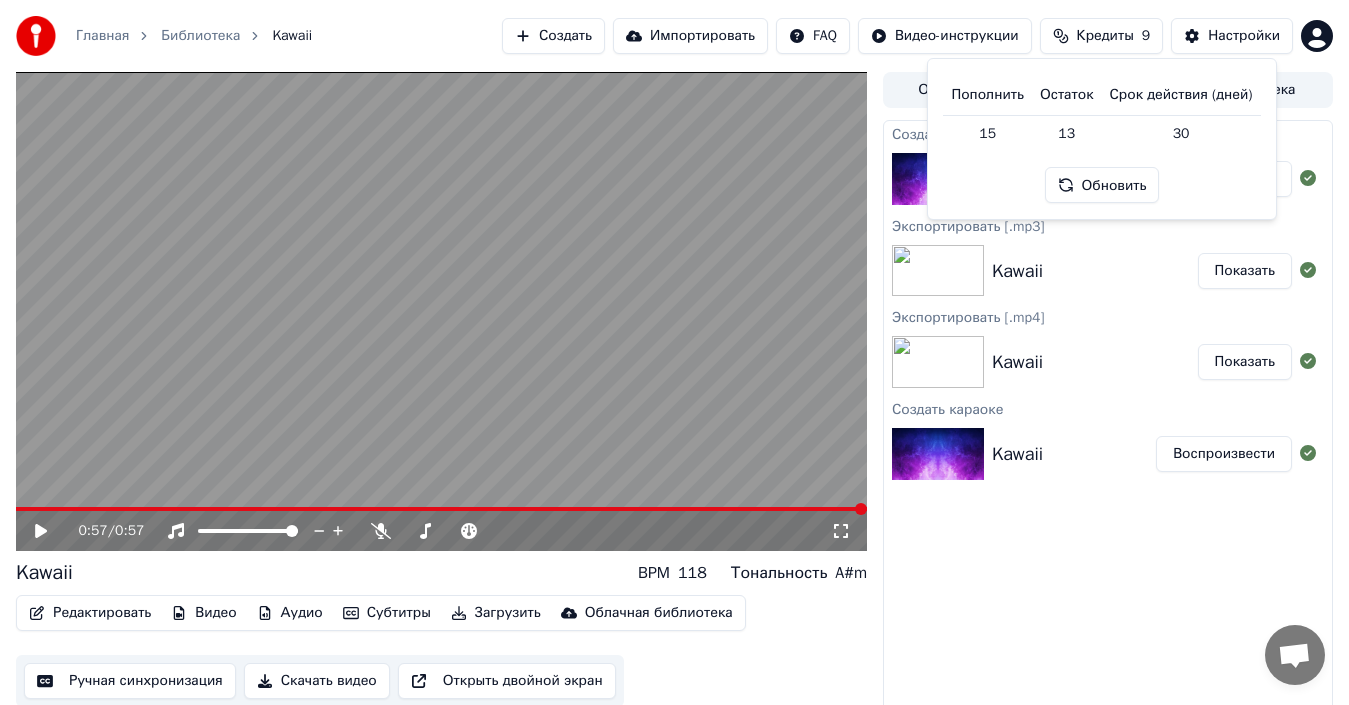 click on "30" at bounding box center [1181, 133] 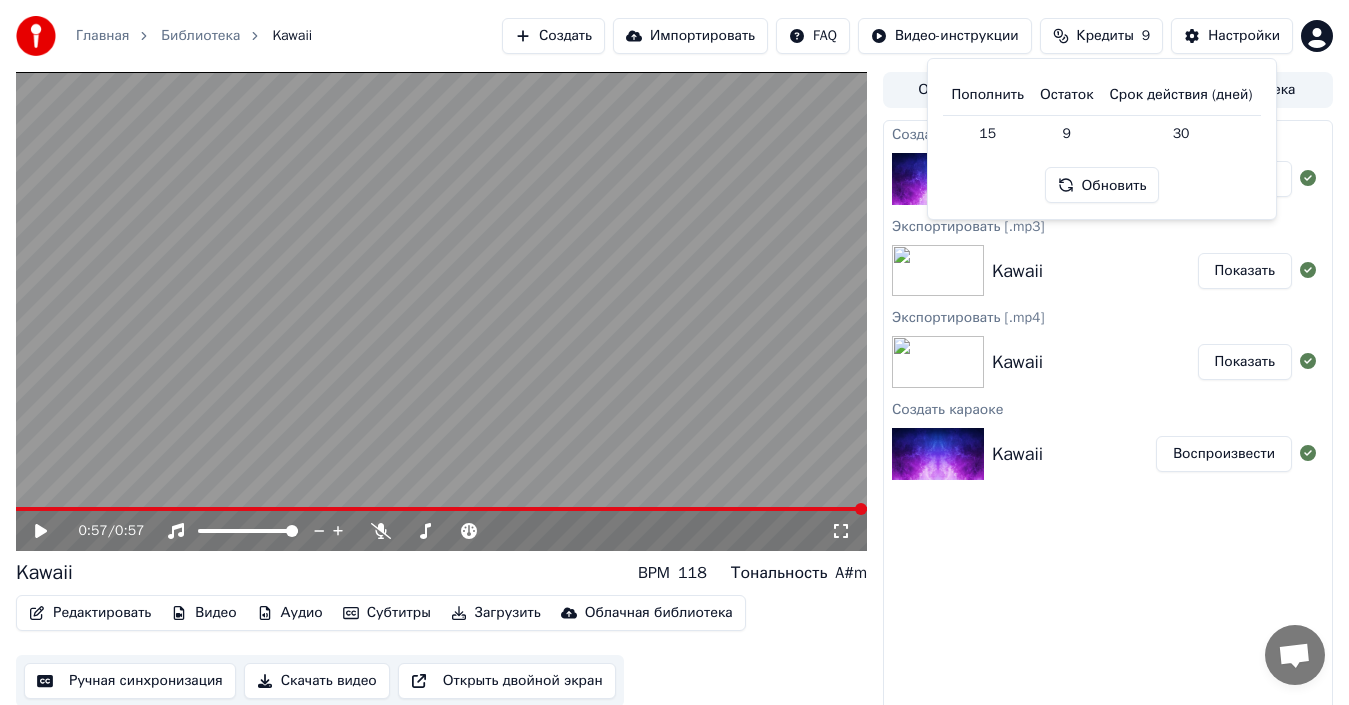 drag, startPoint x: 1122, startPoint y: 180, endPoint x: 1114, endPoint y: 172, distance: 11.313708 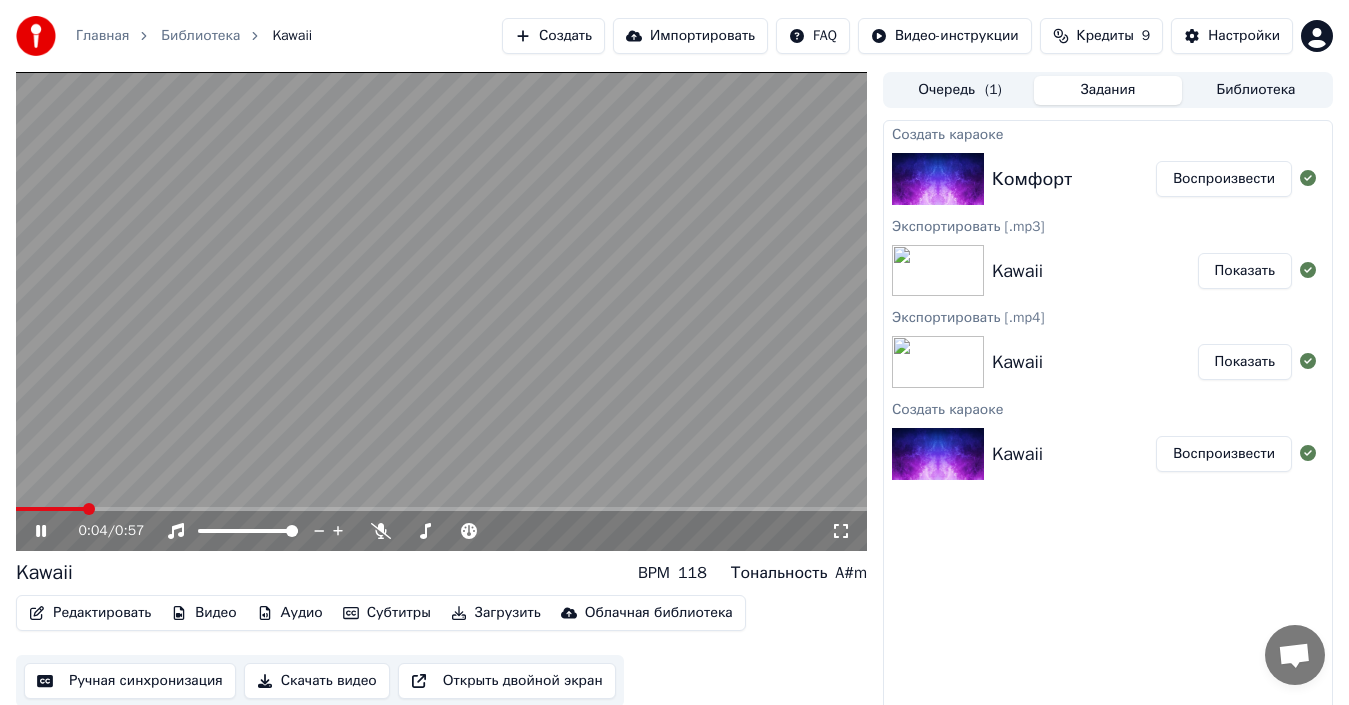 click at bounding box center (938, 179) 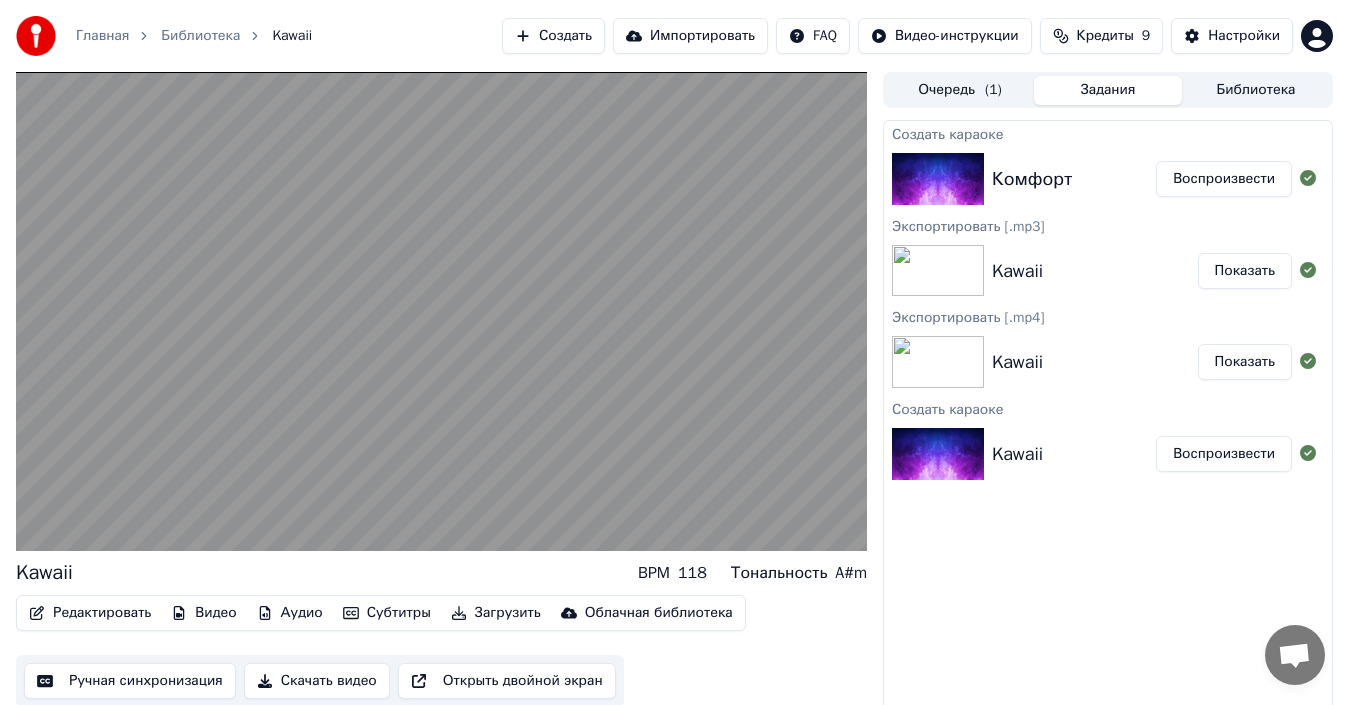 drag, startPoint x: 1220, startPoint y: 188, endPoint x: 1210, endPoint y: 192, distance: 10.770329 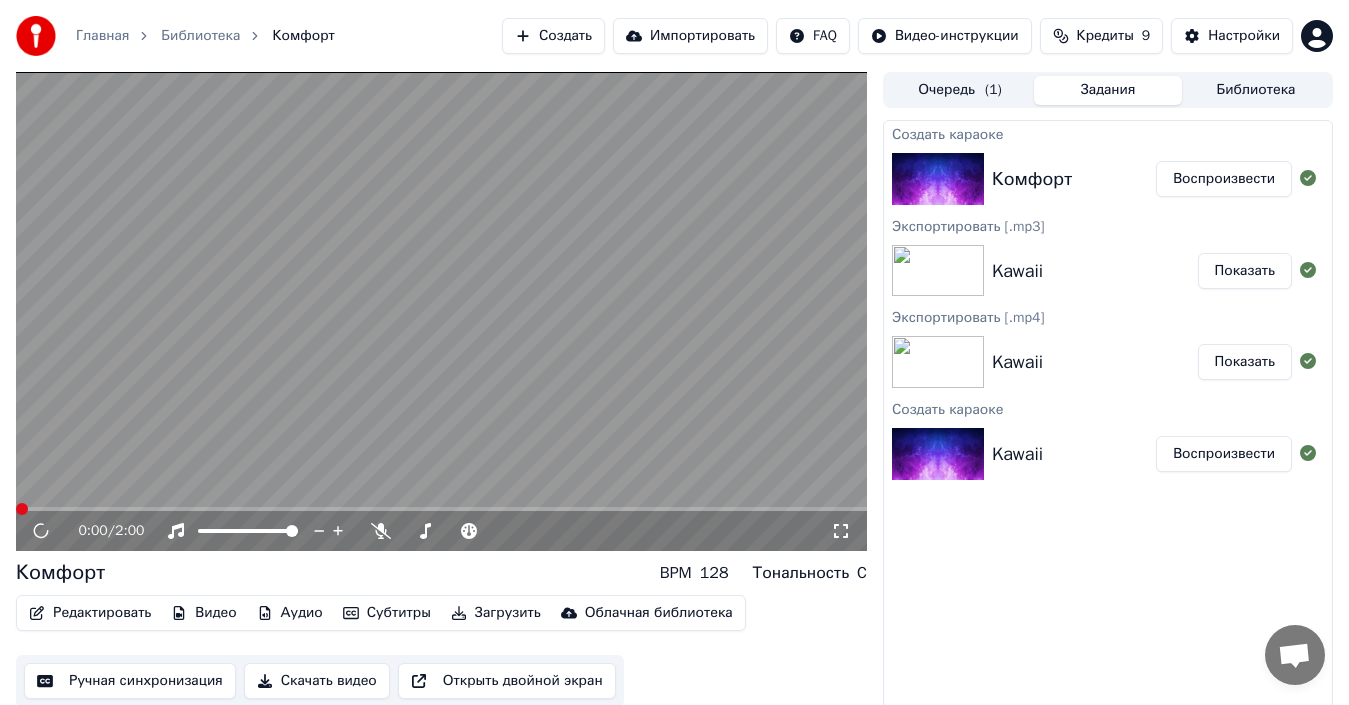 click on "Воспроизвести" at bounding box center (1224, 179) 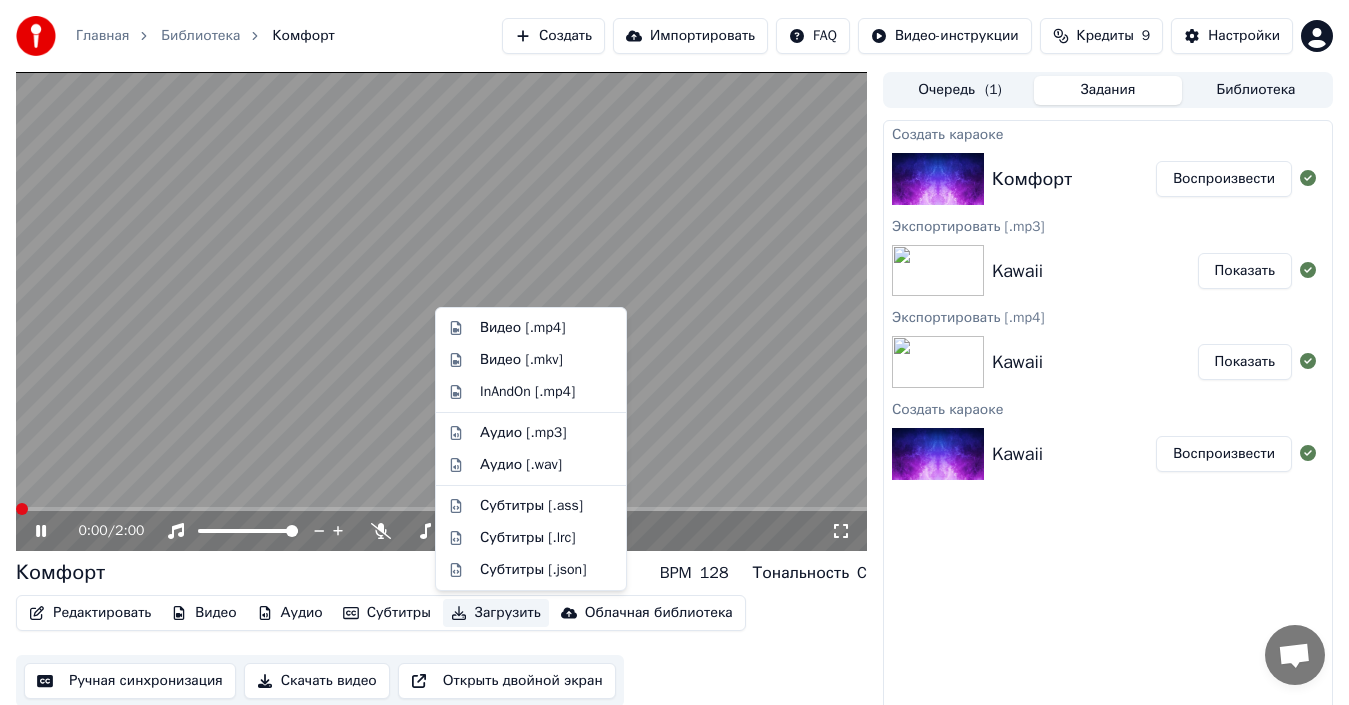 click on "Загрузить" at bounding box center [496, 613] 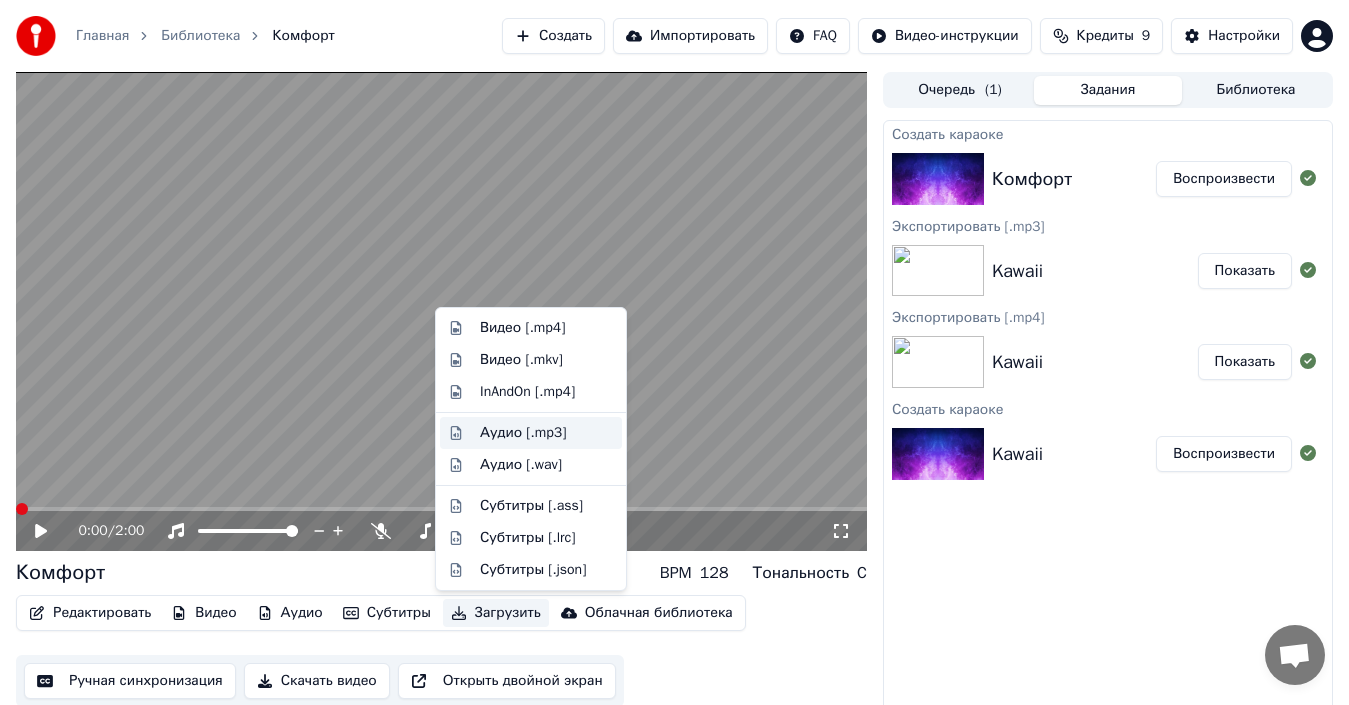 click on "Аудио [.mp3]" at bounding box center [523, 433] 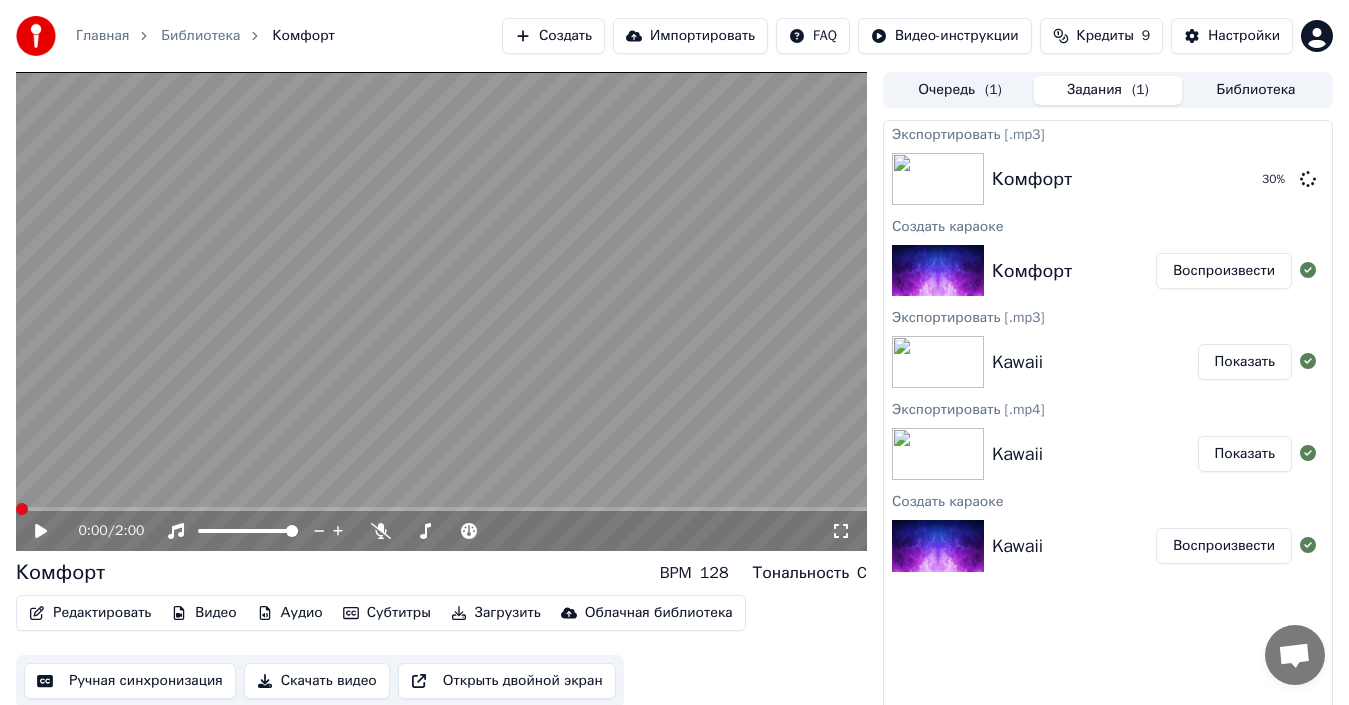 click 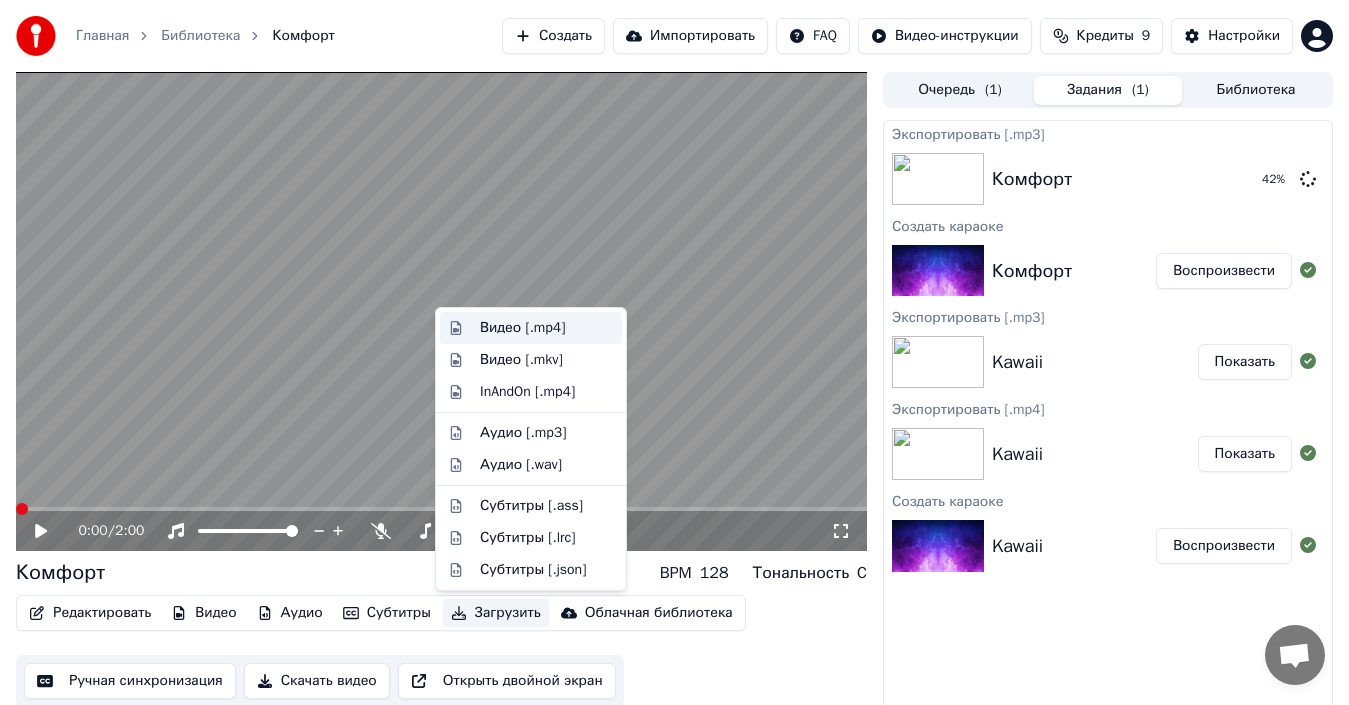 click on "Видео [.mp4]" at bounding box center (522, 328) 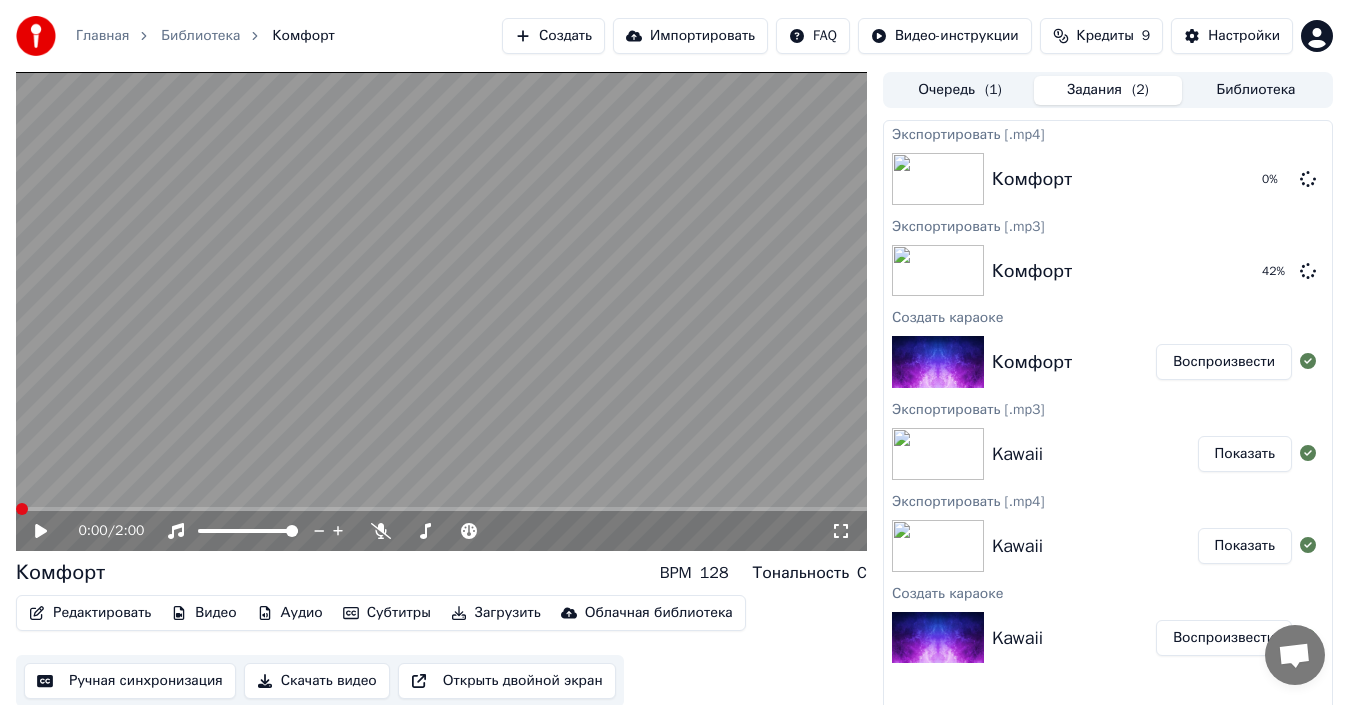 click at bounding box center (441, 311) 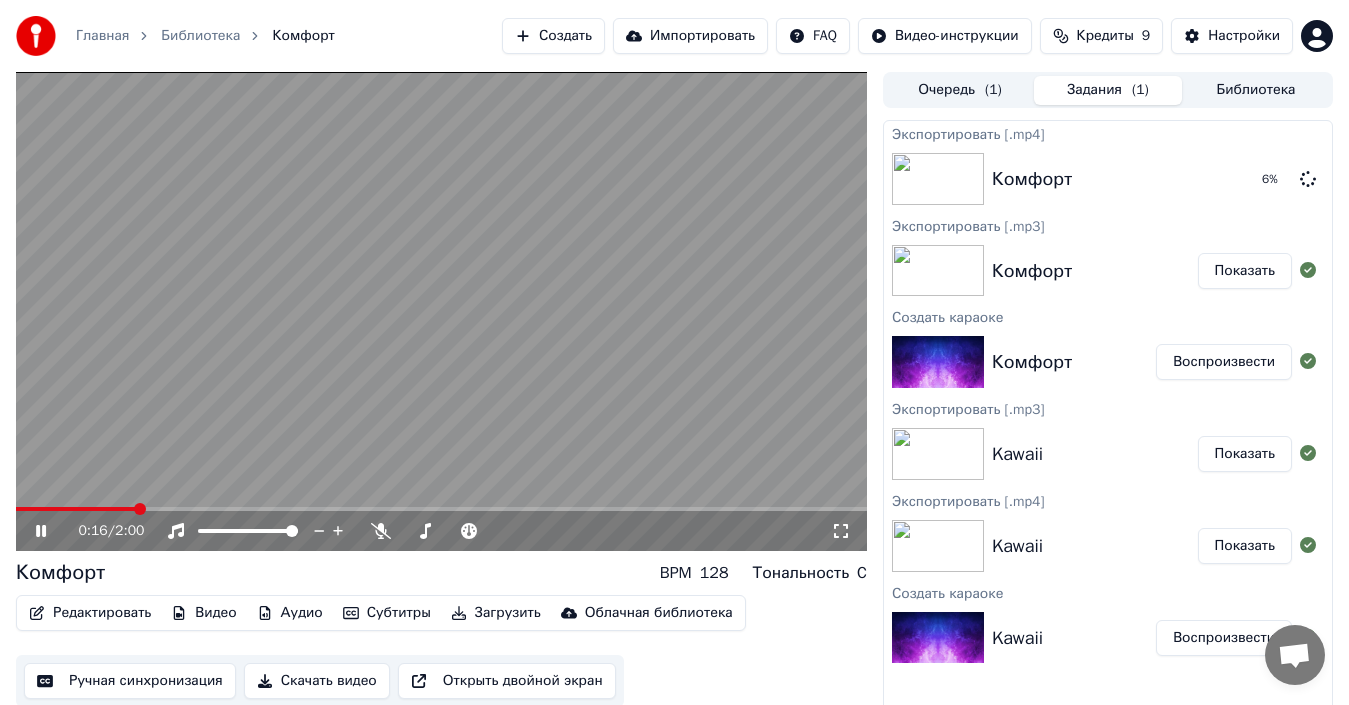 click at bounding box center [441, 311] 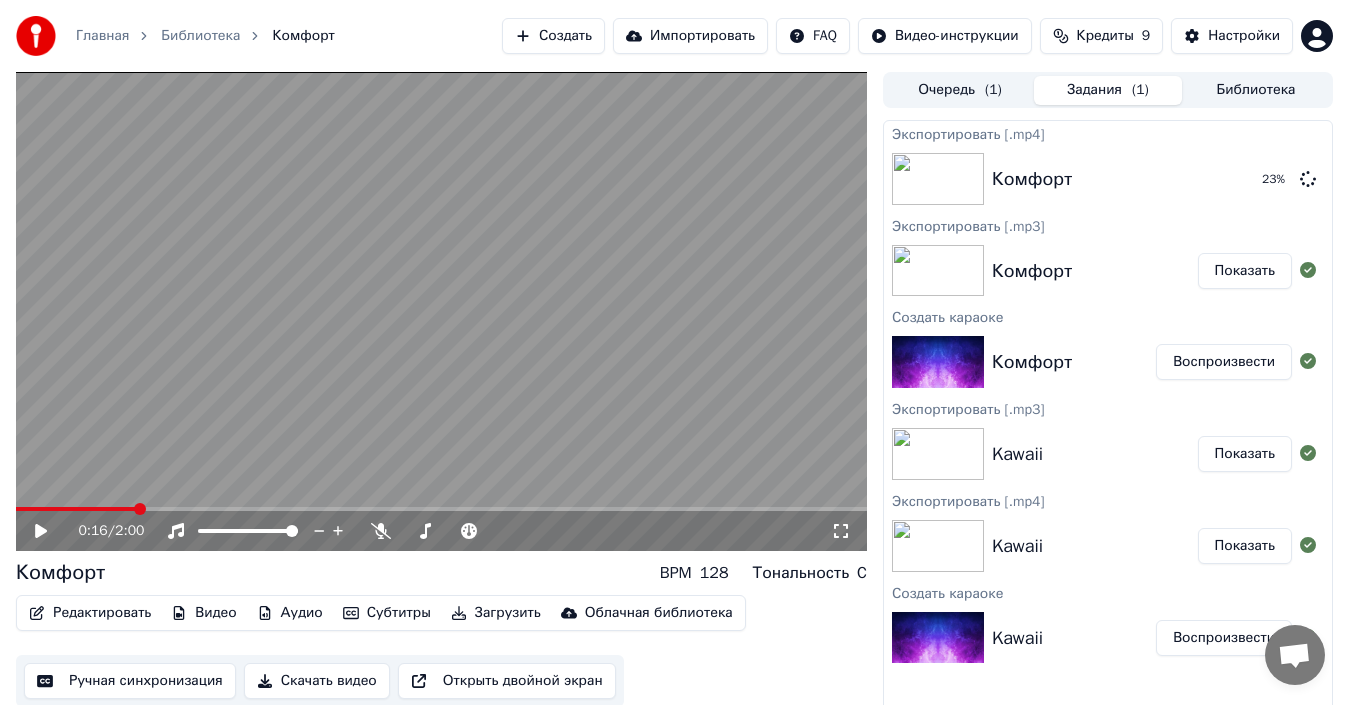 click on "Скачать видео" at bounding box center [317, 681] 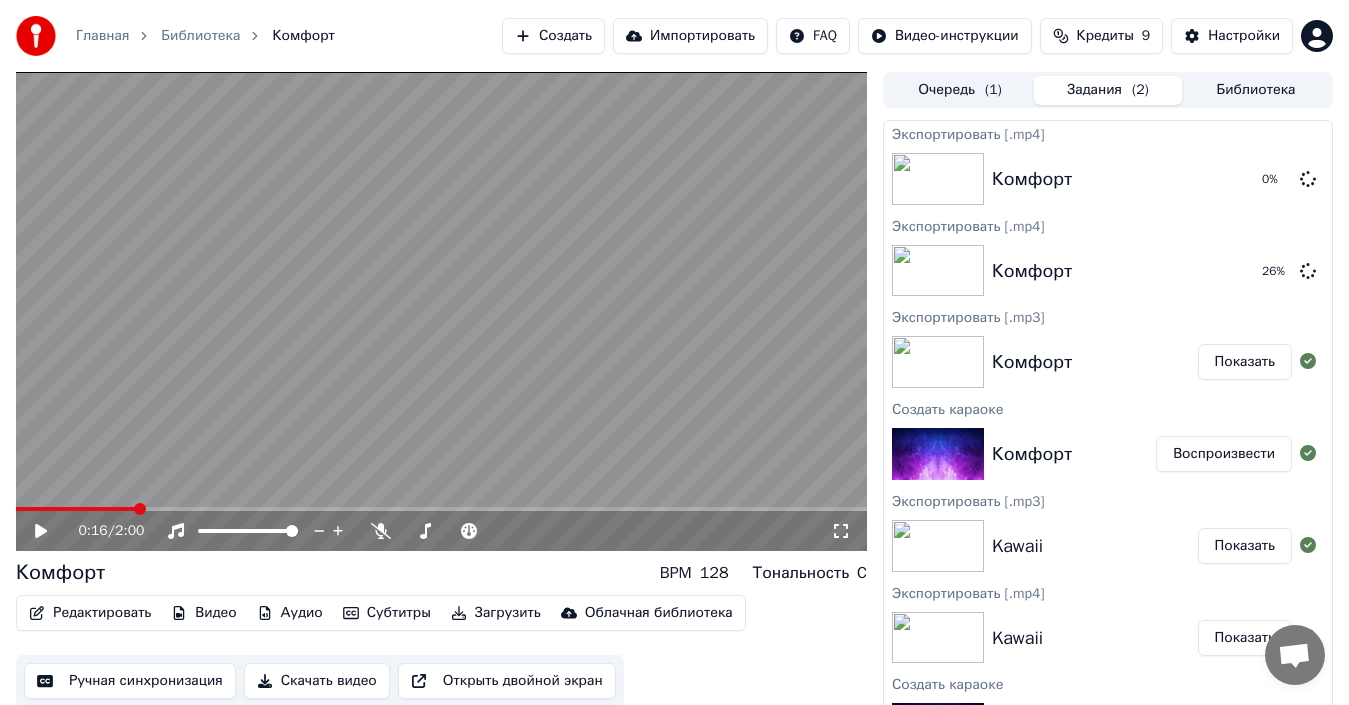 click at bounding box center [441, 311] 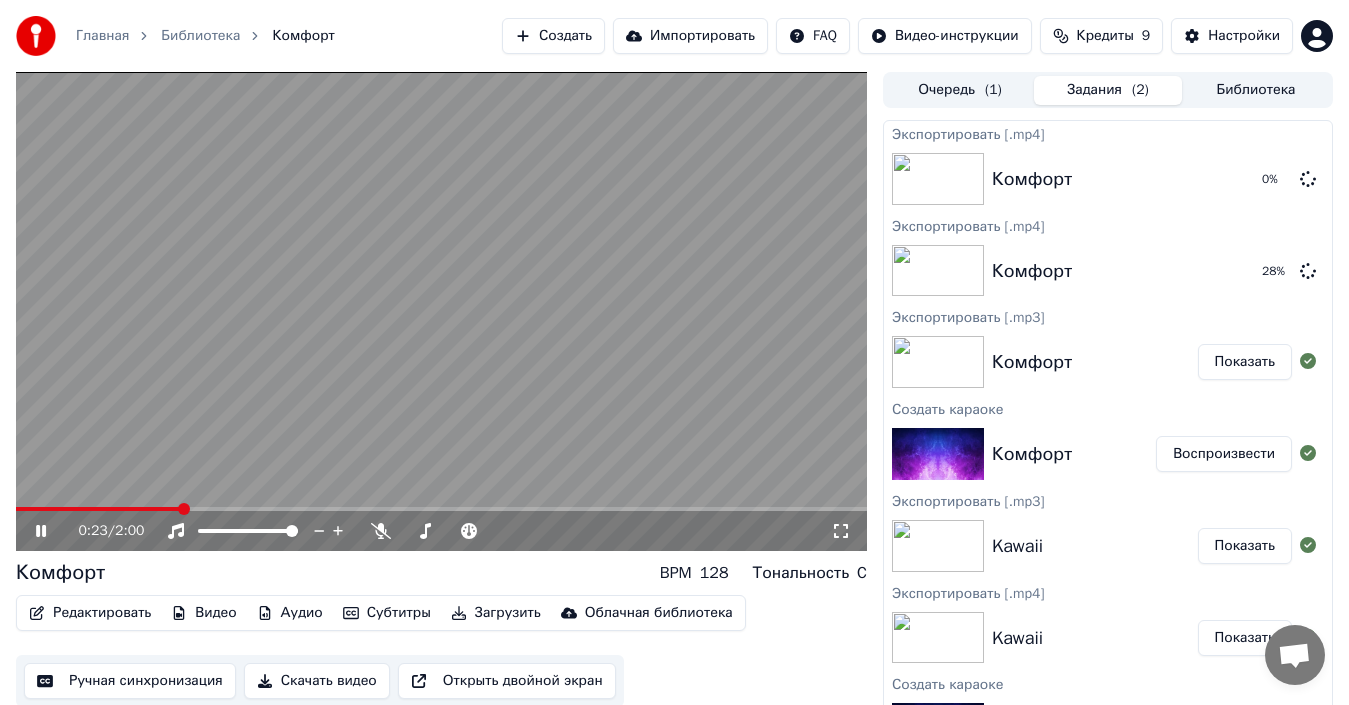 scroll, scrollTop: 45, scrollLeft: 0, axis: vertical 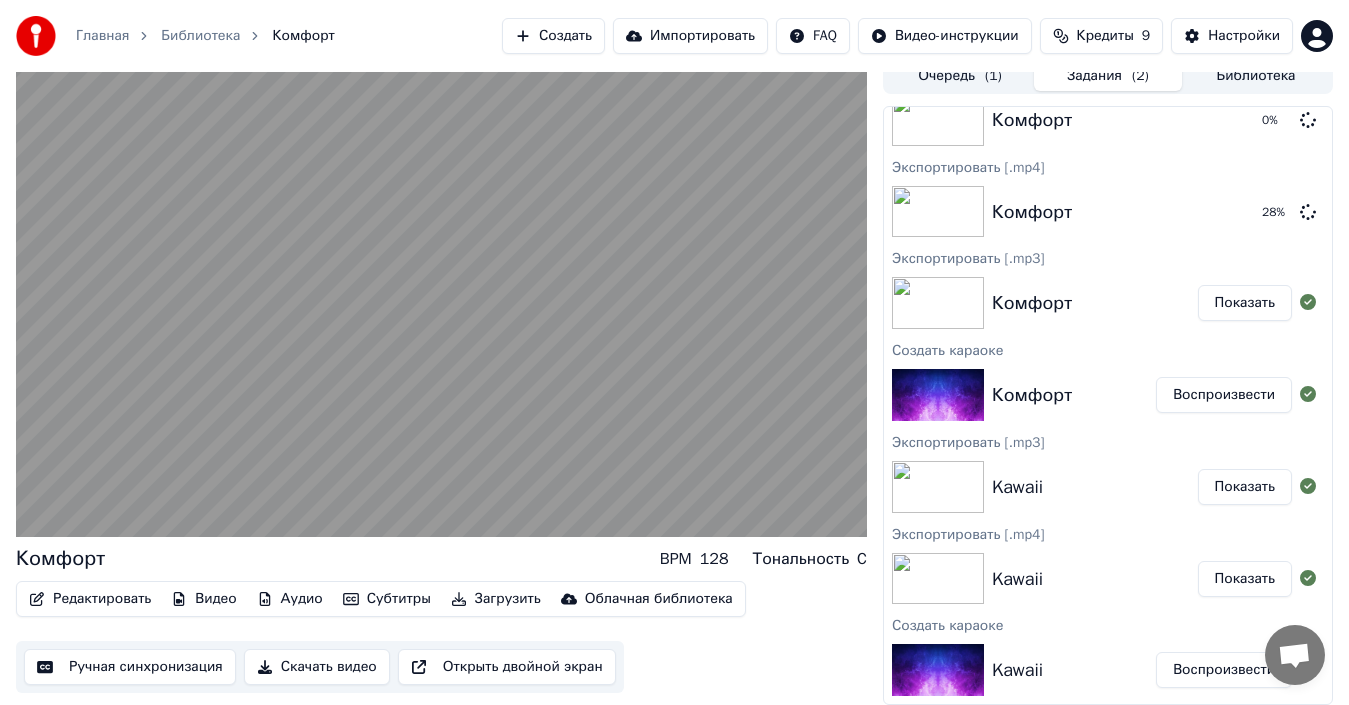 click at bounding box center [938, 670] 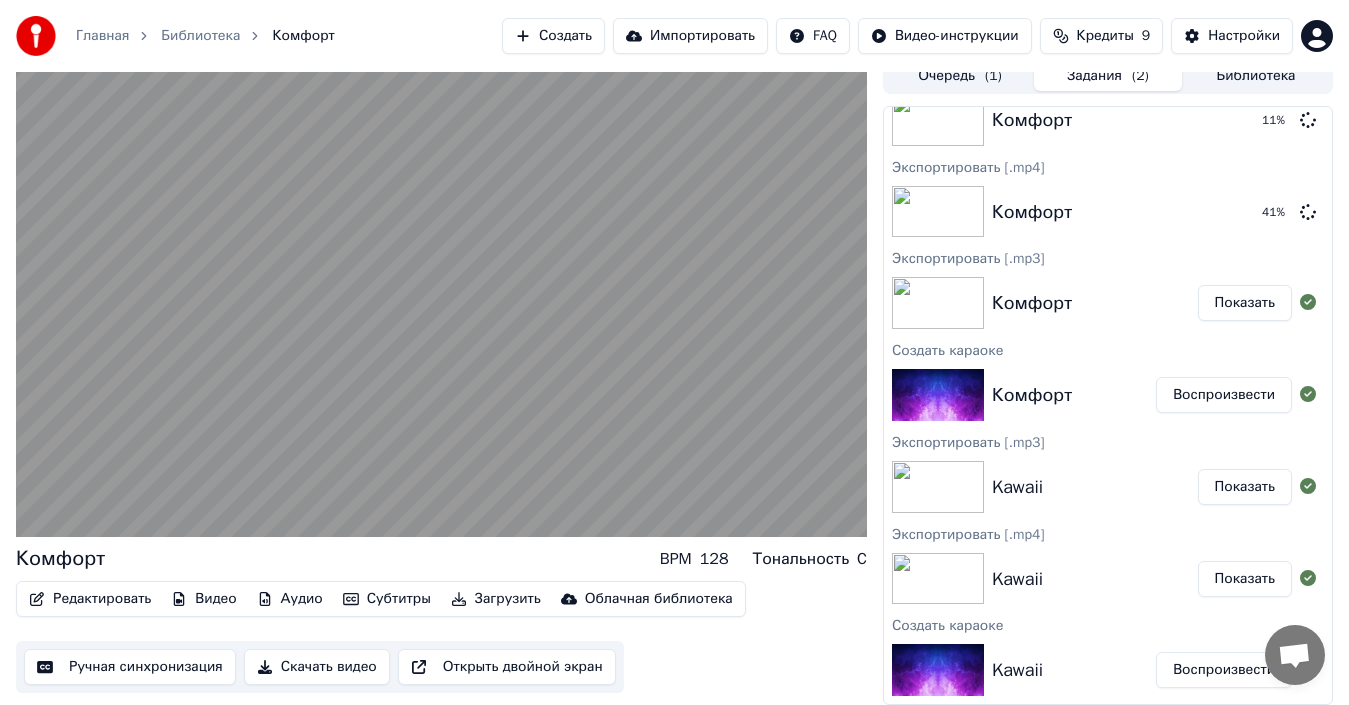 click on "Воспроизвести" at bounding box center (1224, 670) 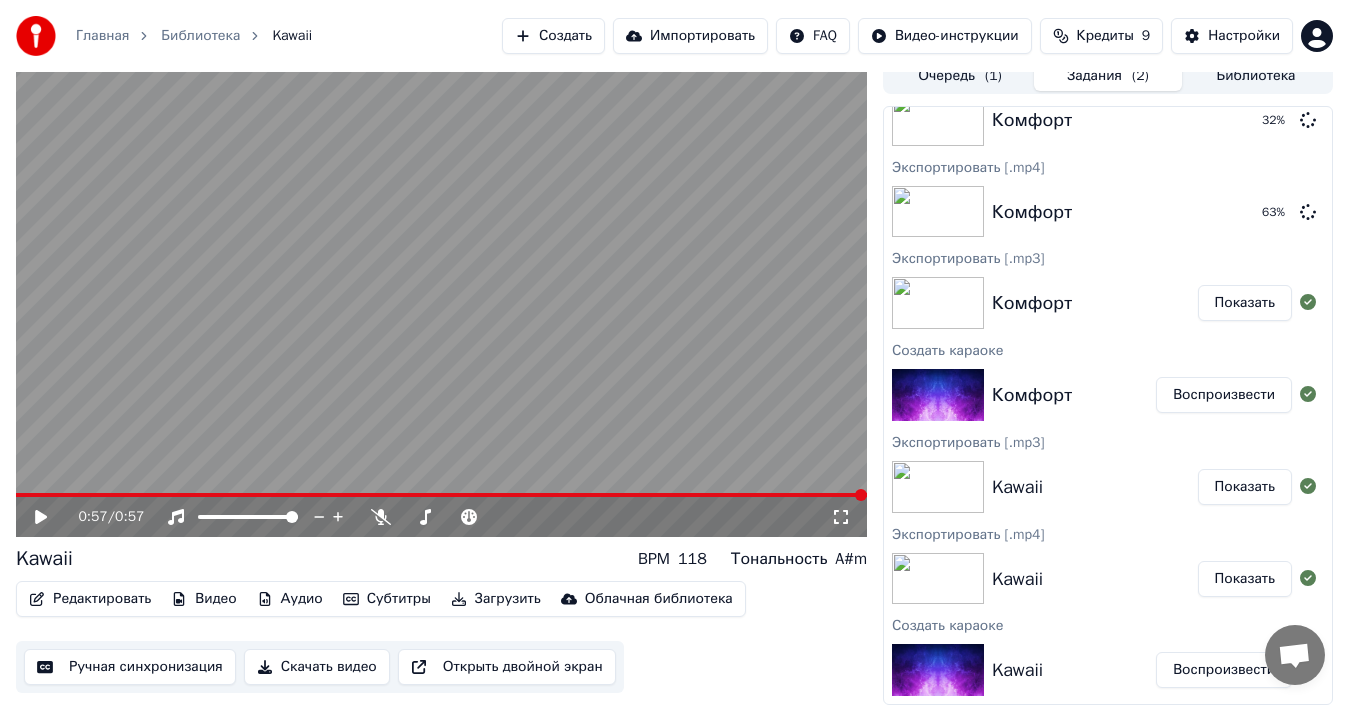 click at bounding box center [441, 297] 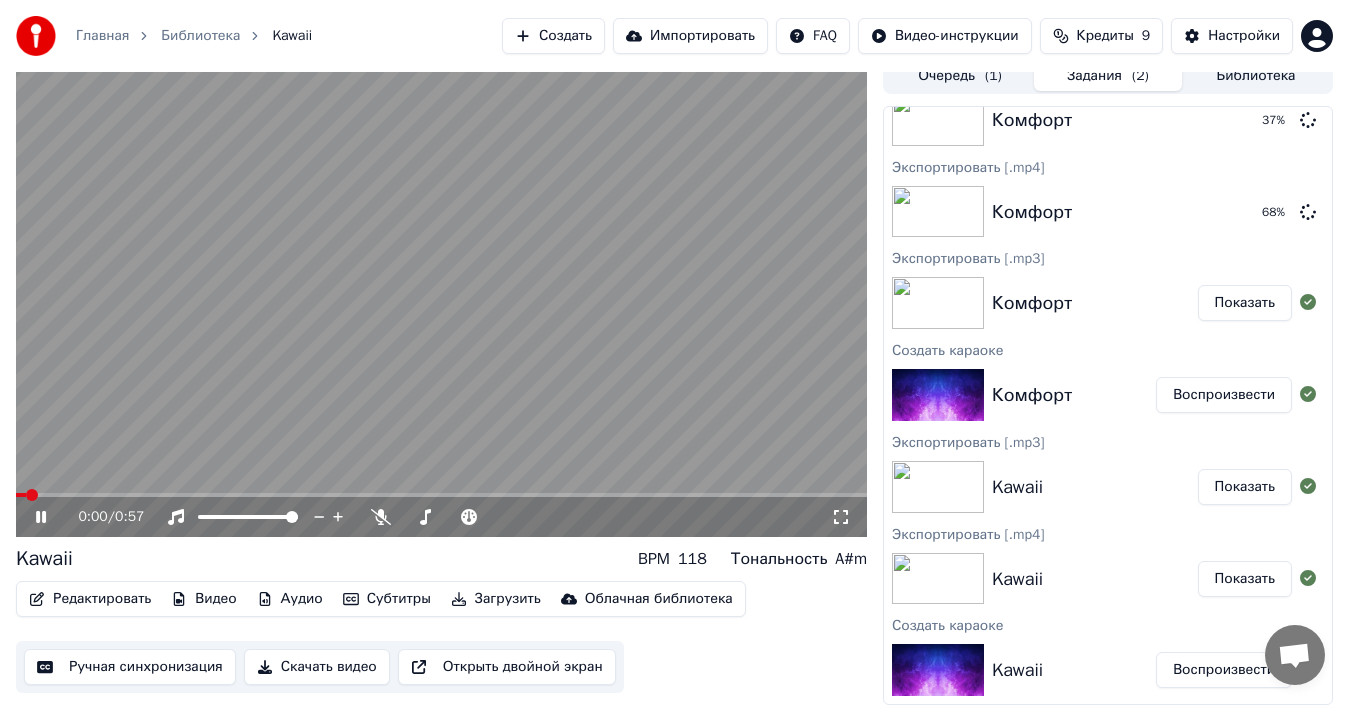 click at bounding box center (441, 297) 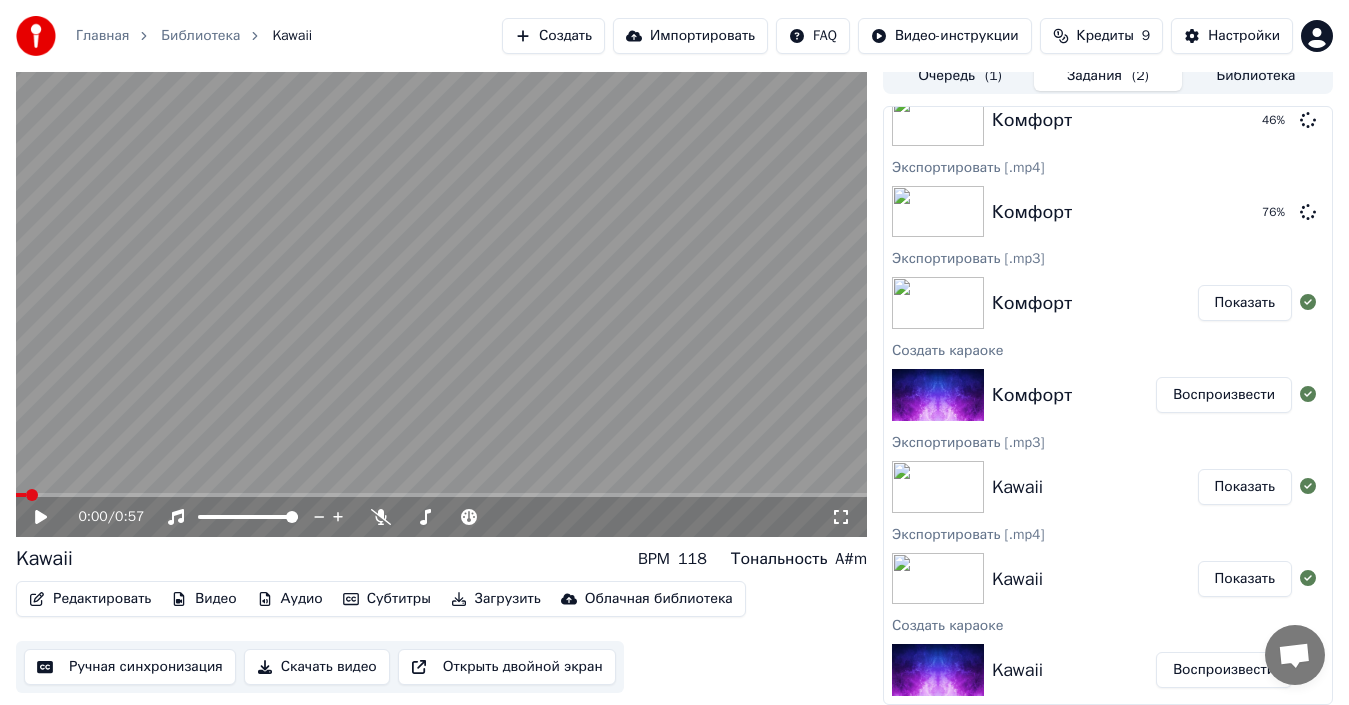click at bounding box center (441, 297) 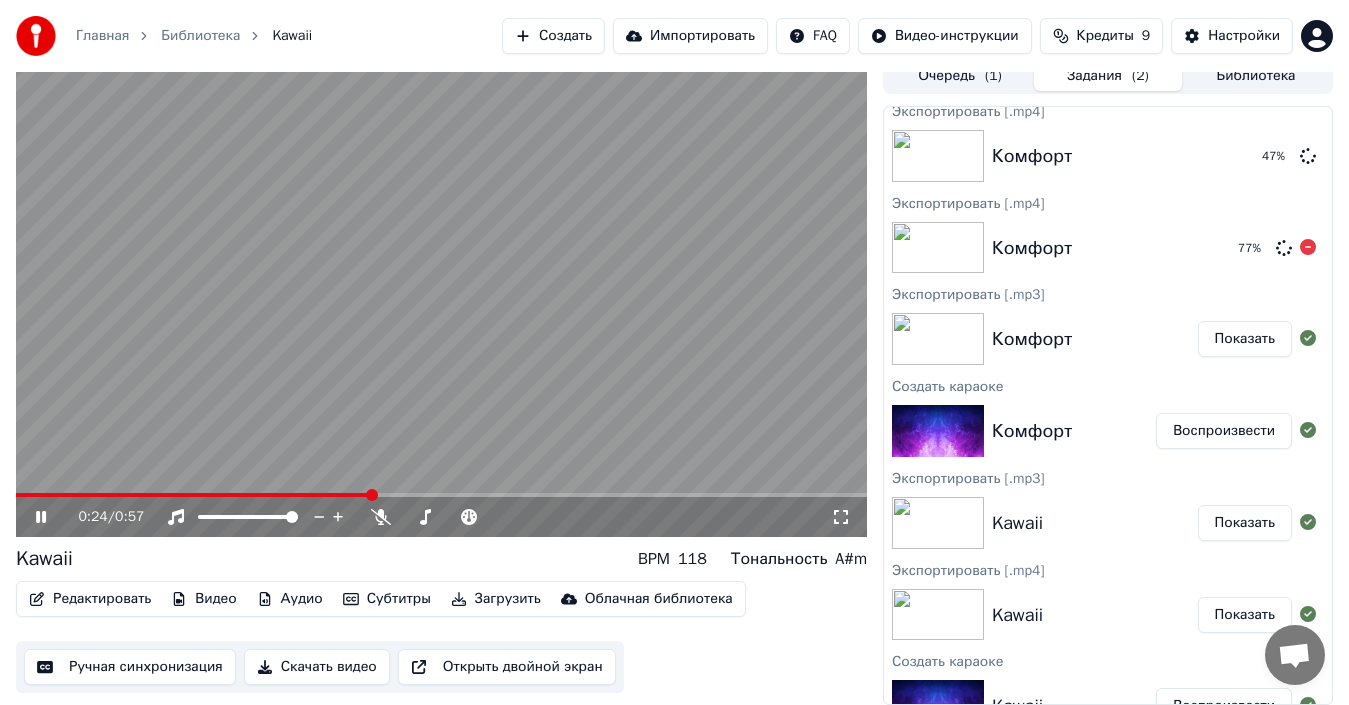 scroll, scrollTop: 0, scrollLeft: 0, axis: both 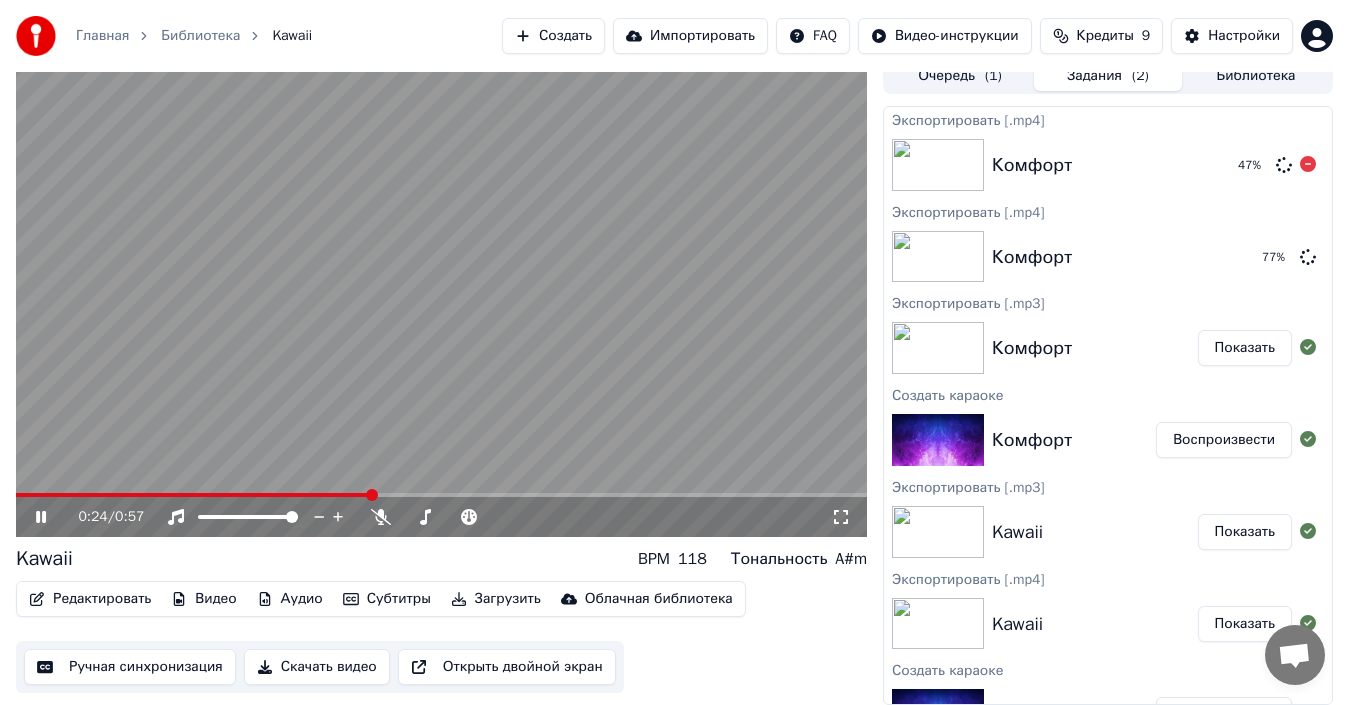 click at bounding box center (938, 165) 